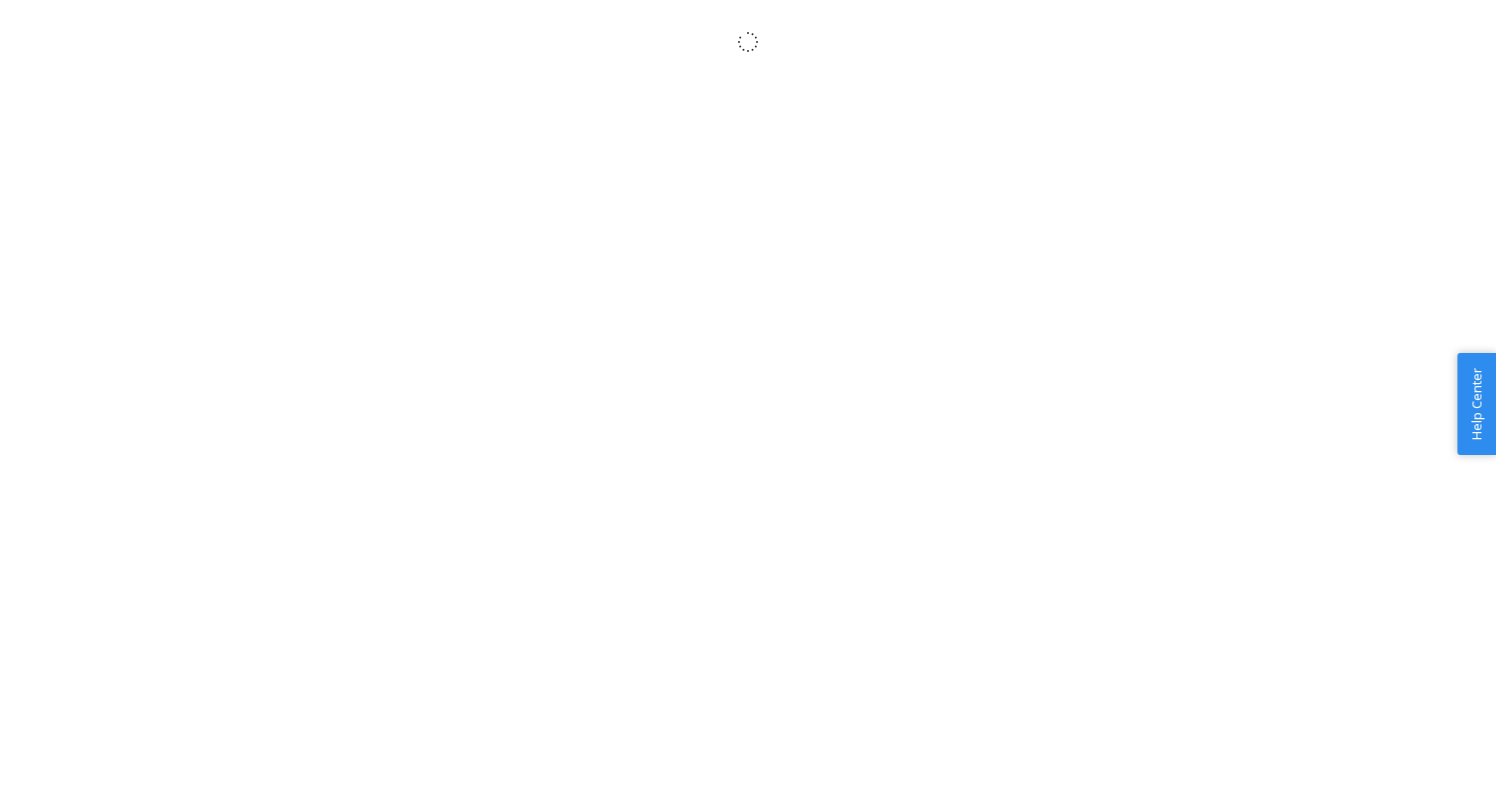 scroll, scrollTop: 0, scrollLeft: 0, axis: both 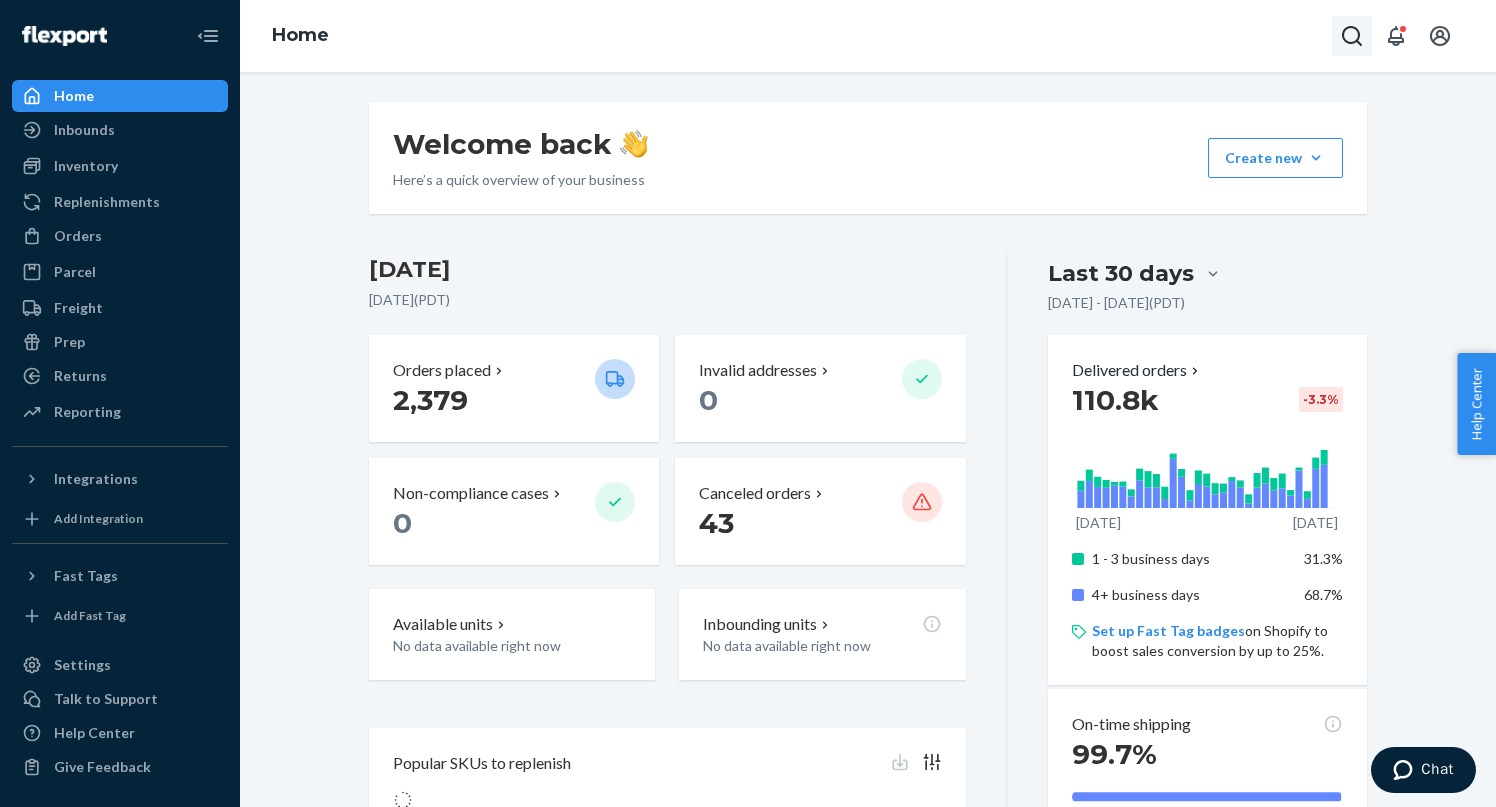 click 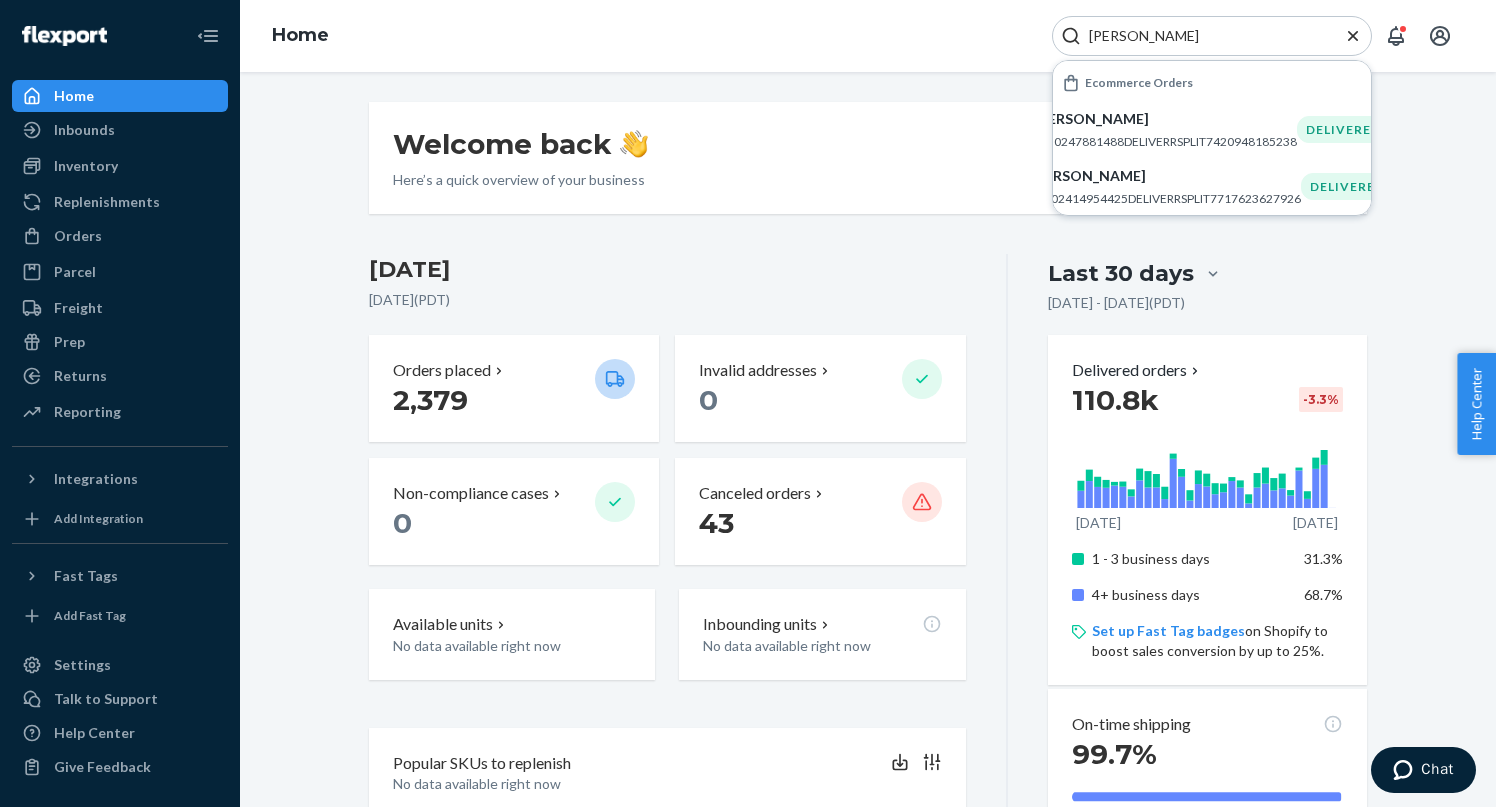 drag, startPoint x: 1183, startPoint y: 32, endPoint x: 1057, endPoint y: 36, distance: 126.06348 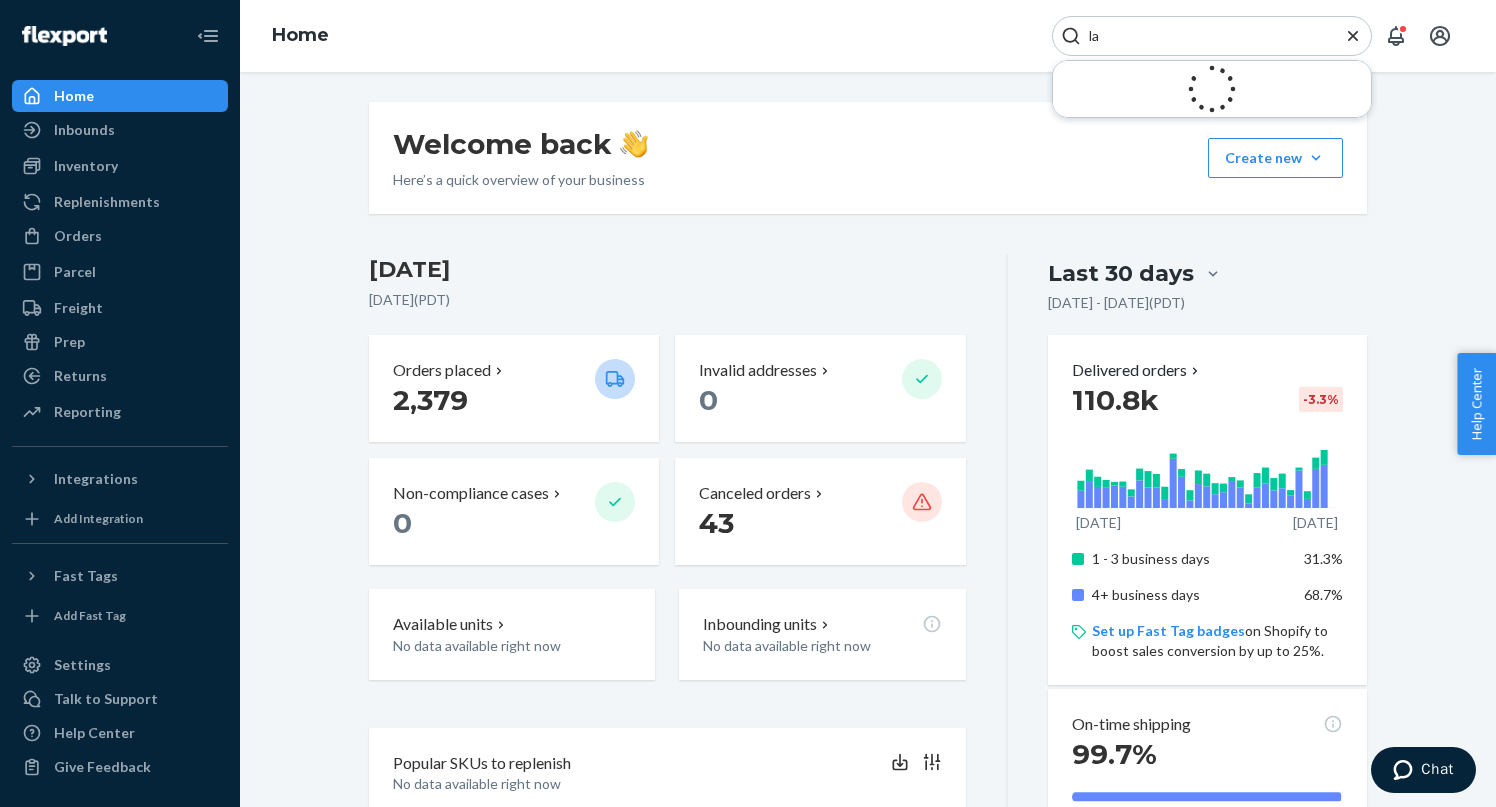 type on "l" 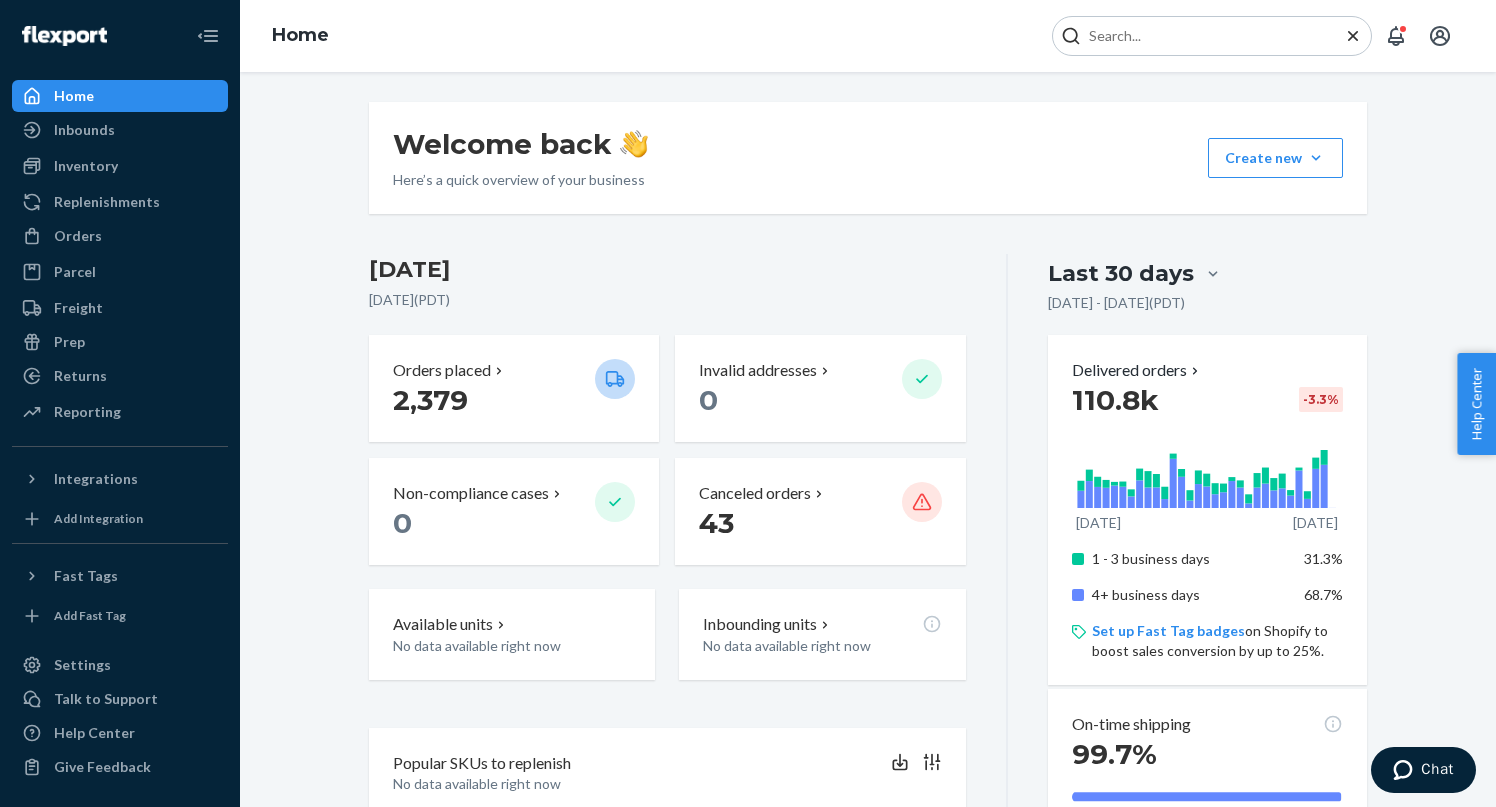 paste on "MU02415313433" 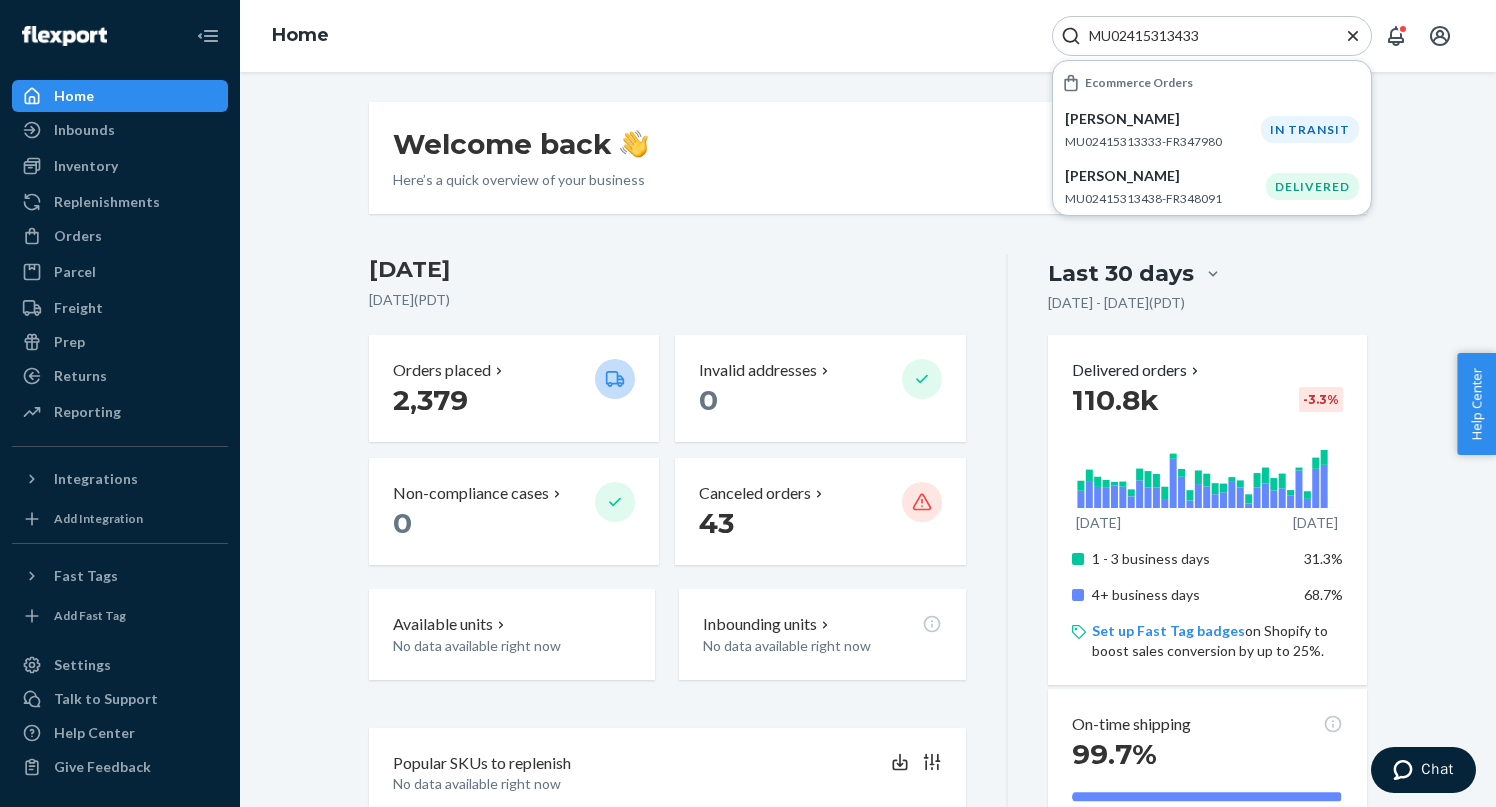 drag, startPoint x: 1225, startPoint y: 34, endPoint x: 1037, endPoint y: 34, distance: 188 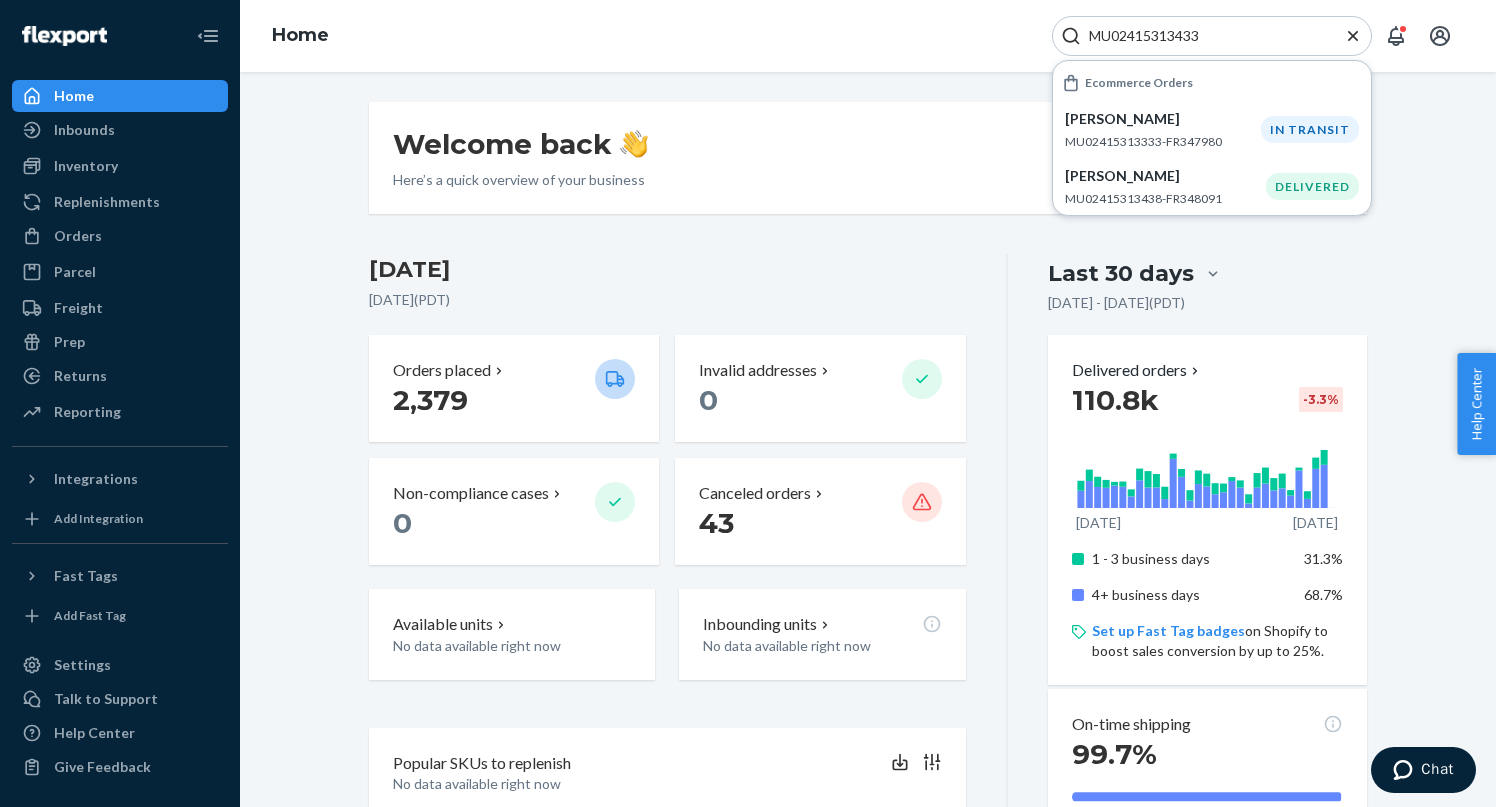 paste on "[EMAIL_ADDRESS][DOMAIN_NAME]" 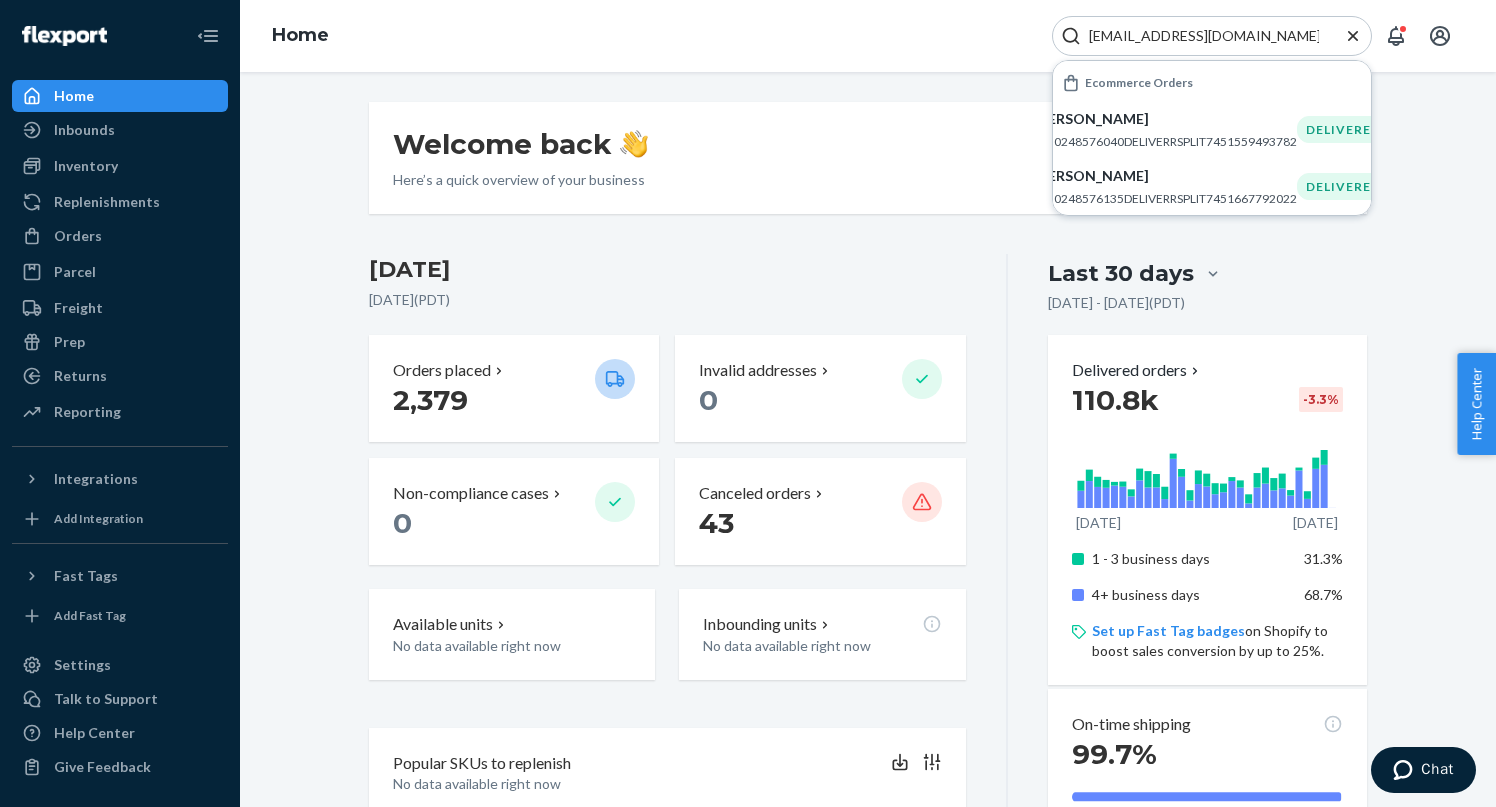 type on "[EMAIL_ADDRESS][DOMAIN_NAME]" 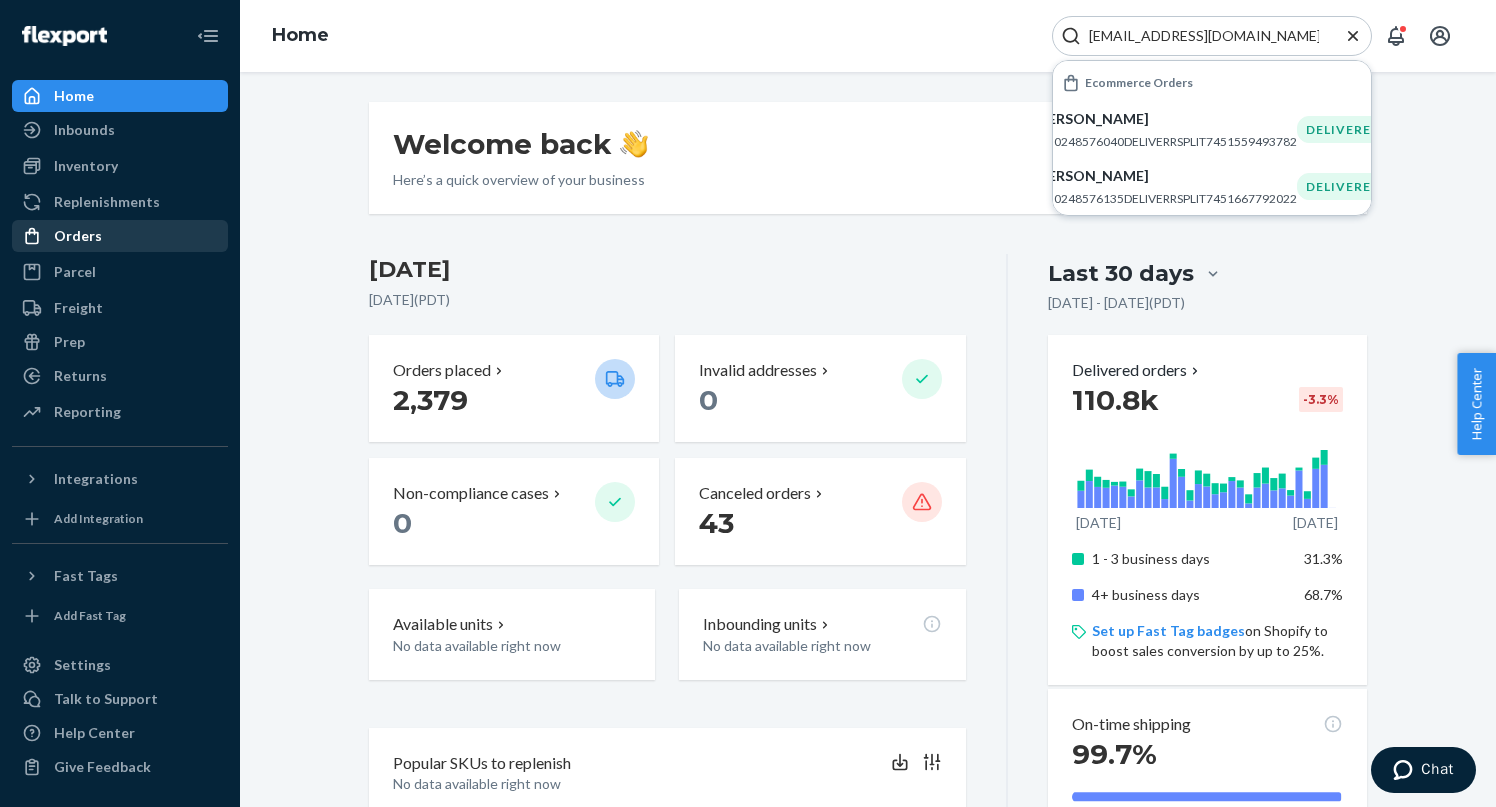 click on "Orders" at bounding box center (120, 236) 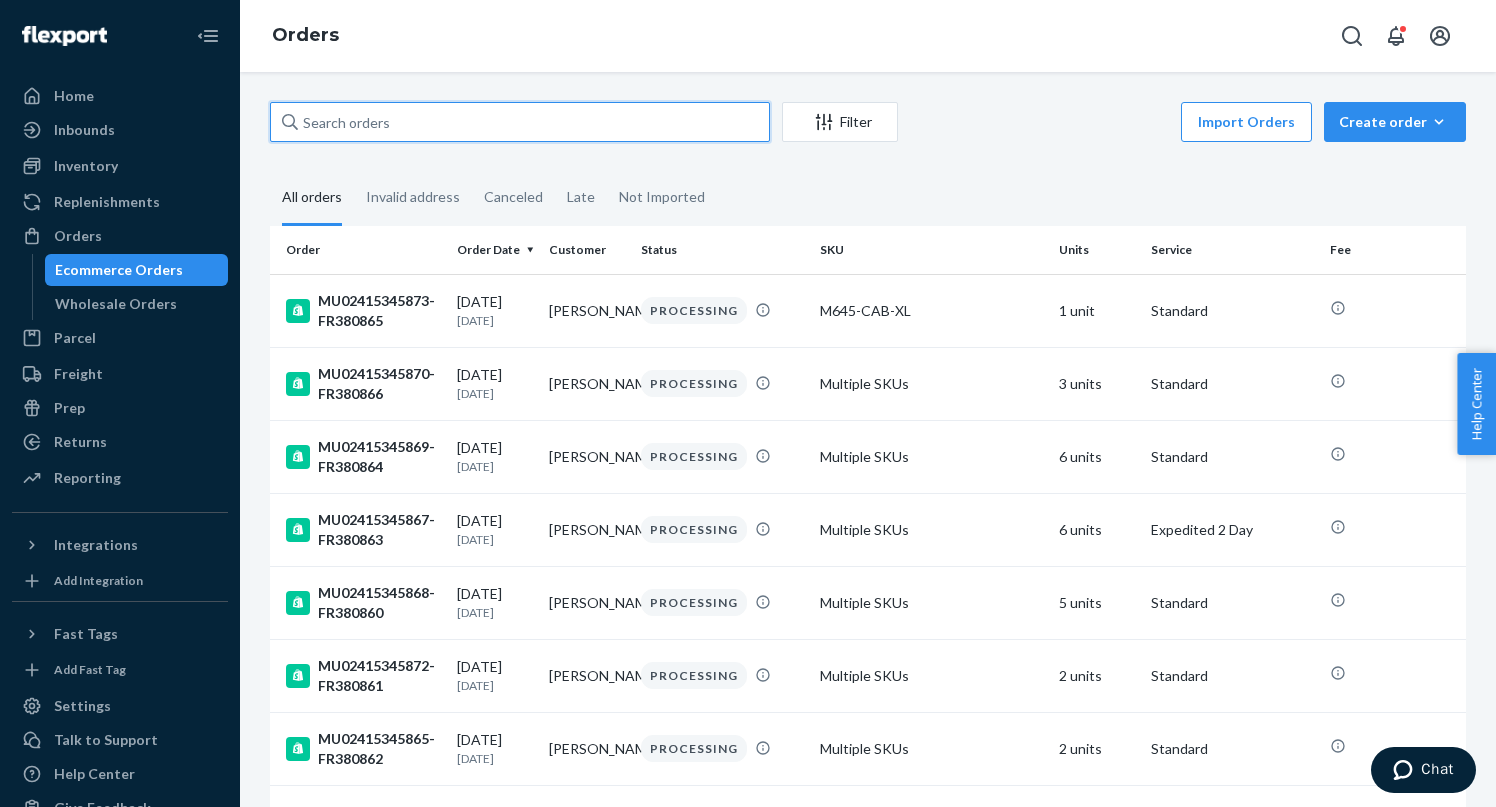 click at bounding box center [520, 122] 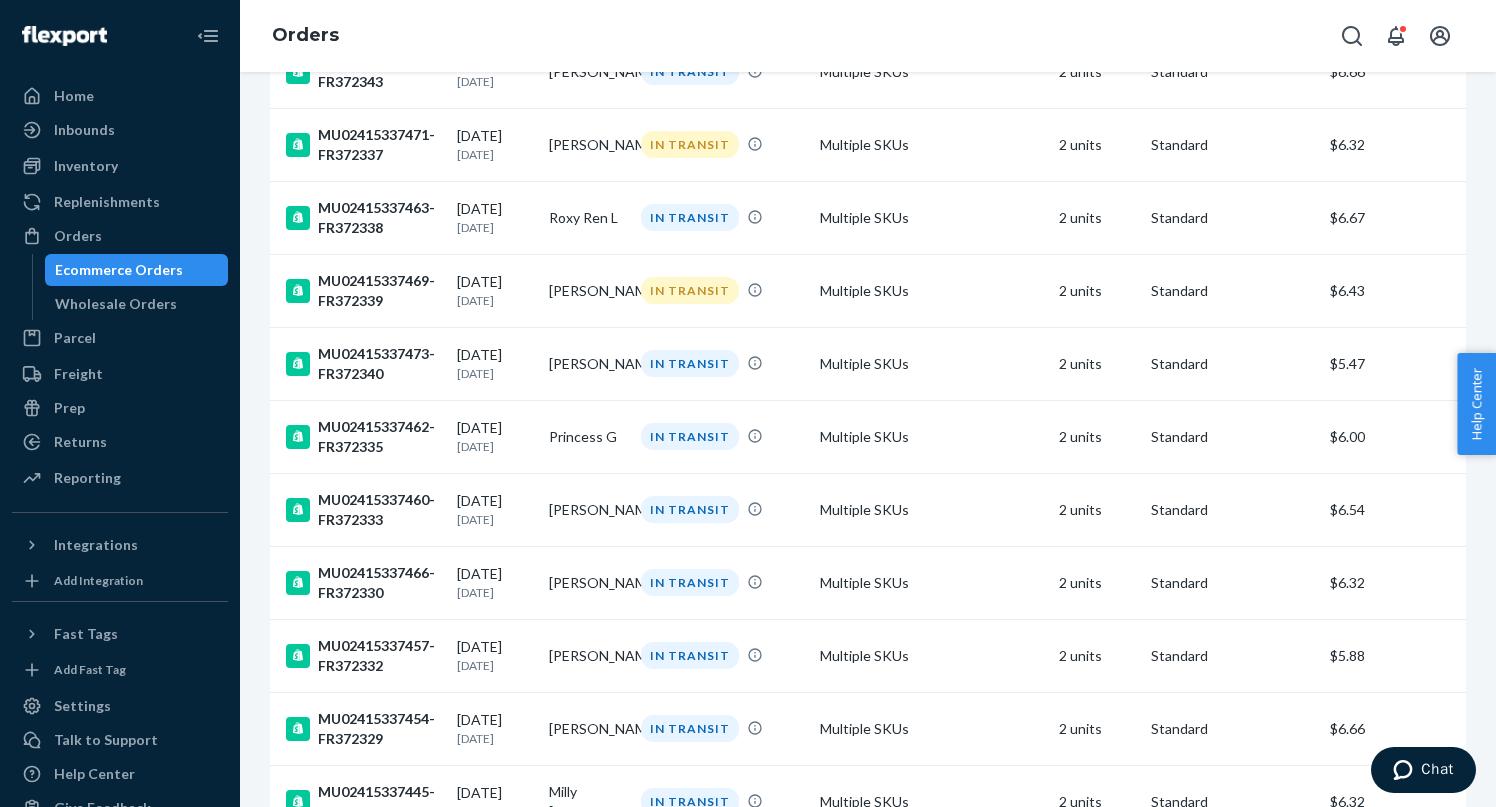scroll, scrollTop: 1627, scrollLeft: 0, axis: vertical 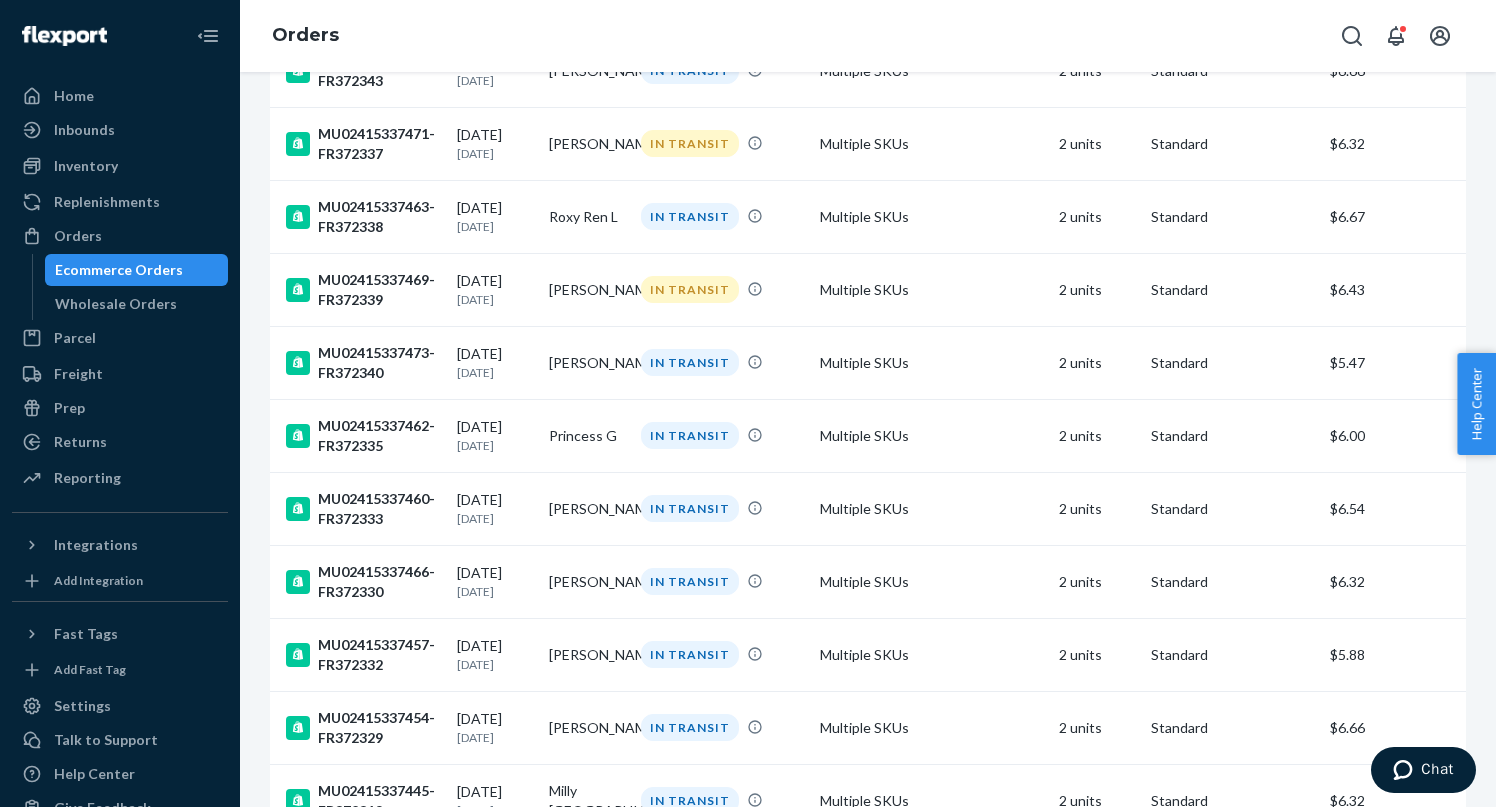 type on "[EMAIL_ADDRESS][DOMAIN_NAME]" 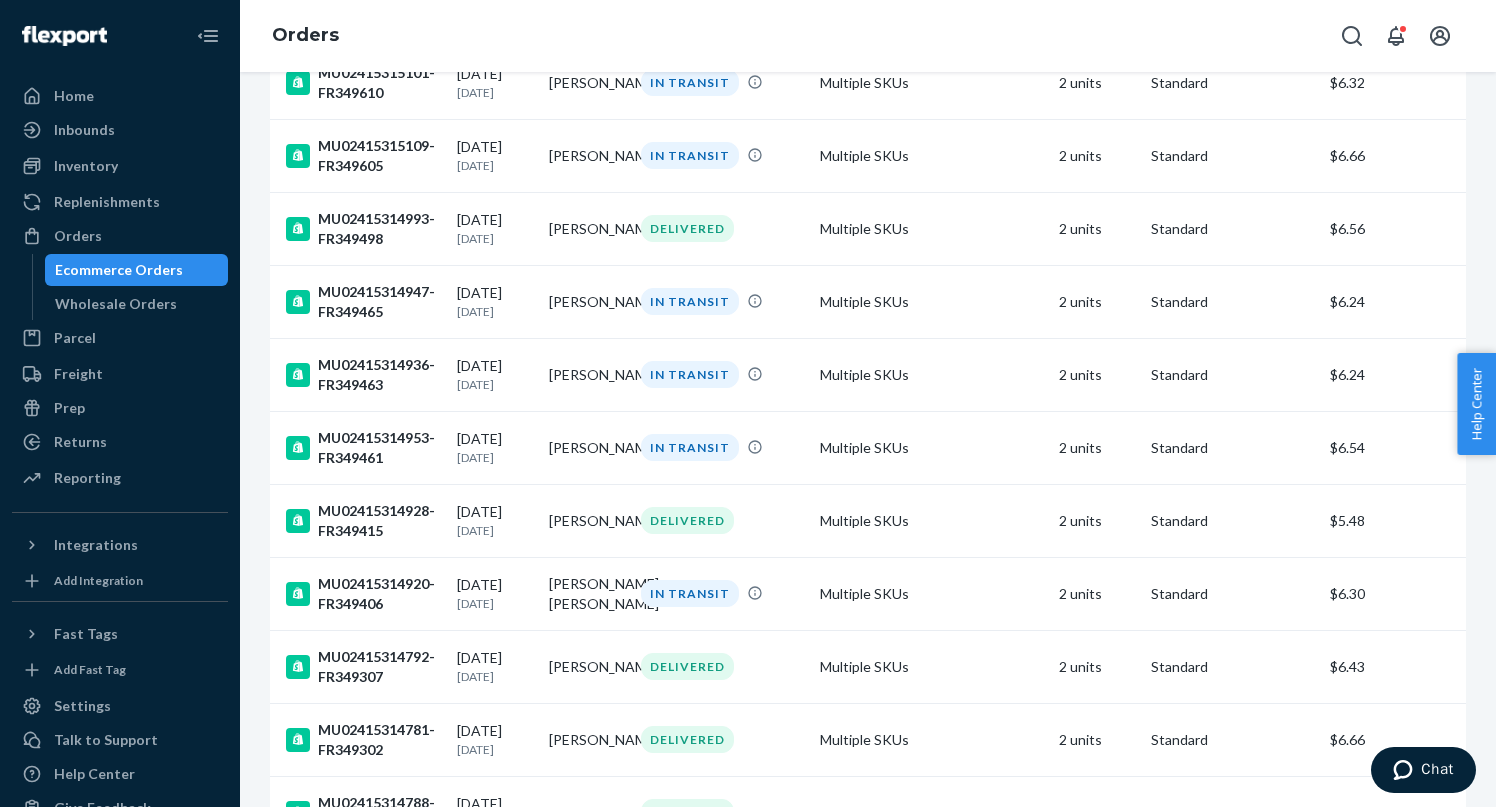 scroll, scrollTop: 6975, scrollLeft: 0, axis: vertical 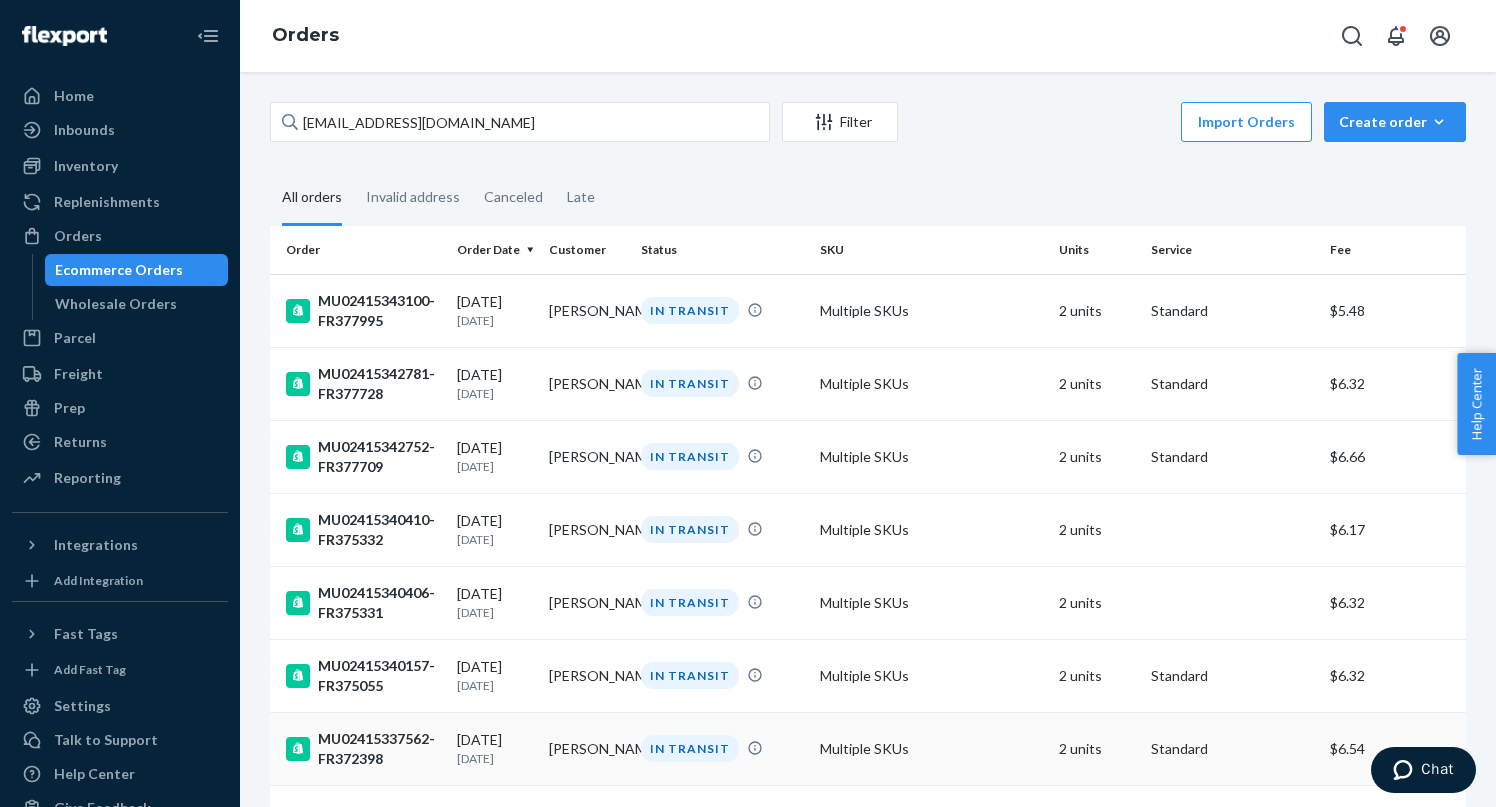 click on "Multiple SKUs" at bounding box center (931, 748) 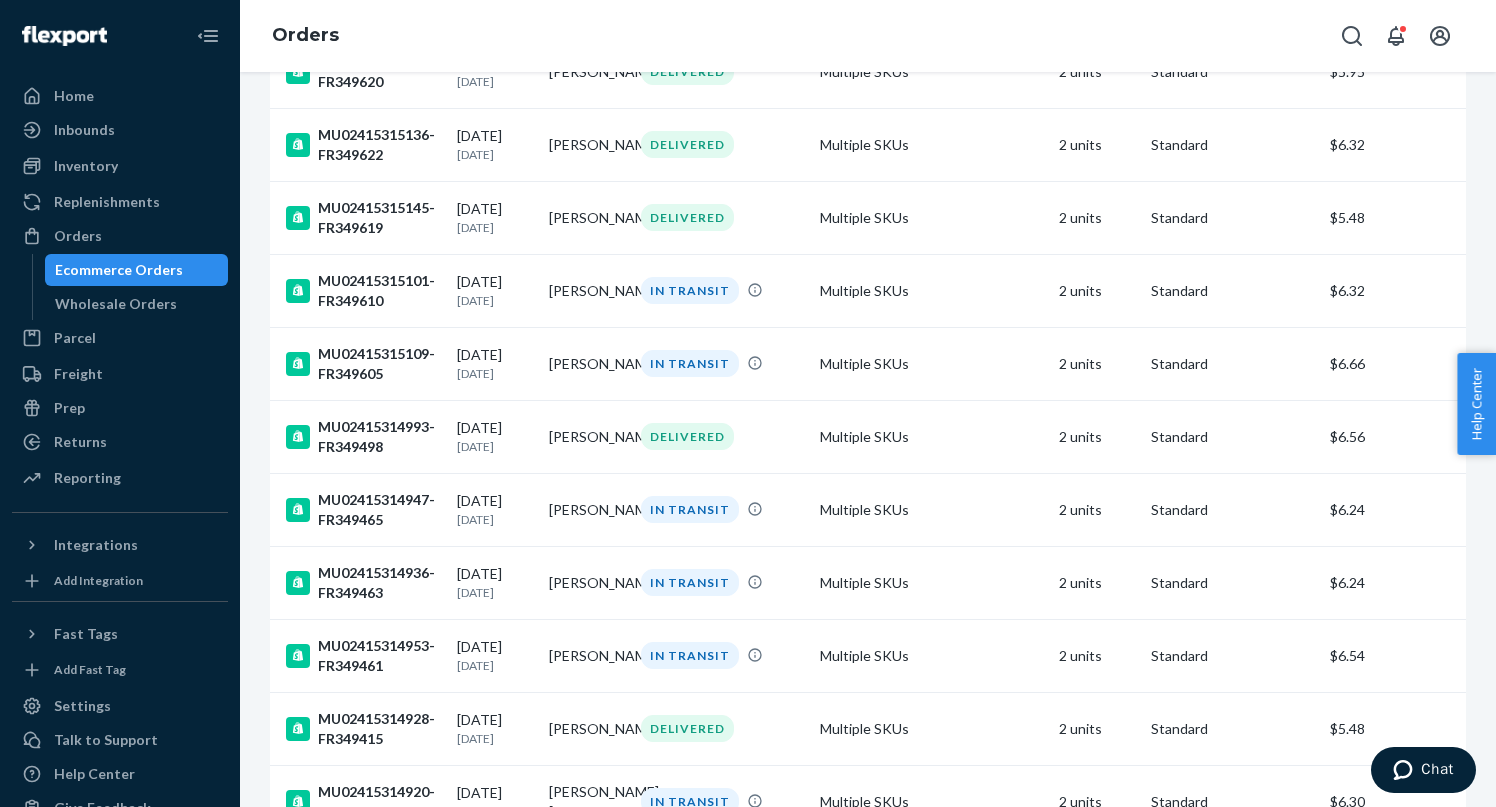 scroll, scrollTop: 6975, scrollLeft: 0, axis: vertical 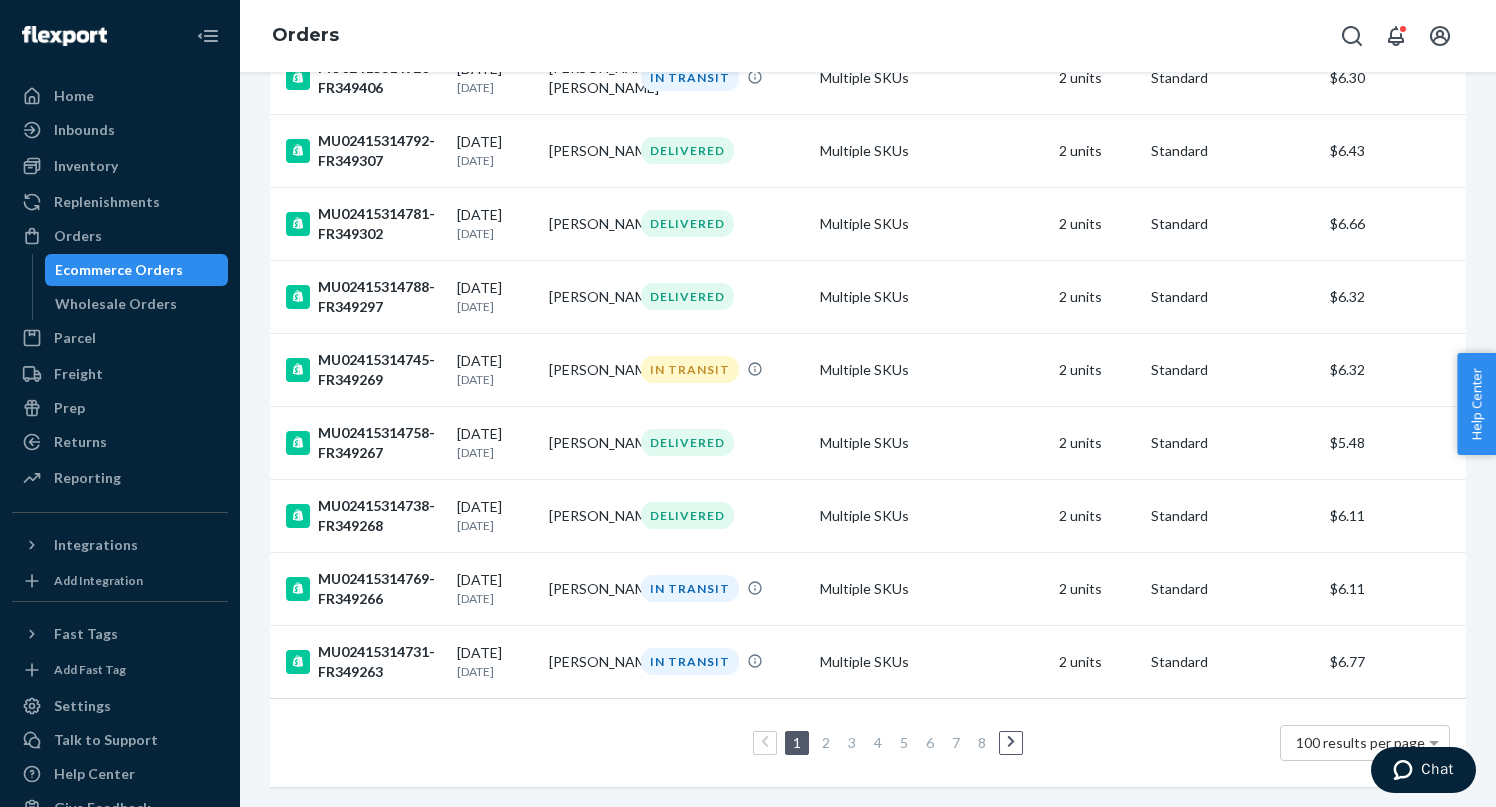 click on "2" at bounding box center (826, 742) 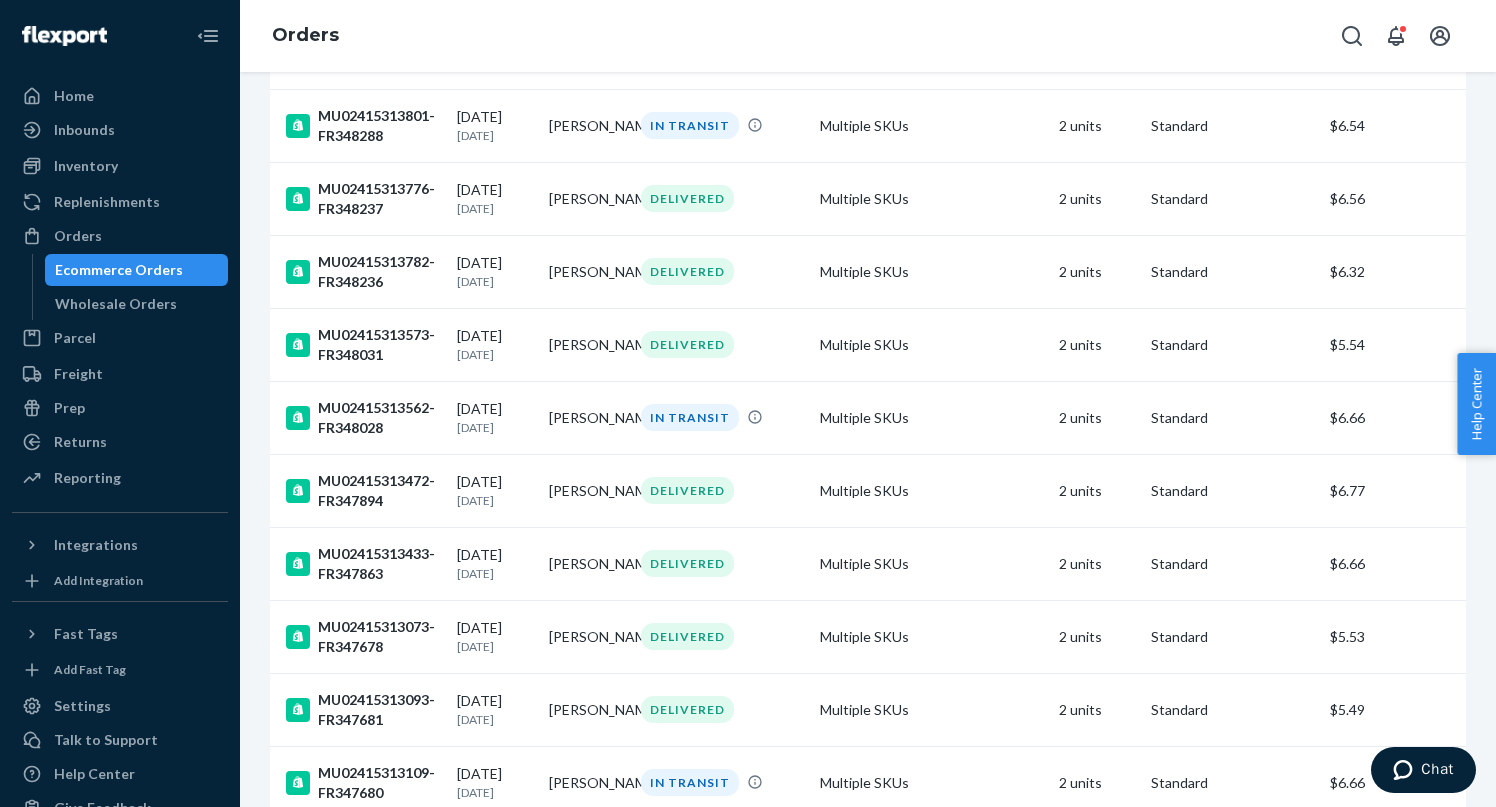 scroll, scrollTop: 4484, scrollLeft: 0, axis: vertical 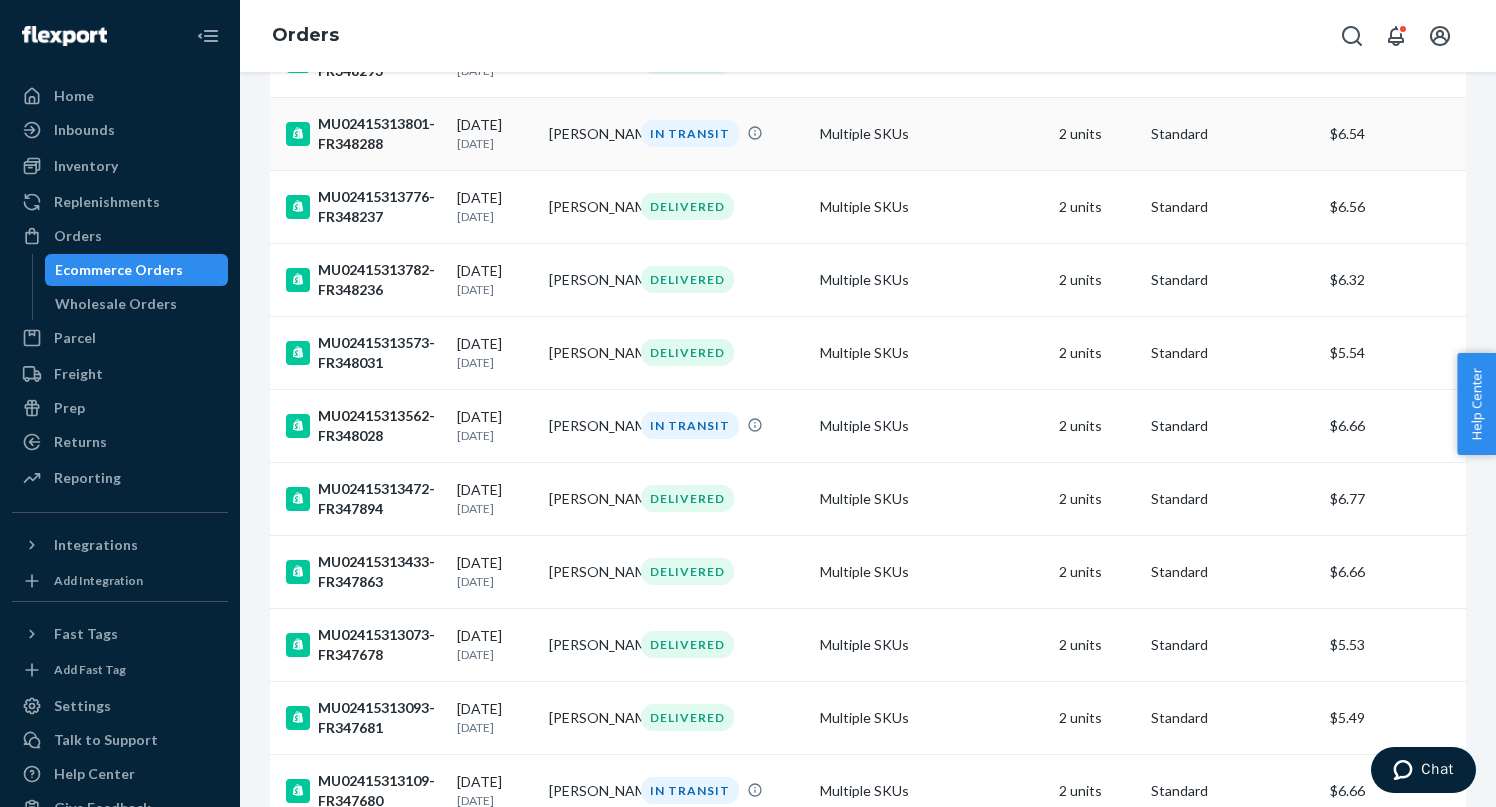 click on "[DATE] [DATE]" at bounding box center [495, 133] 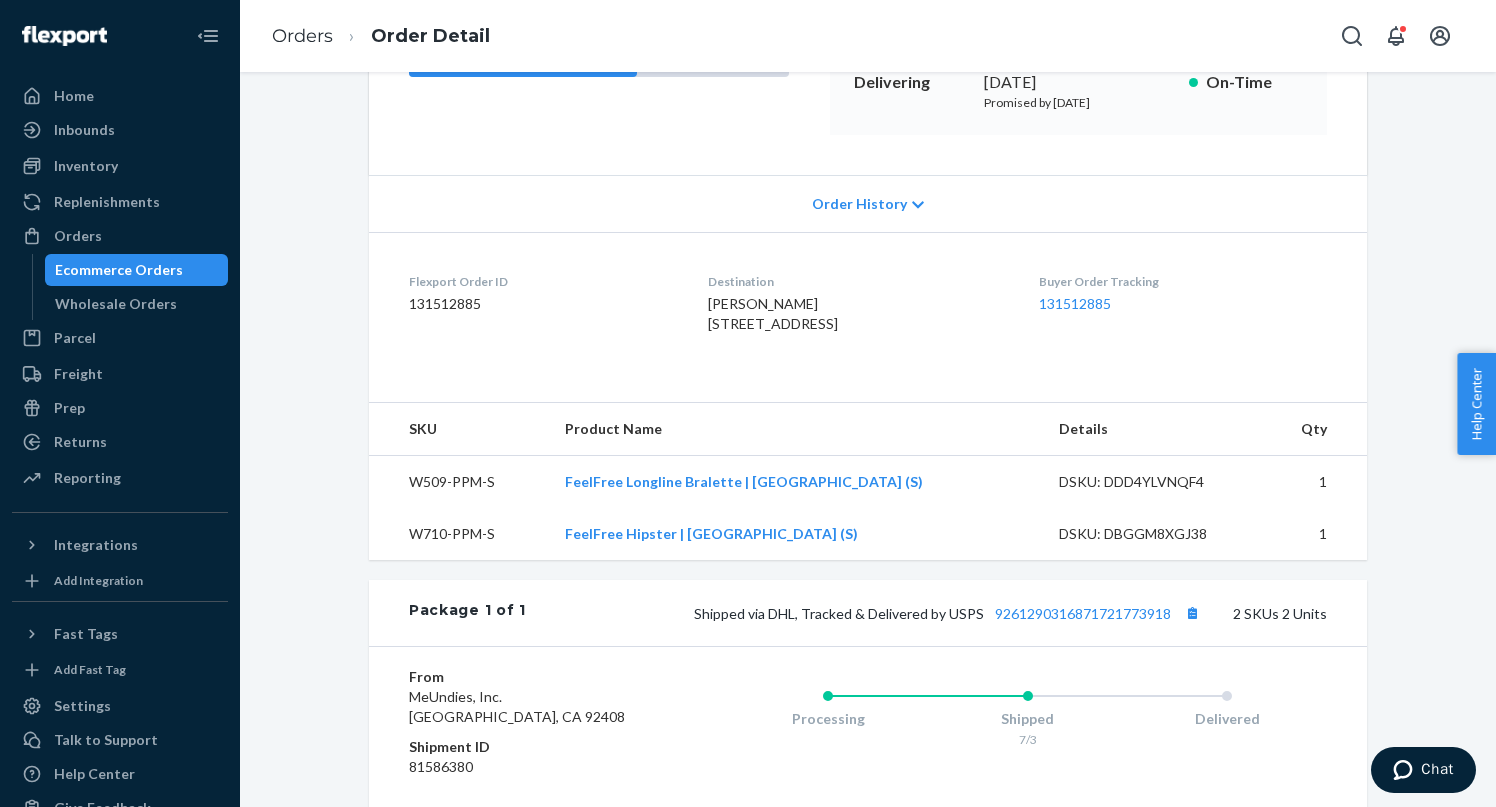 scroll, scrollTop: 329, scrollLeft: 0, axis: vertical 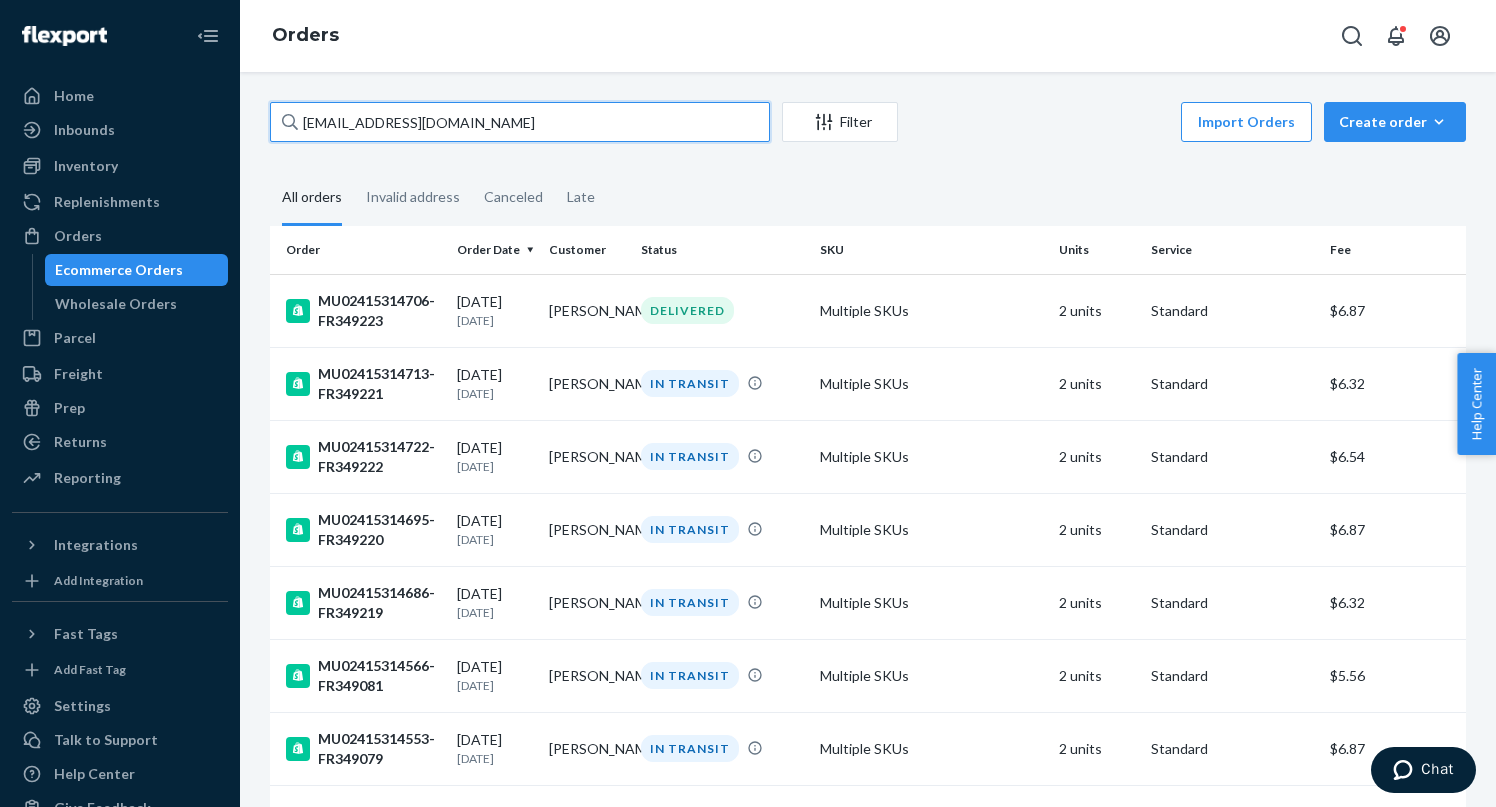 drag, startPoint x: 496, startPoint y: 127, endPoint x: 232, endPoint y: 113, distance: 264.37094 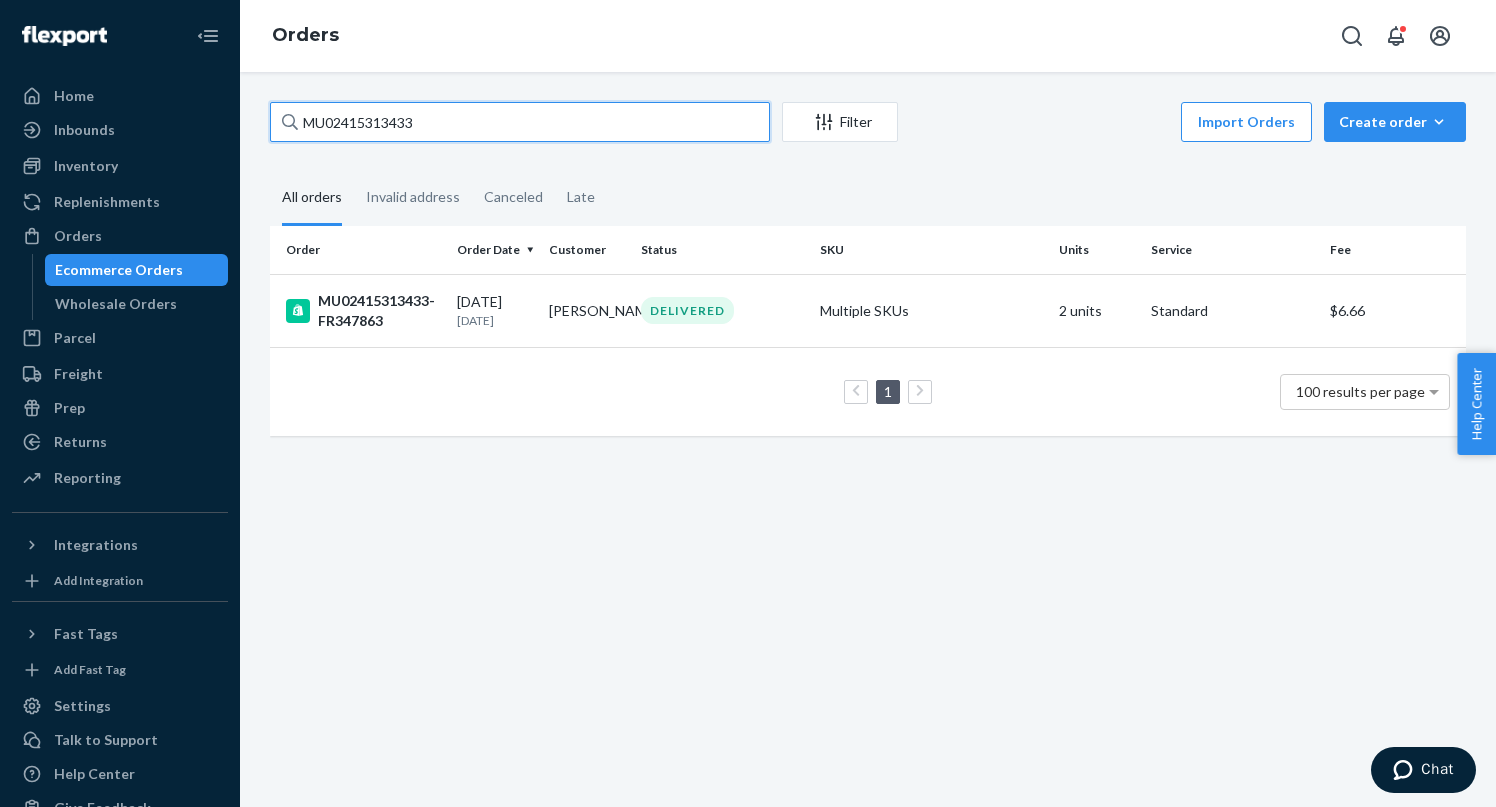drag, startPoint x: 437, startPoint y: 118, endPoint x: 253, endPoint y: 113, distance: 184.06792 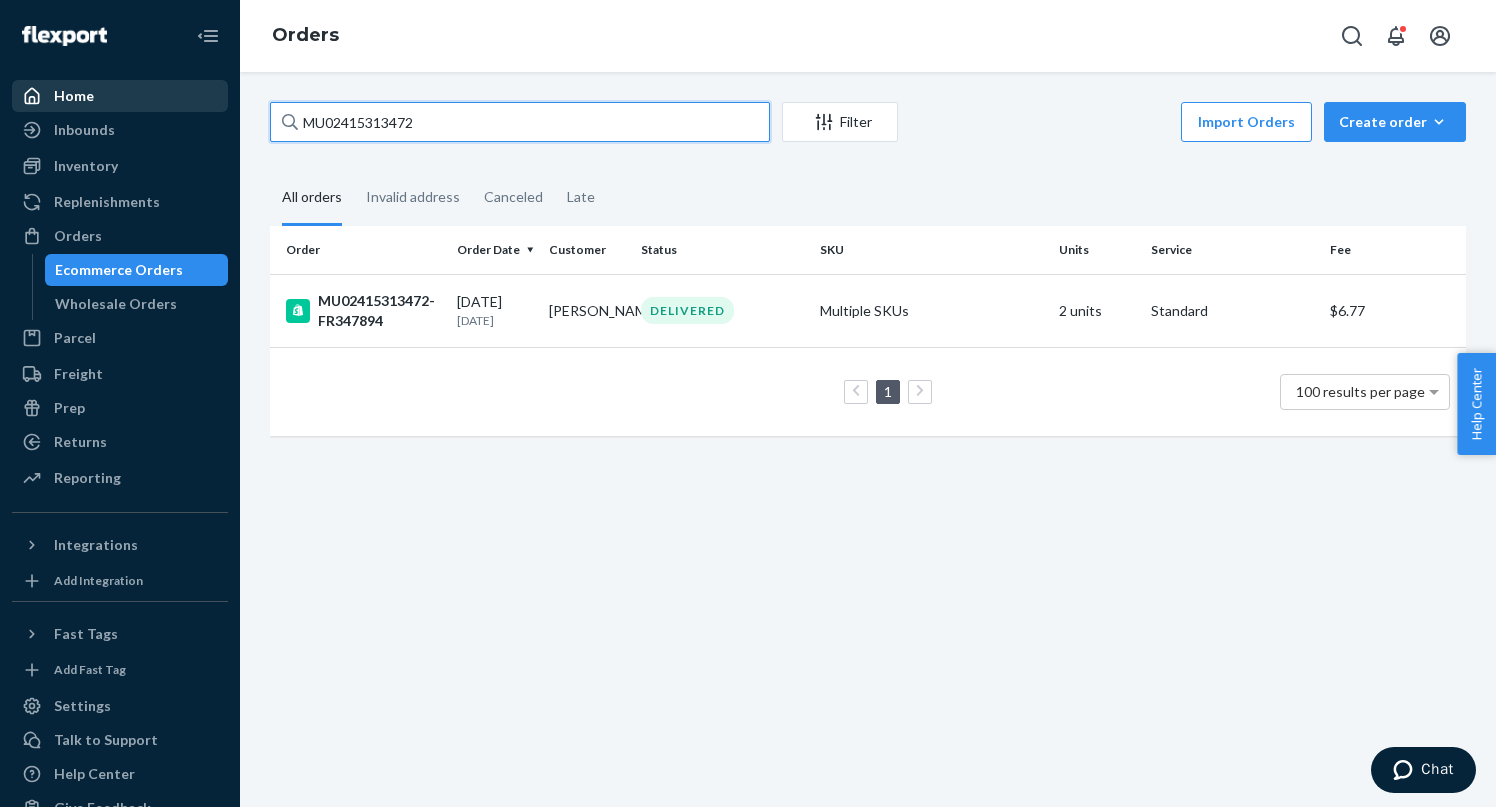 drag, startPoint x: 623, startPoint y: 116, endPoint x: 225, endPoint y: 95, distance: 398.55365 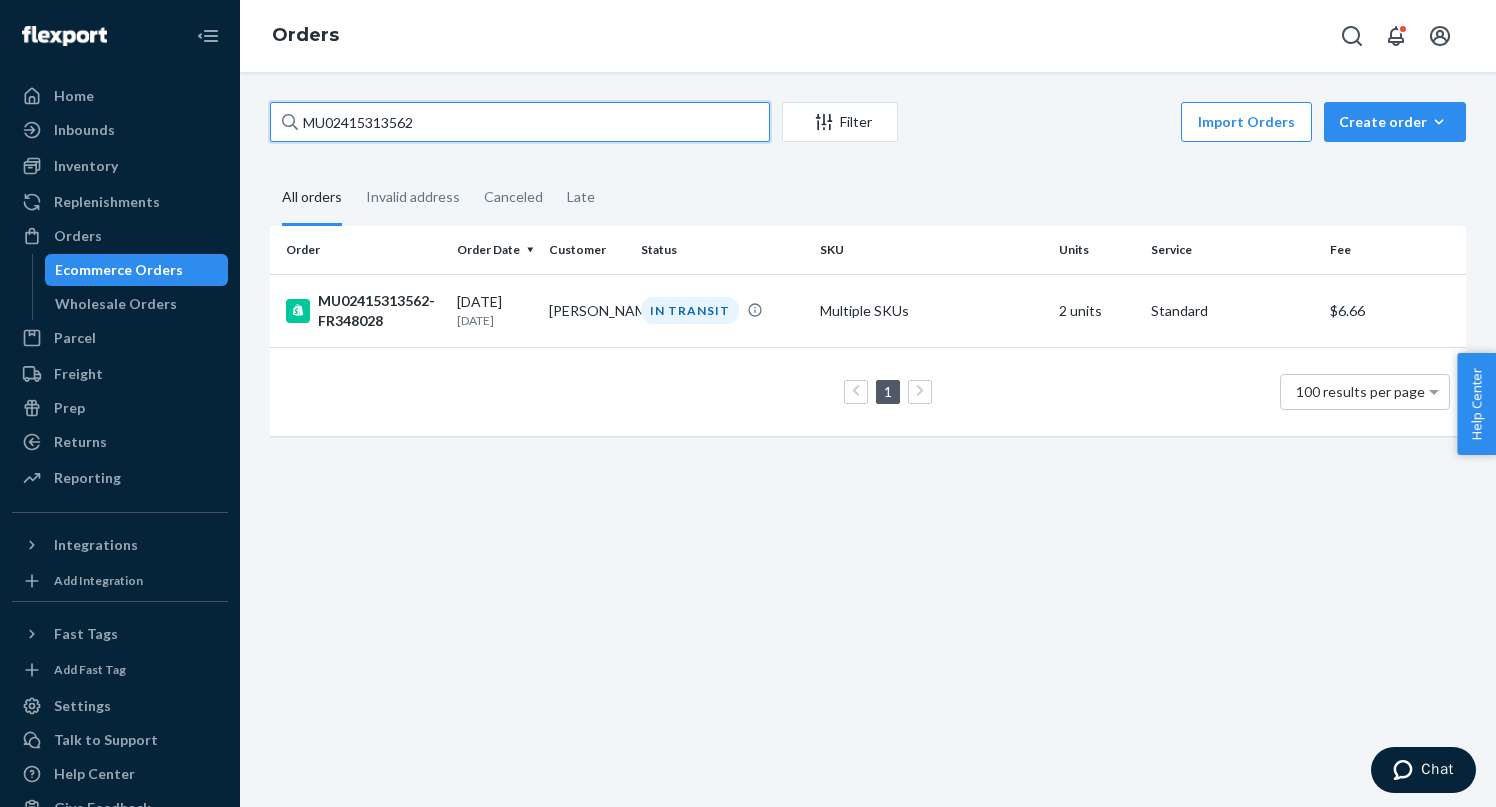 type on "MU02415313562" 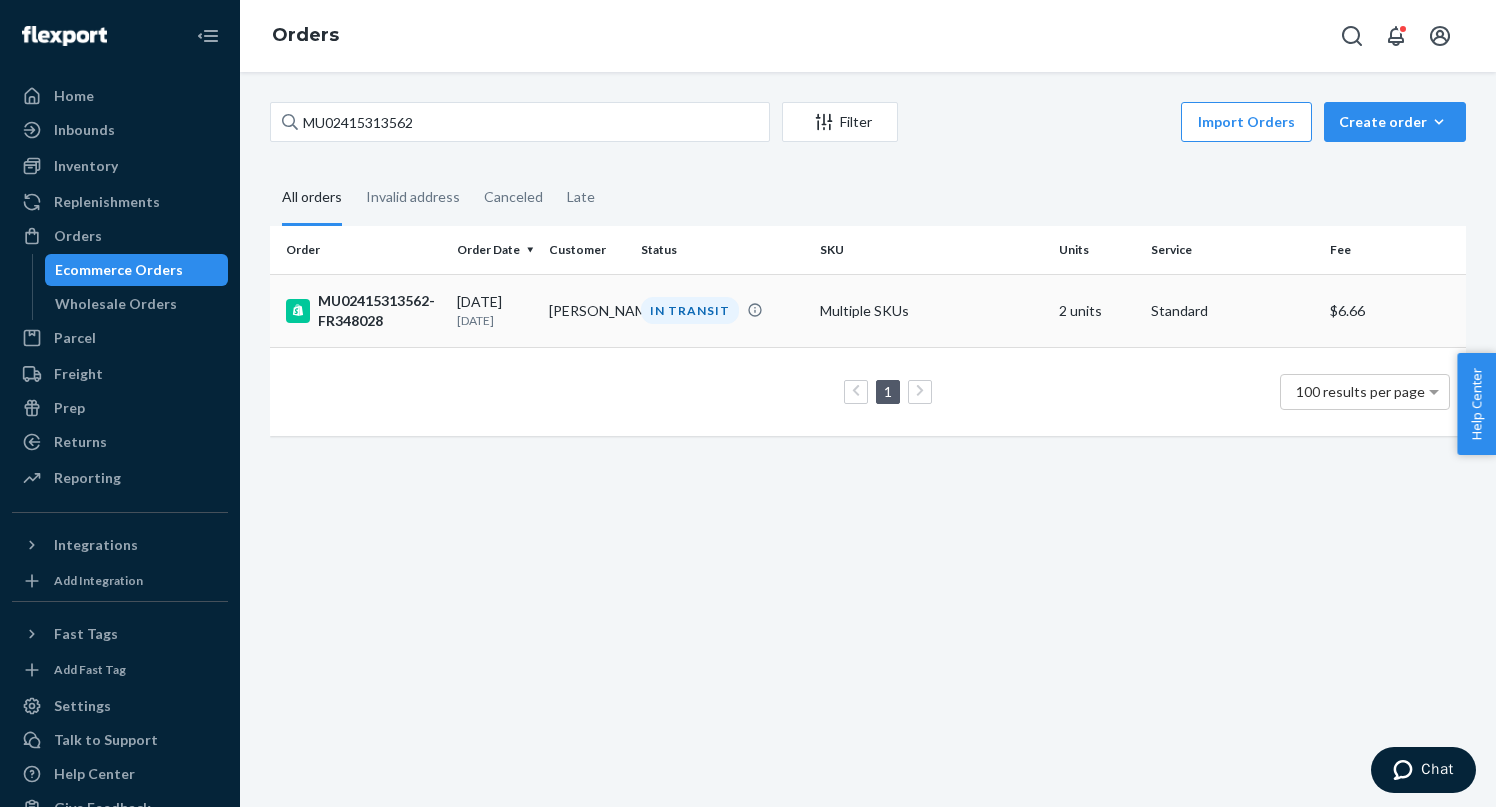 click on "[PERSON_NAME]" at bounding box center [587, 310] 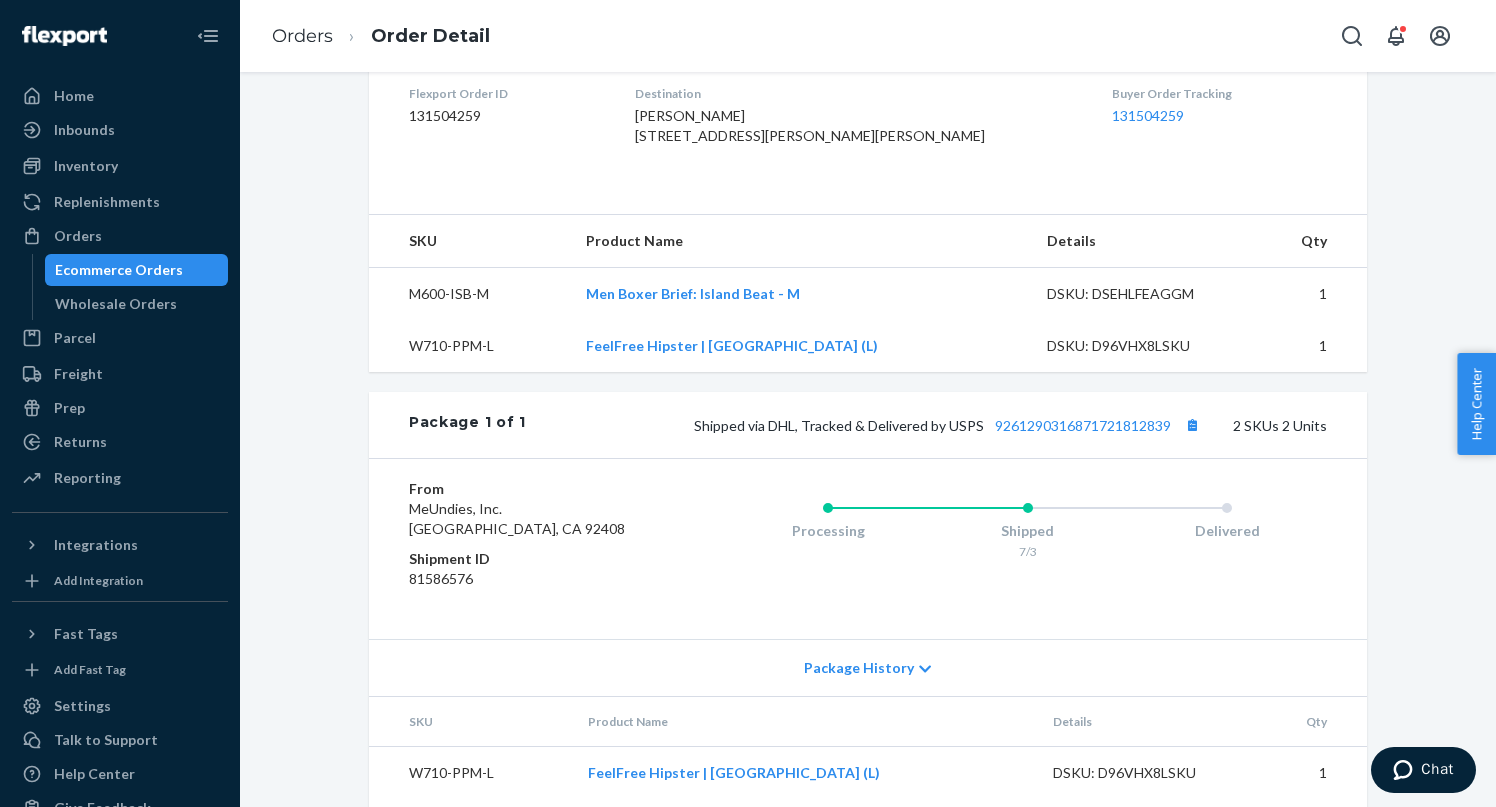scroll, scrollTop: 623, scrollLeft: 0, axis: vertical 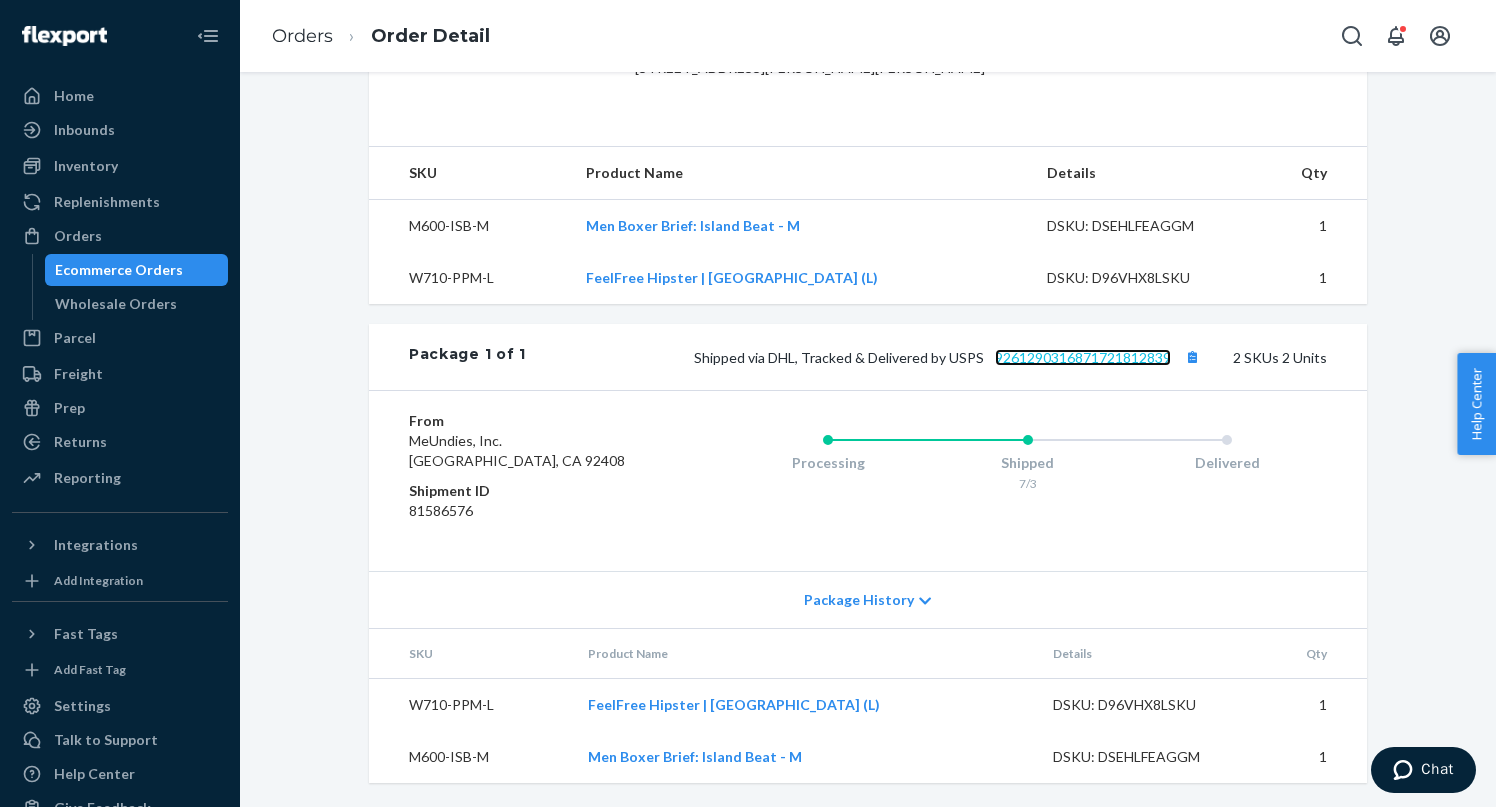 click on "9261290316871721812839" at bounding box center [1083, 357] 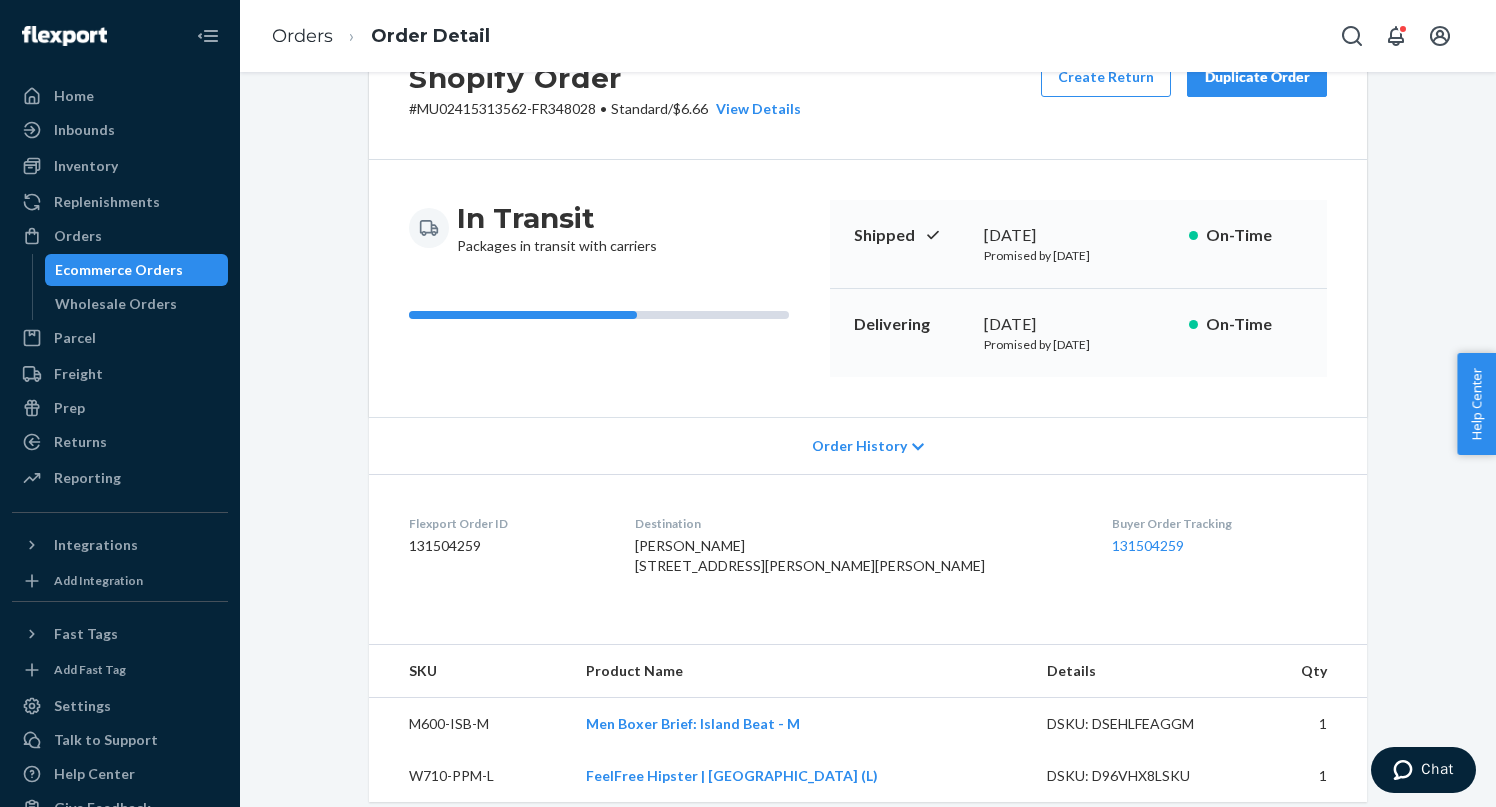 scroll, scrollTop: 0, scrollLeft: 0, axis: both 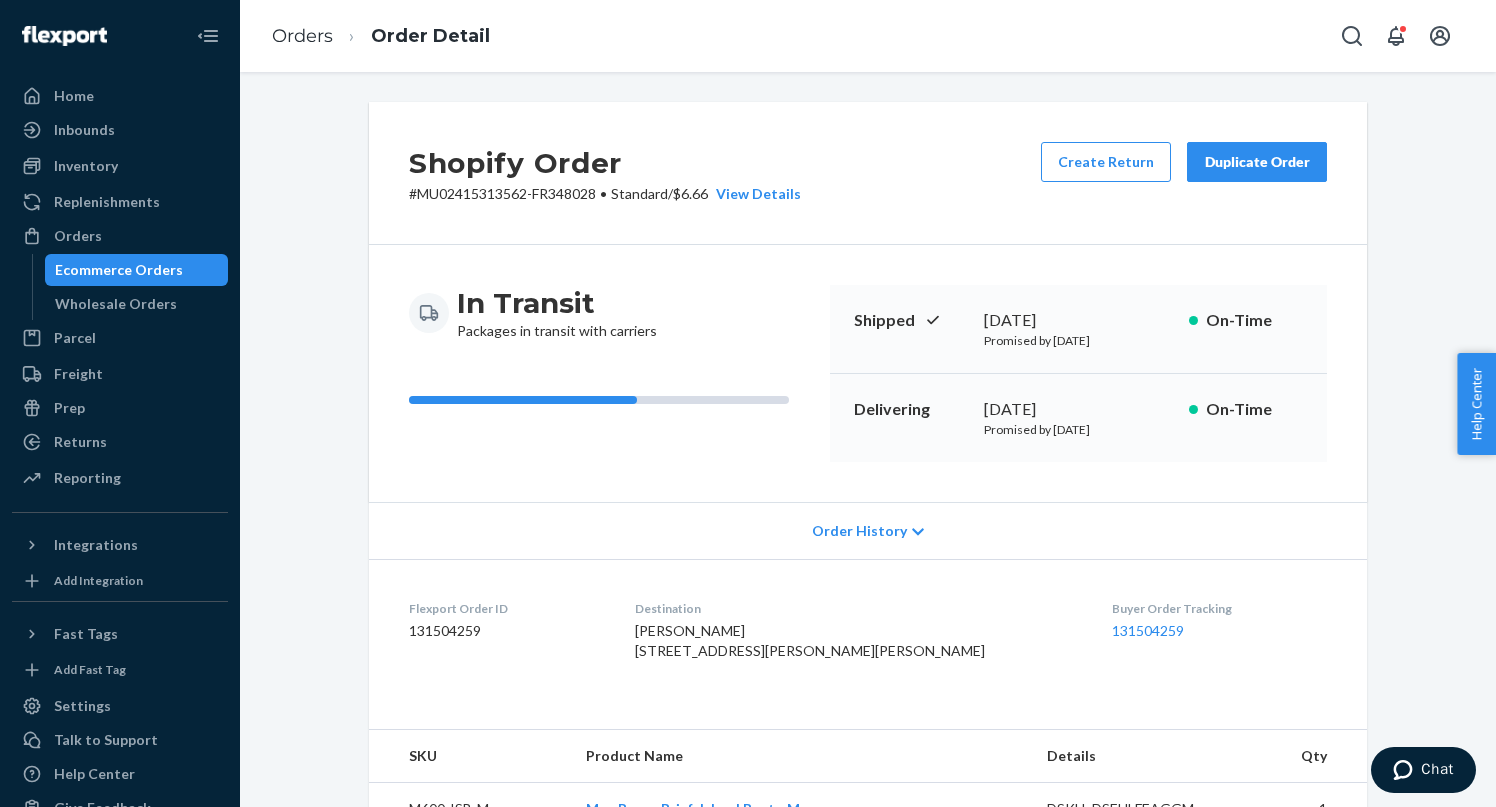 click on "Ecommerce Orders" at bounding box center [137, 270] 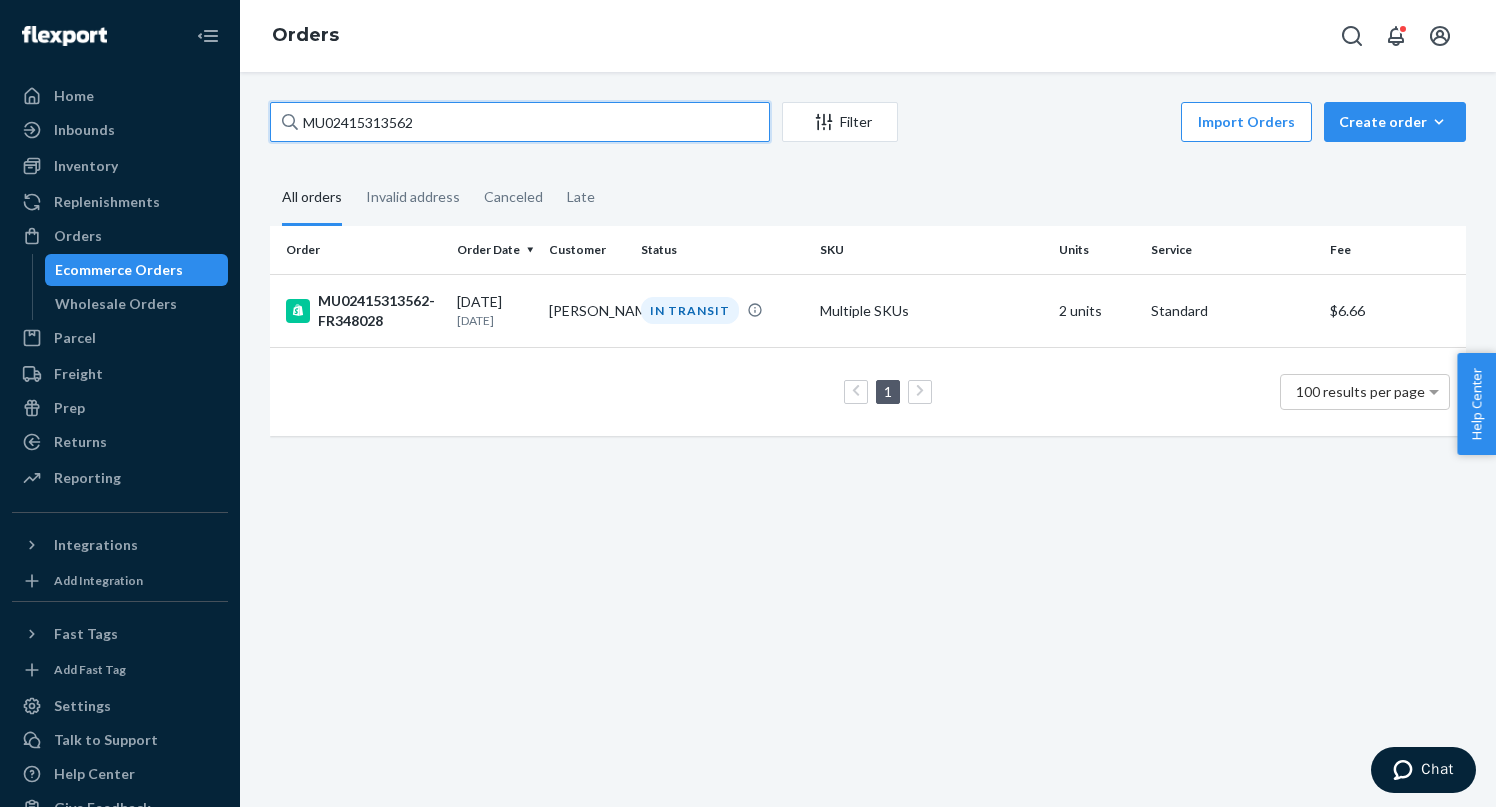 drag, startPoint x: 477, startPoint y: 119, endPoint x: 255, endPoint y: 106, distance: 222.38031 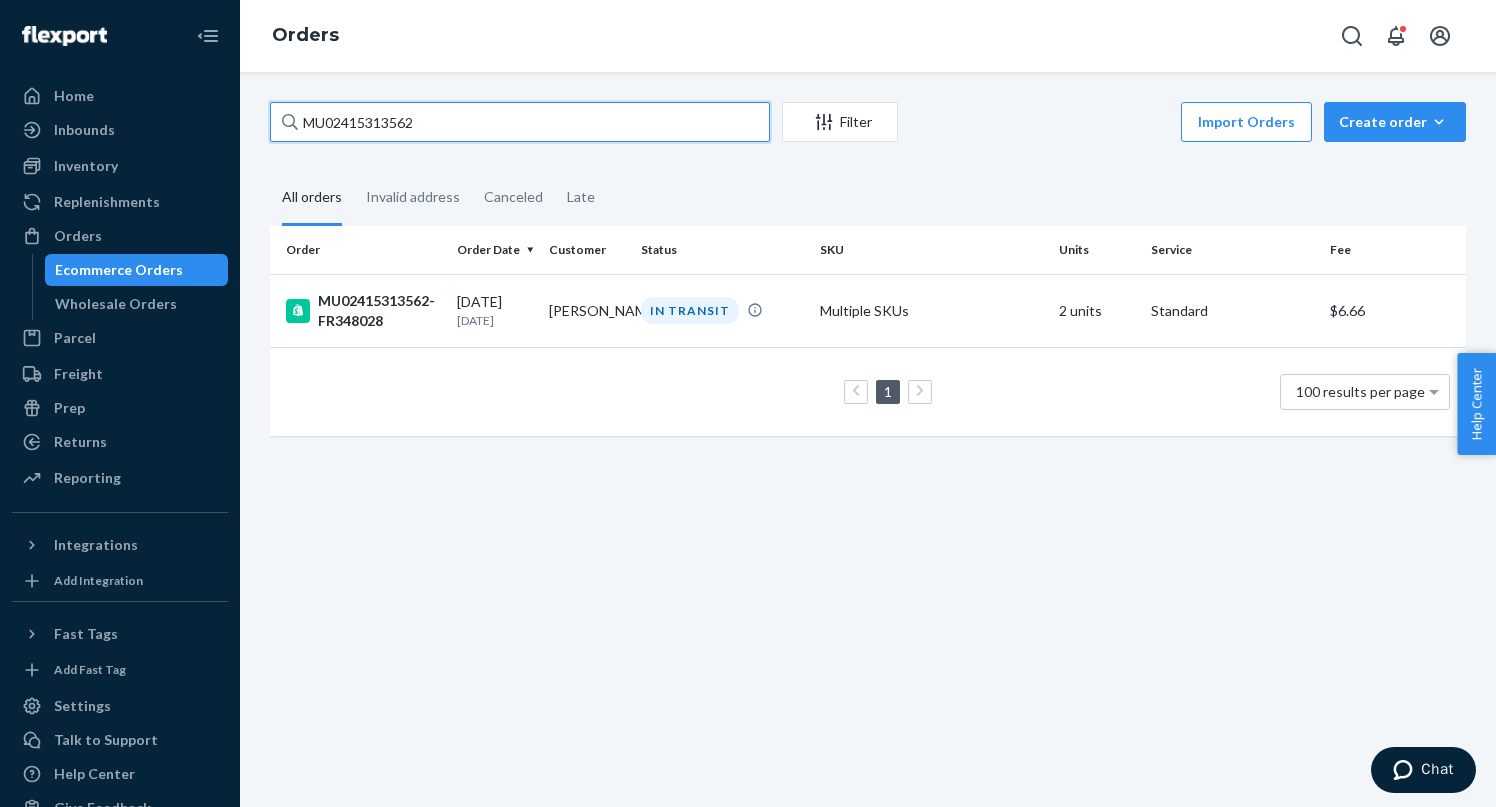click on "MU02415313562 Filter Import Orders Create order Ecommerce order Removal order All orders Invalid address Canceled Late Order Order Date Customer Status SKU Units Service Fee MU02415313562-FR348028 [DATE] [DATE] [PERSON_NAME] IN TRANSIT Multiple SKUs 2 units Standard $6.66 1 100 results per page" at bounding box center (868, 279) 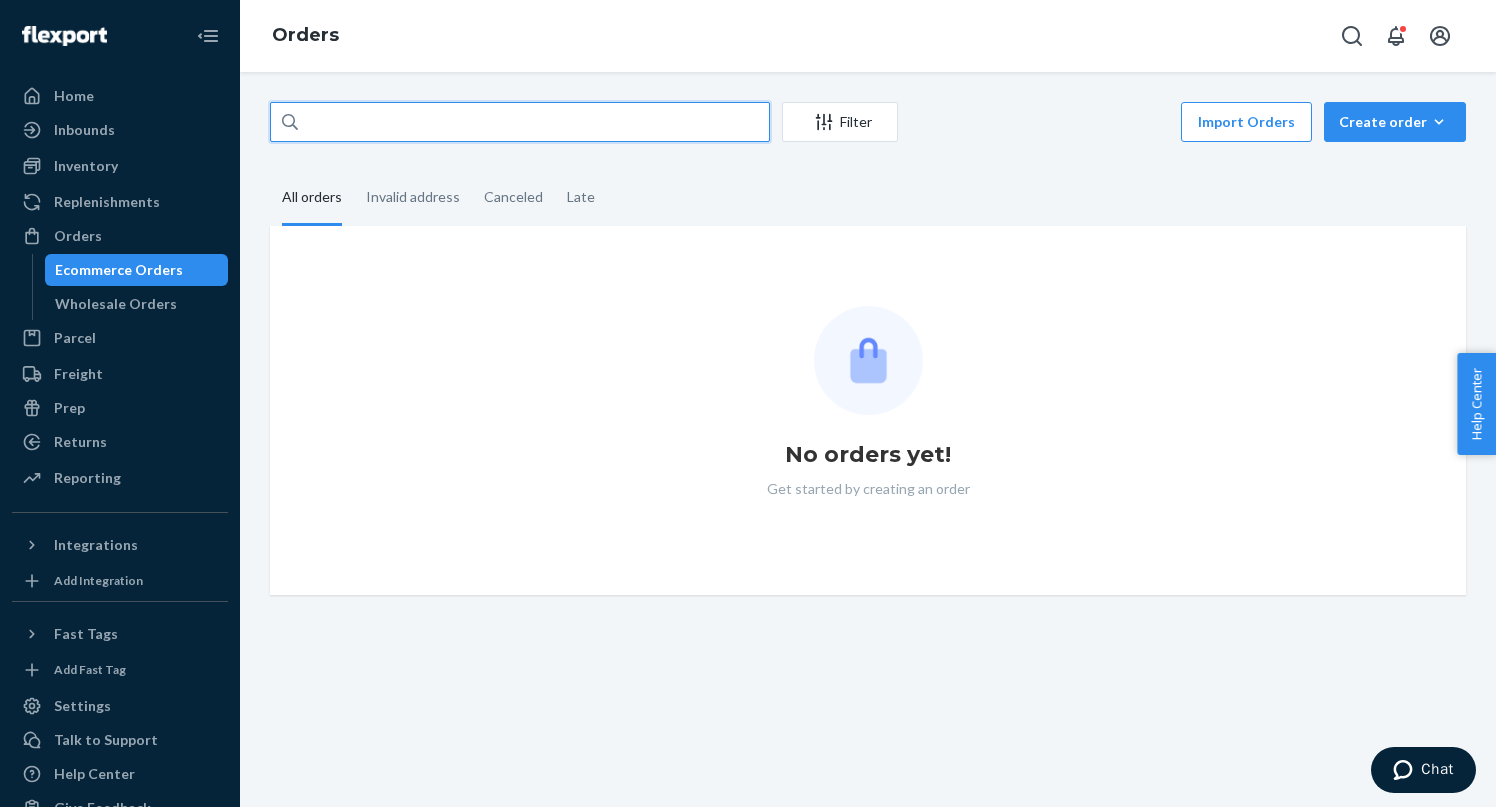 paste on "MU02415313573" 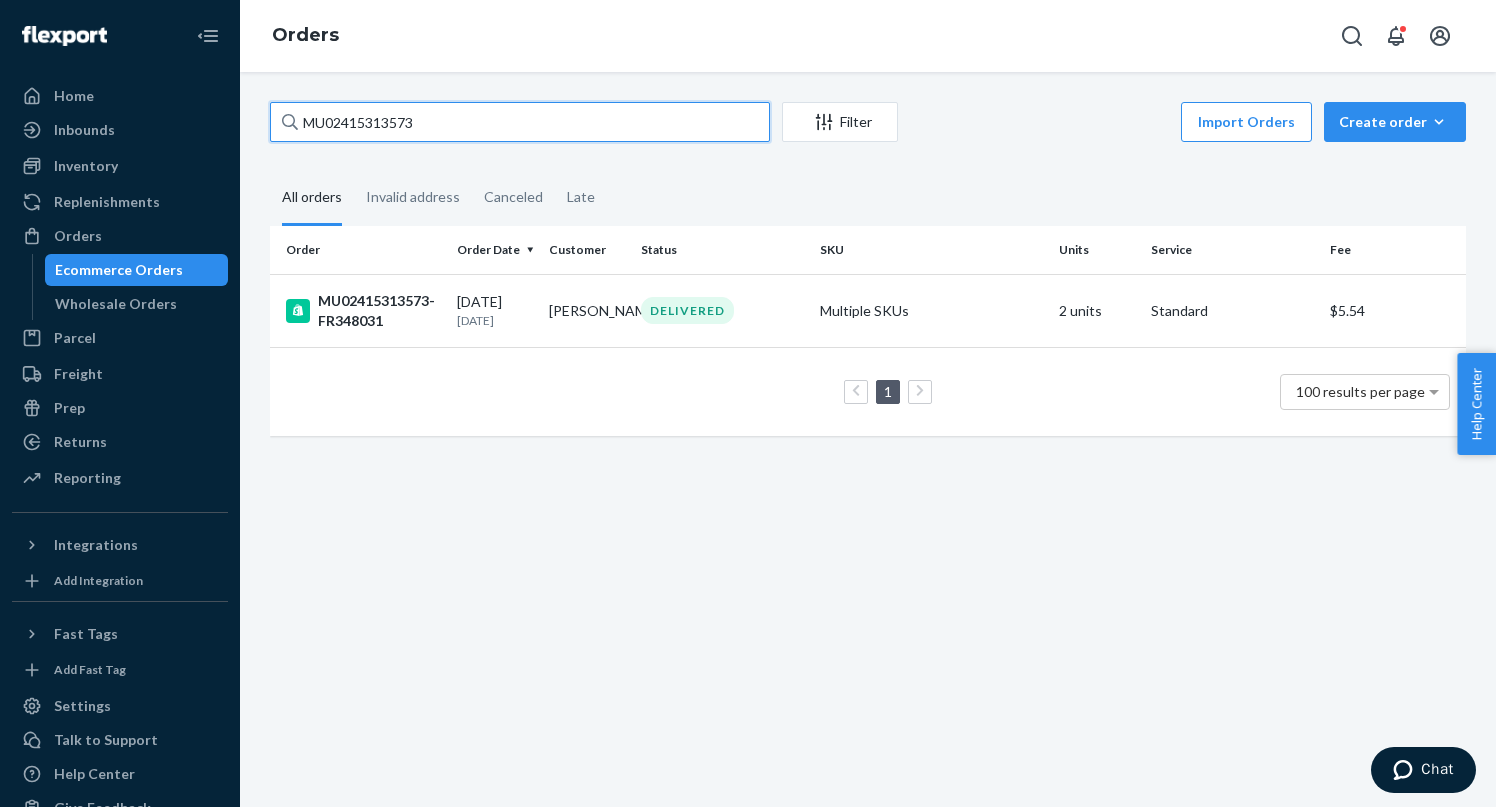 drag, startPoint x: 497, startPoint y: 123, endPoint x: 229, endPoint y: 110, distance: 268.31512 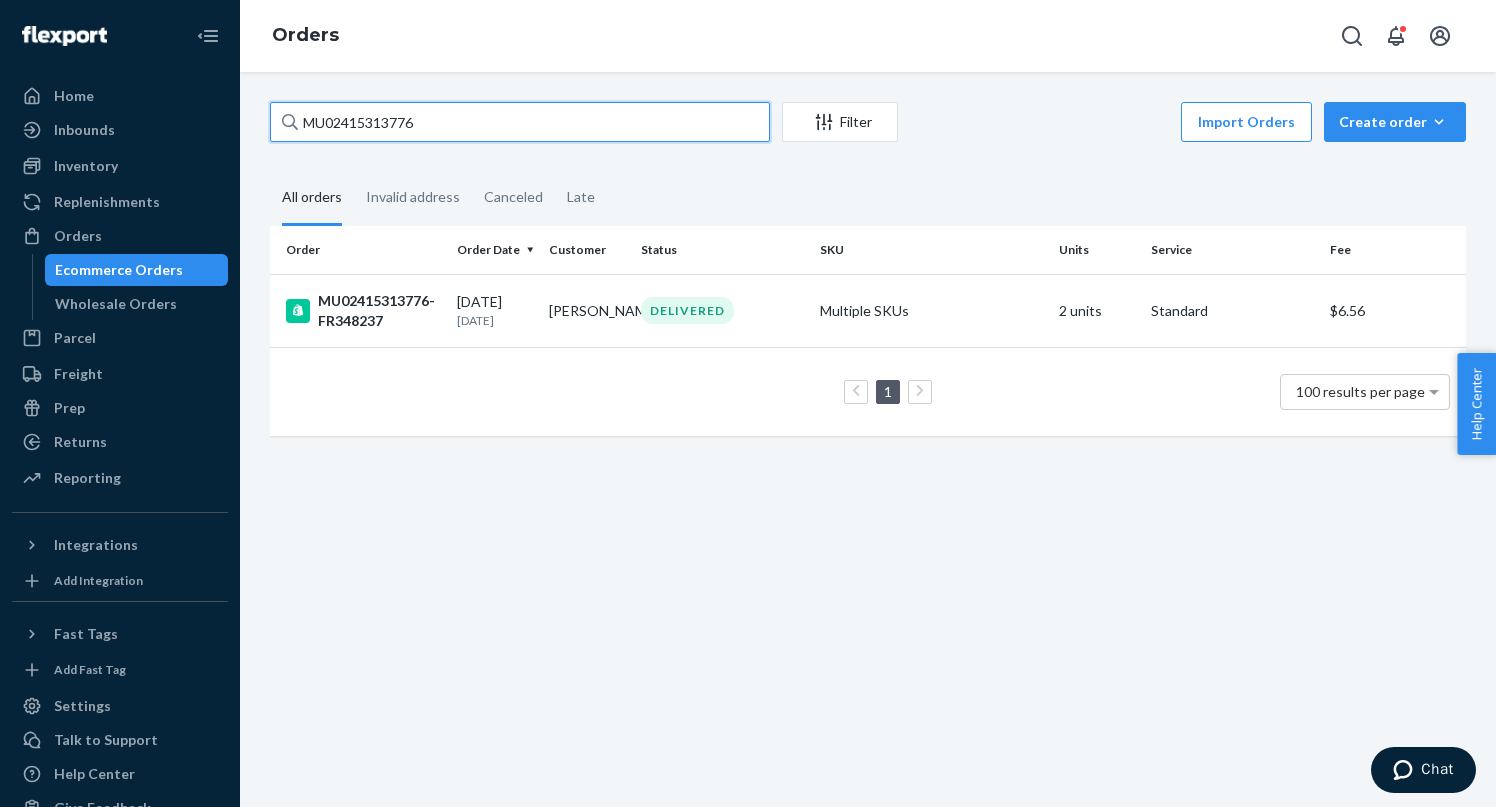 drag, startPoint x: 459, startPoint y: 125, endPoint x: 251, endPoint y: 118, distance: 208.11775 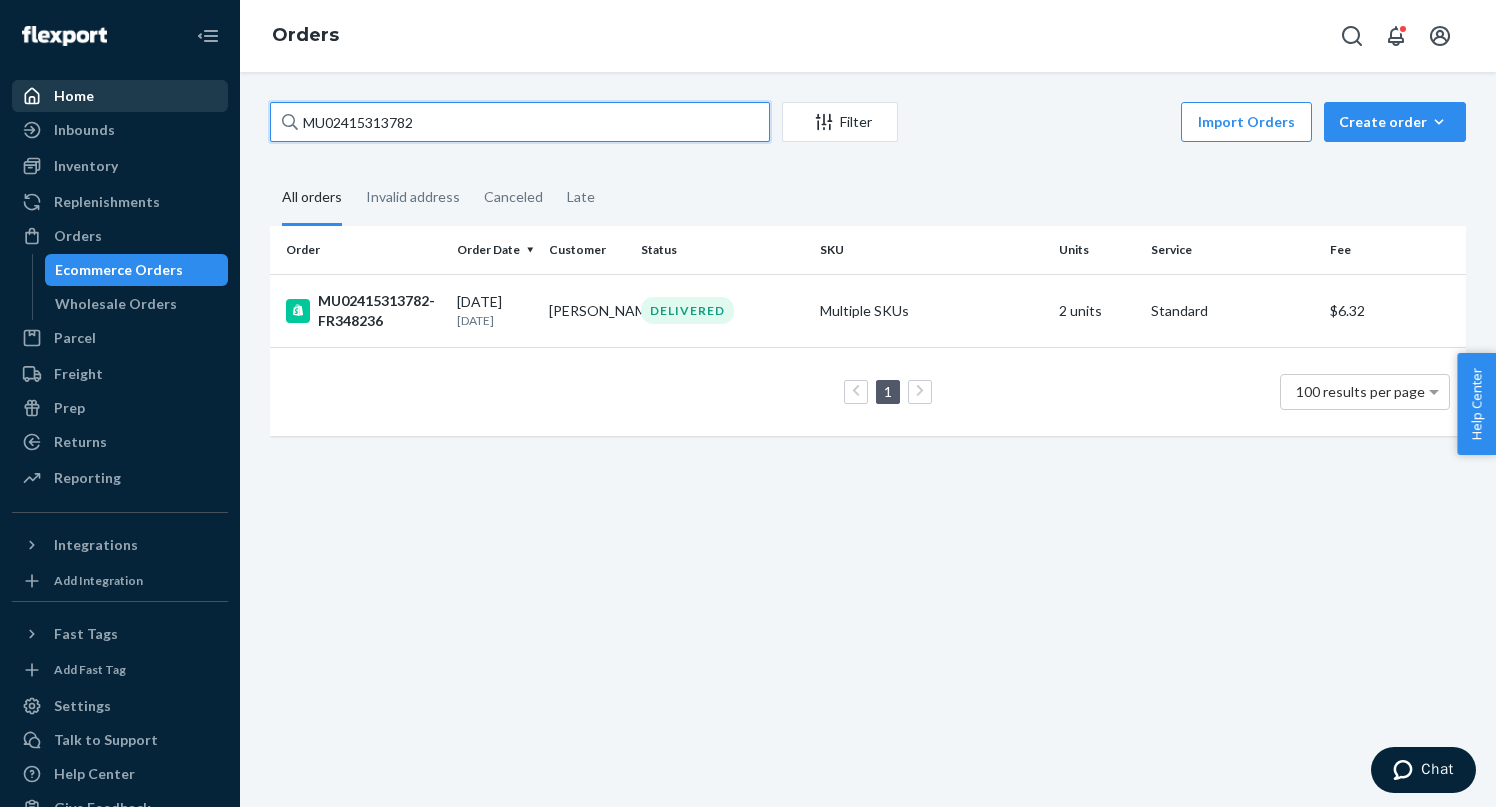 drag, startPoint x: 483, startPoint y: 128, endPoint x: 198, endPoint y: 99, distance: 286.47165 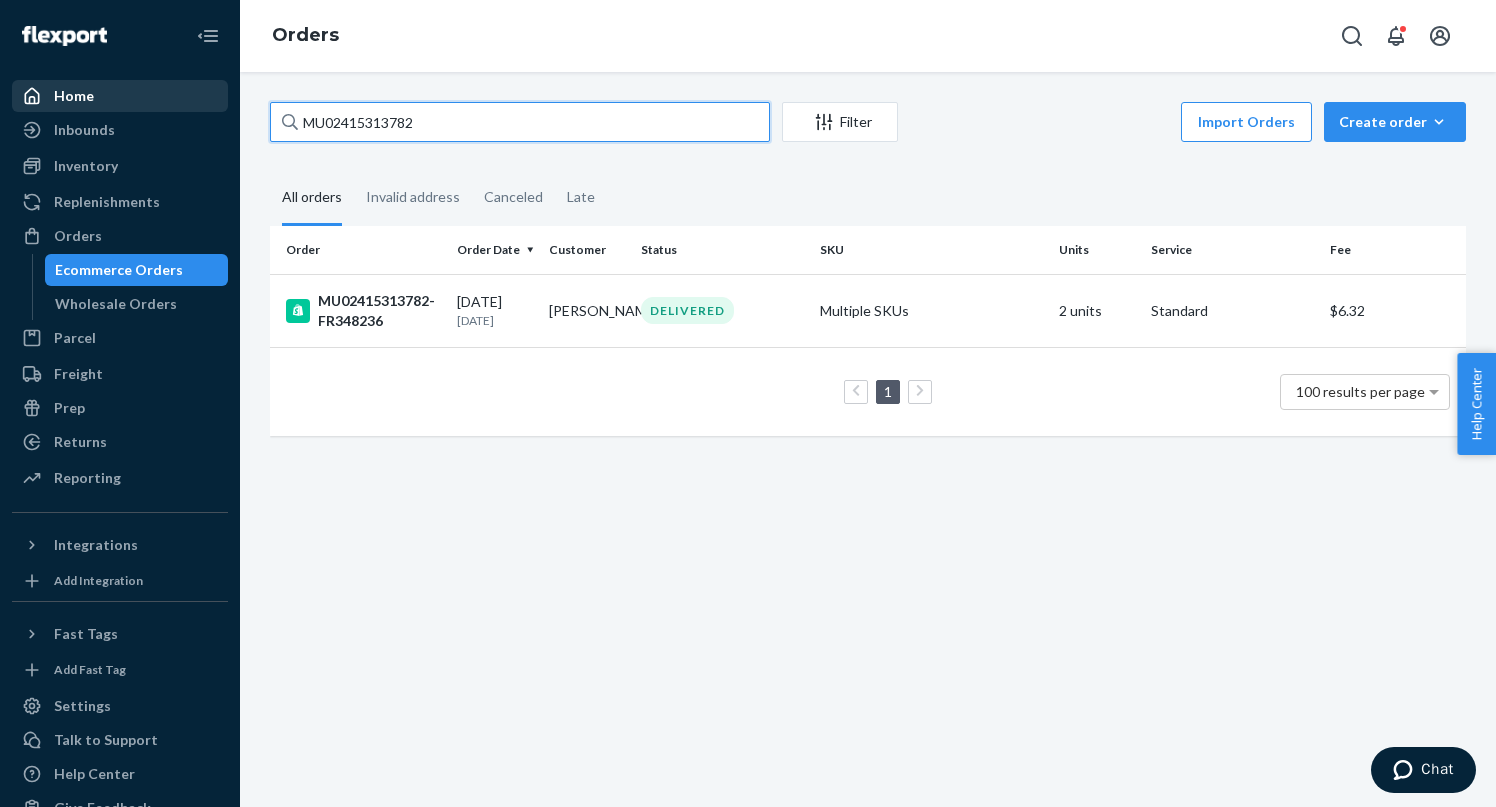 paste on "801" 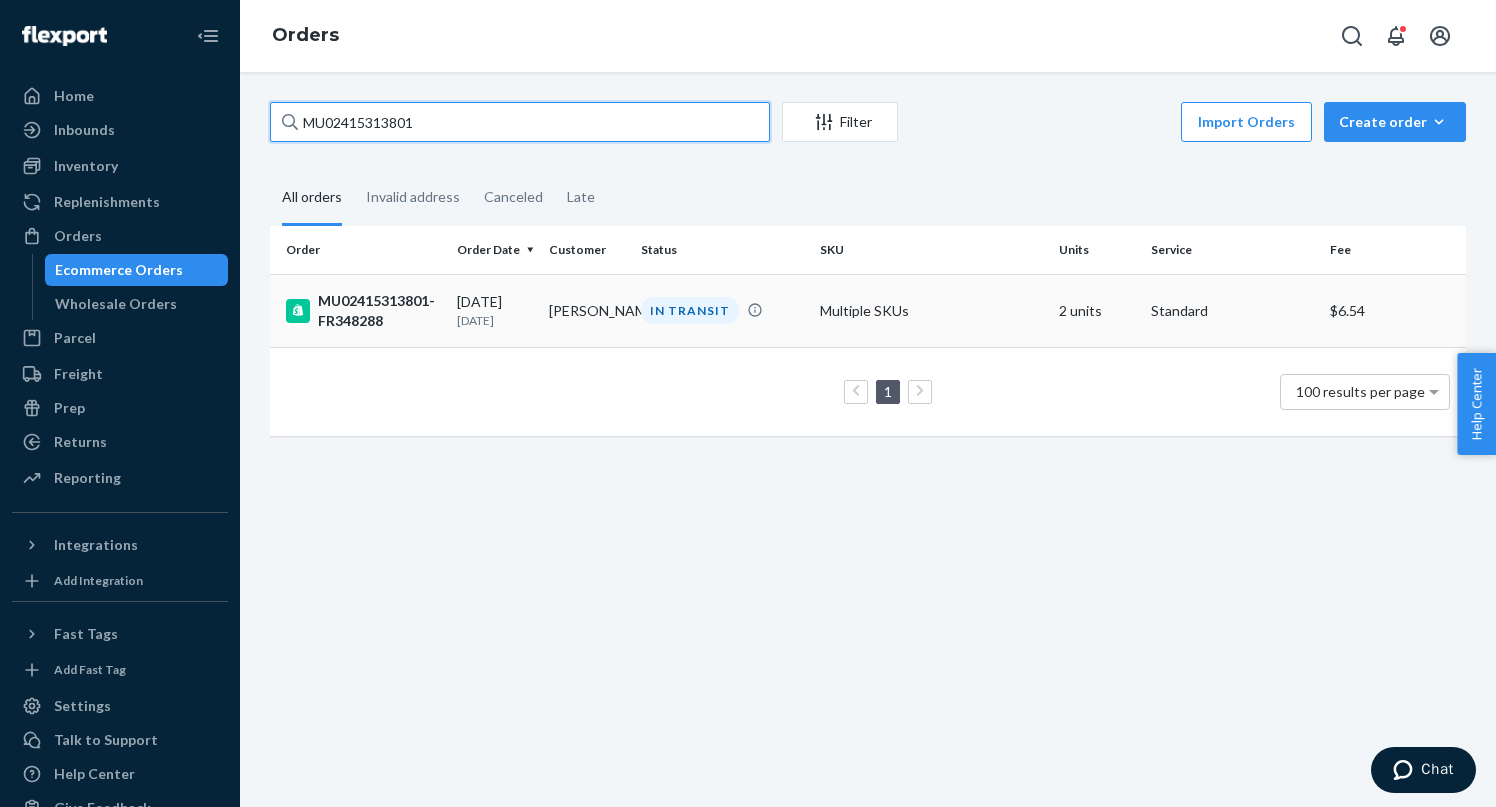 type on "MU02415313801" 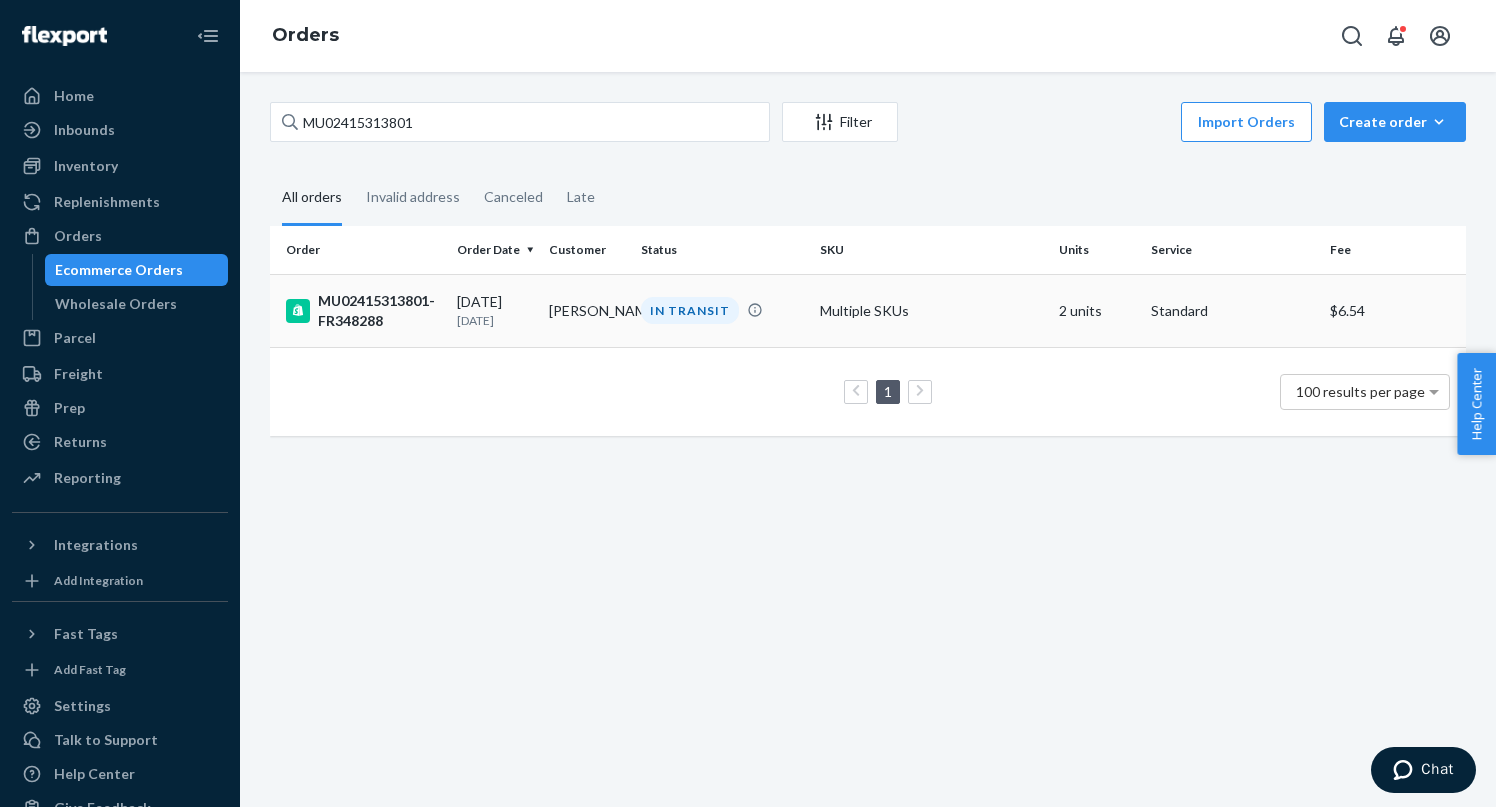 click on "MU02415313801-FR348288" at bounding box center (363, 311) 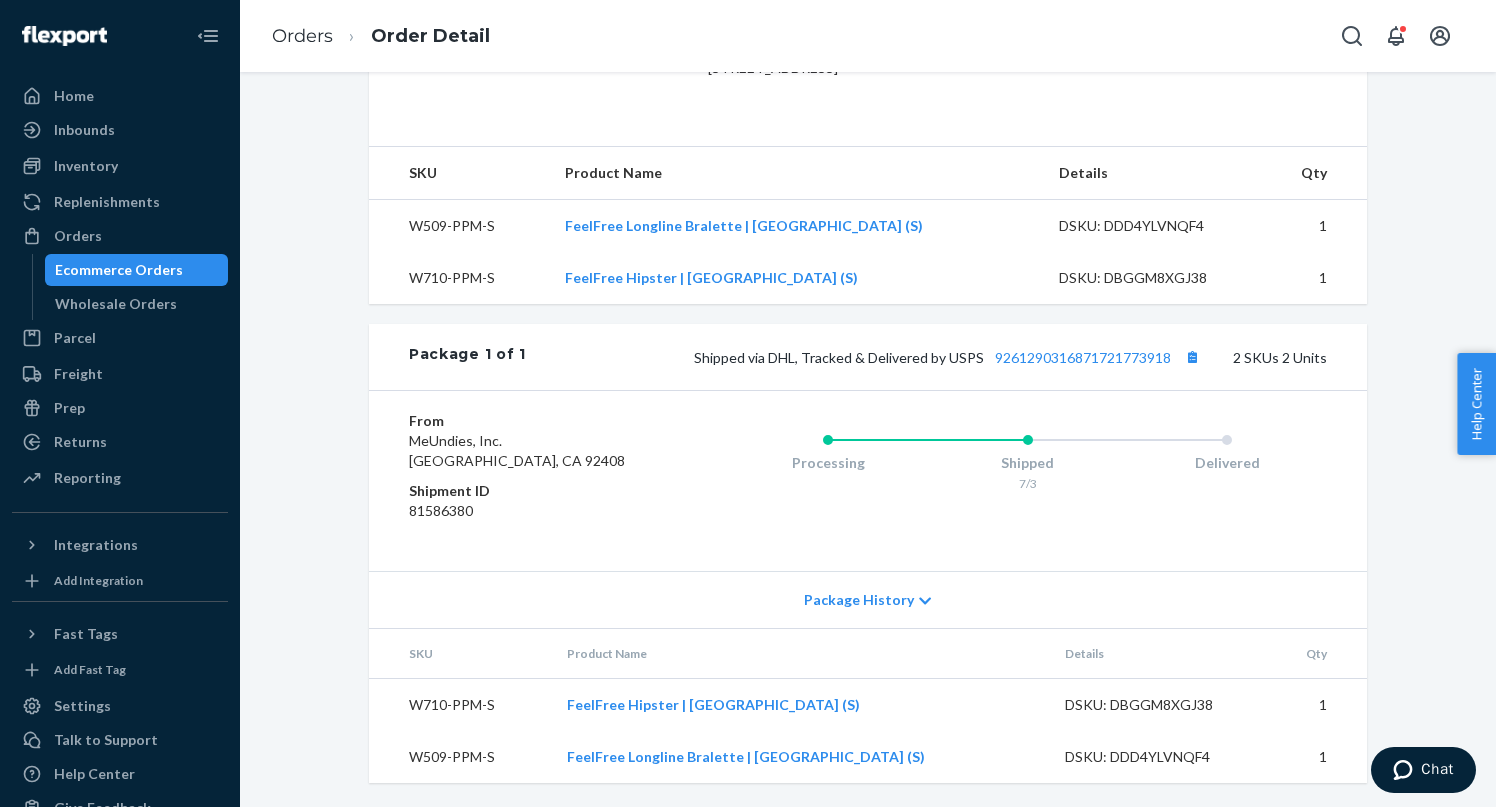 scroll, scrollTop: 623, scrollLeft: 0, axis: vertical 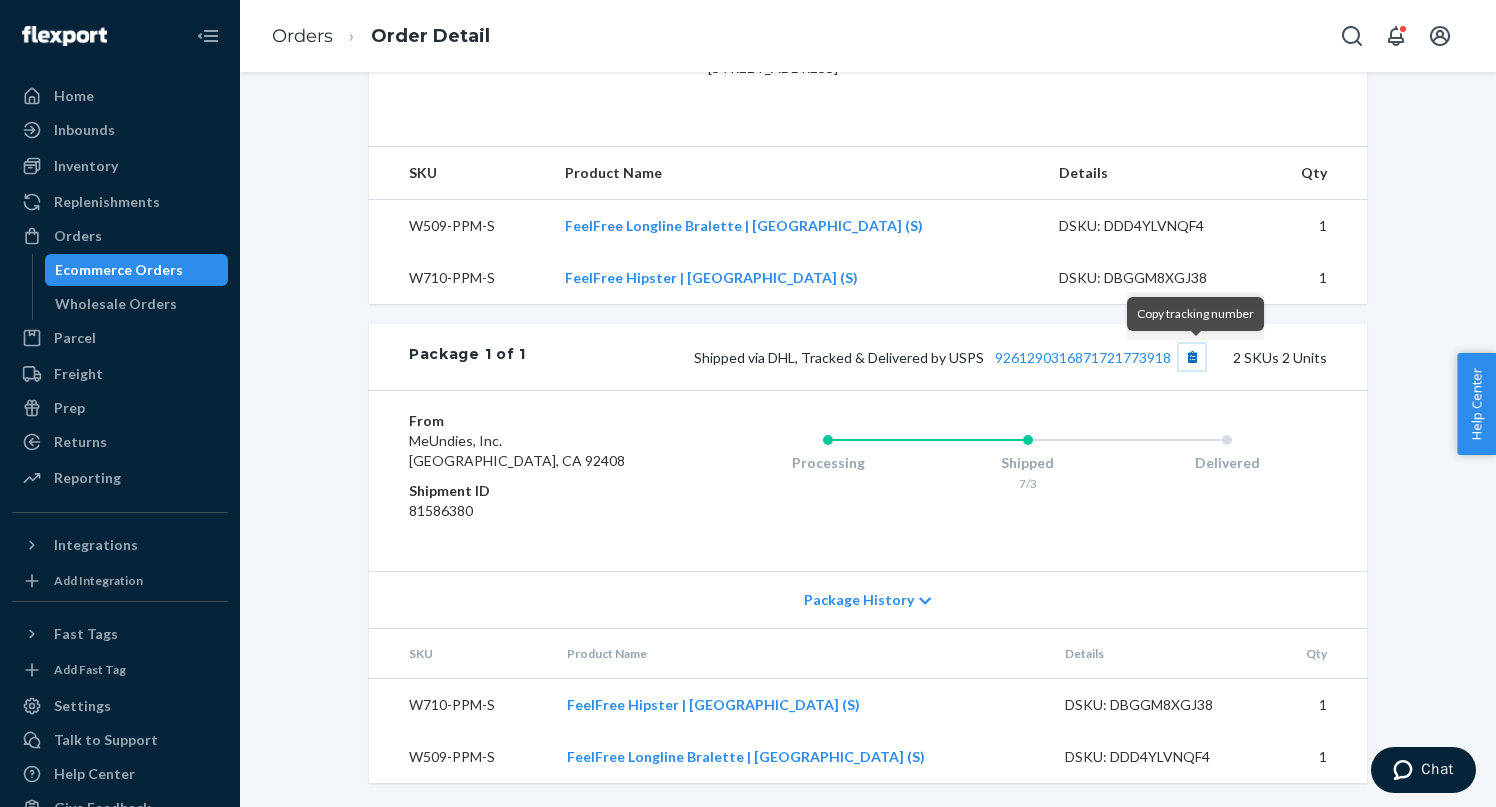 click at bounding box center [1192, 357] 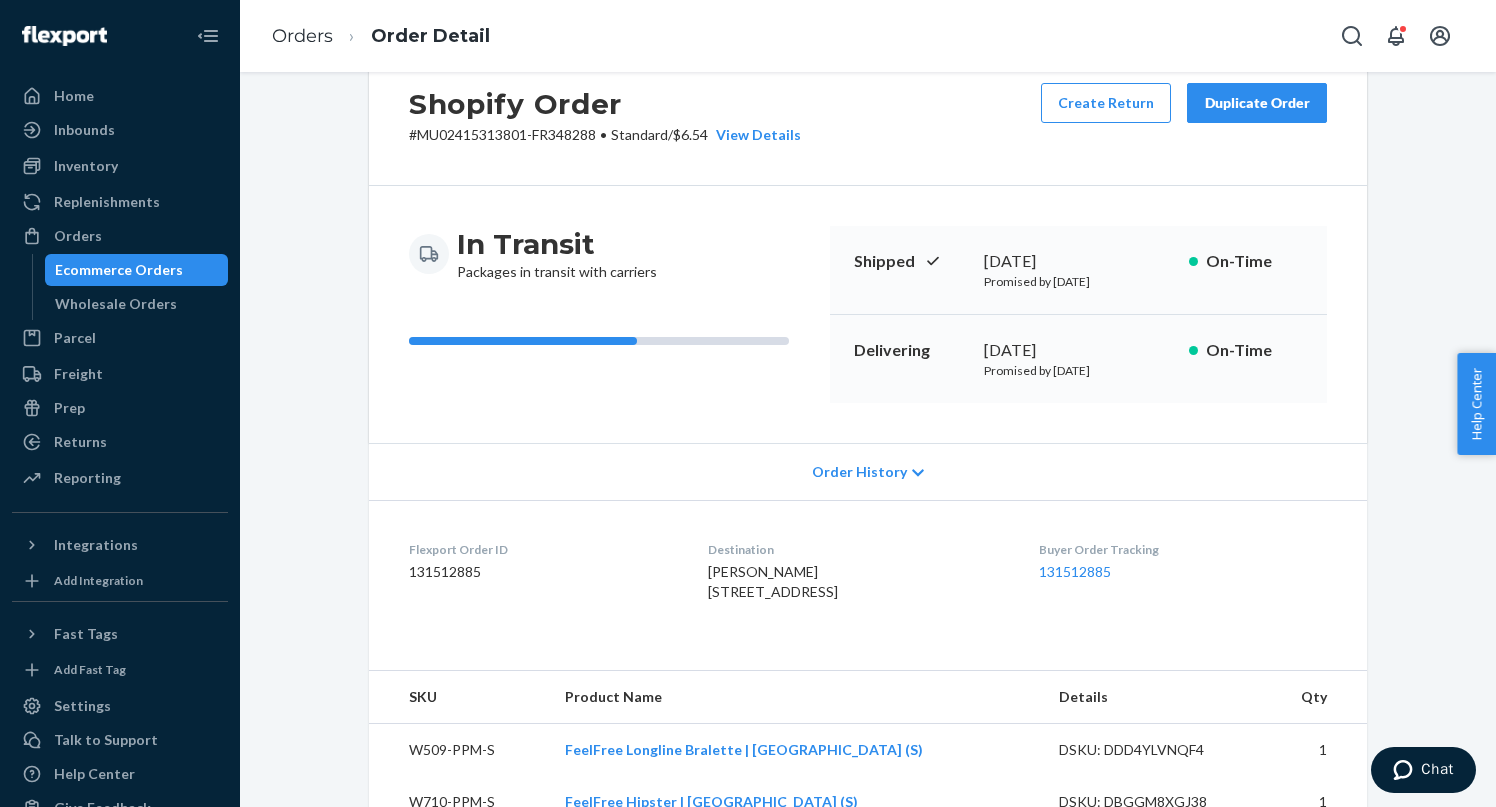 scroll, scrollTop: 0, scrollLeft: 0, axis: both 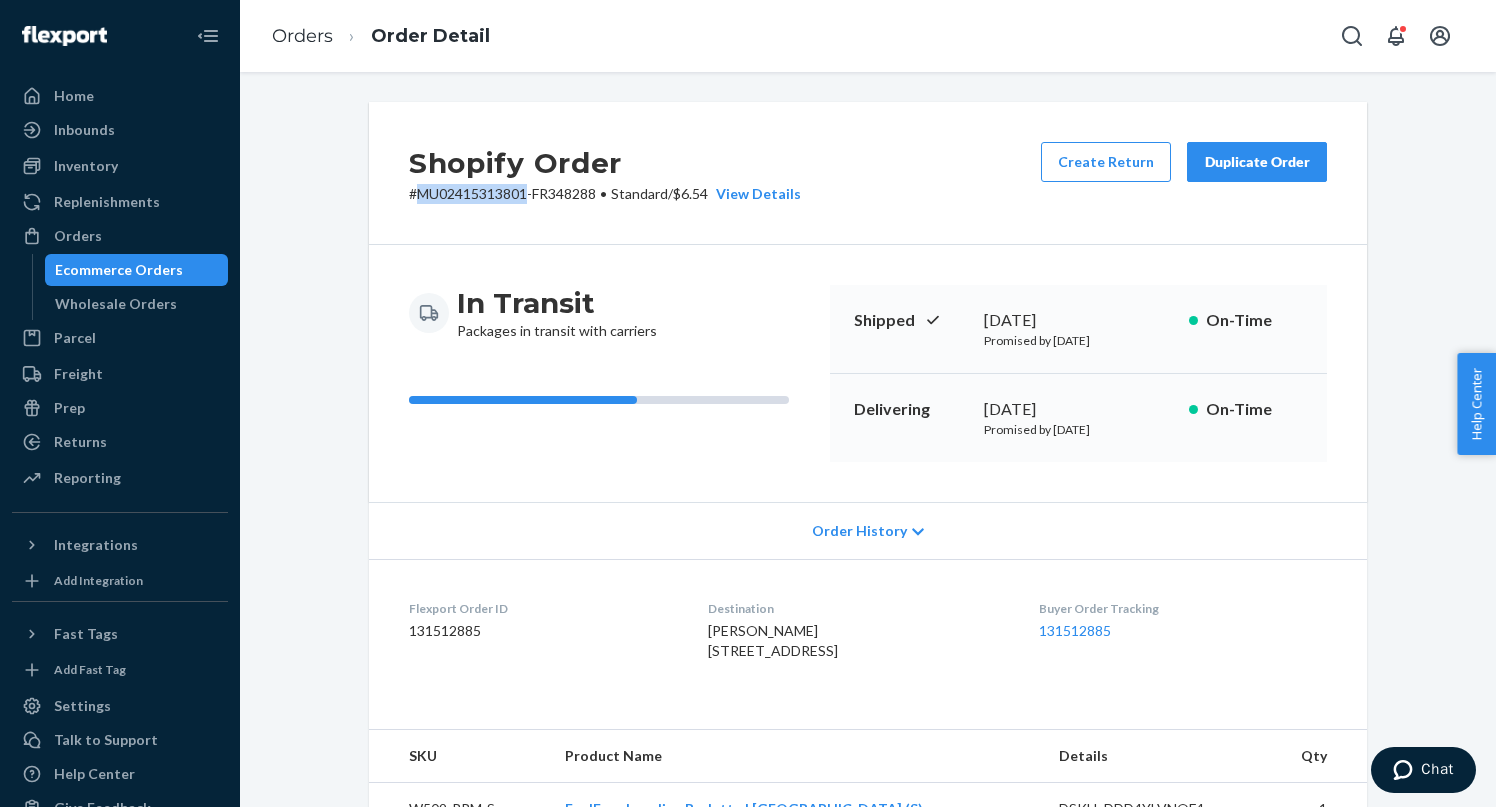drag, startPoint x: 527, startPoint y: 194, endPoint x: 421, endPoint y: 195, distance: 106.004715 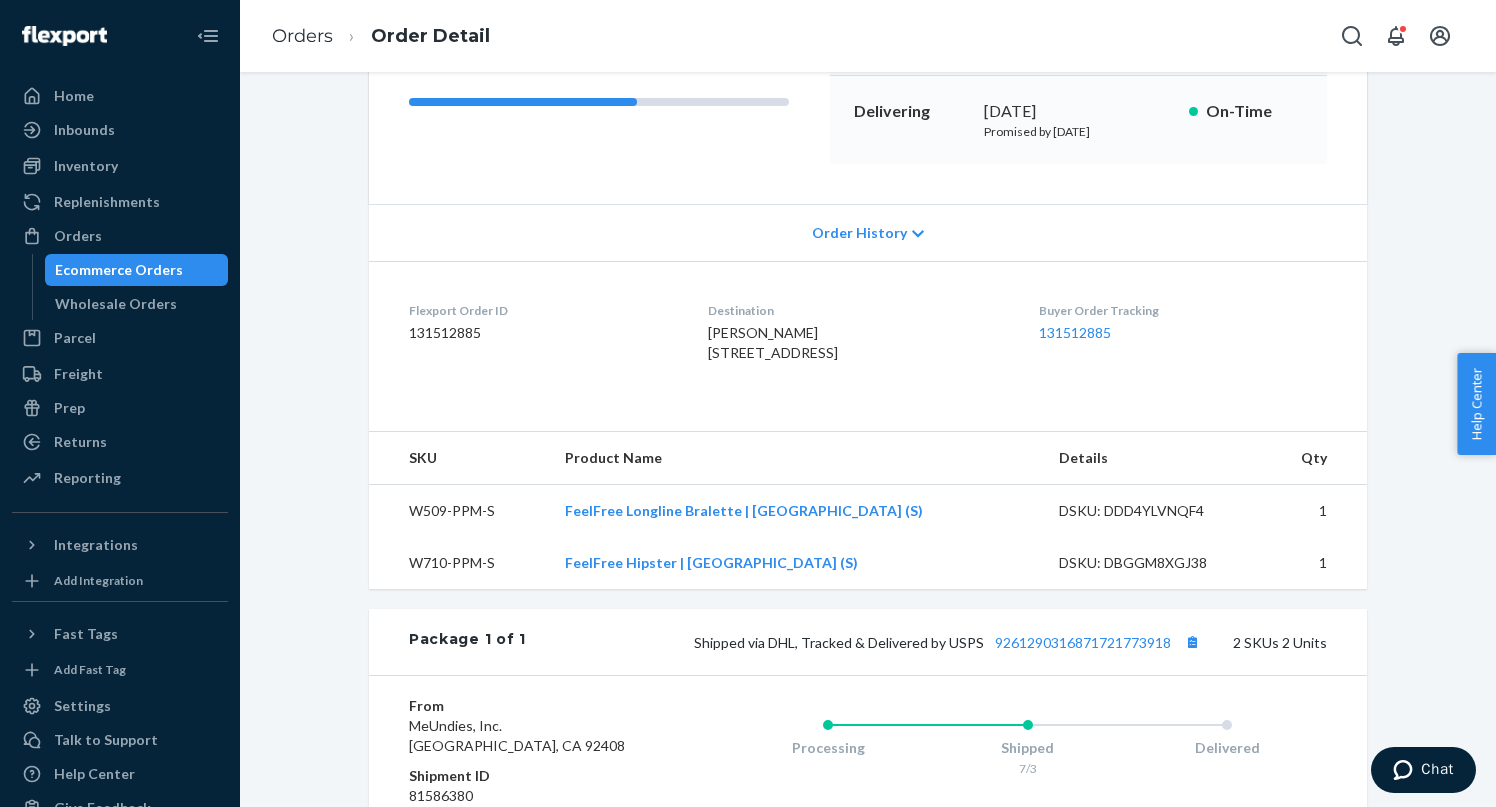 scroll, scrollTop: 623, scrollLeft: 0, axis: vertical 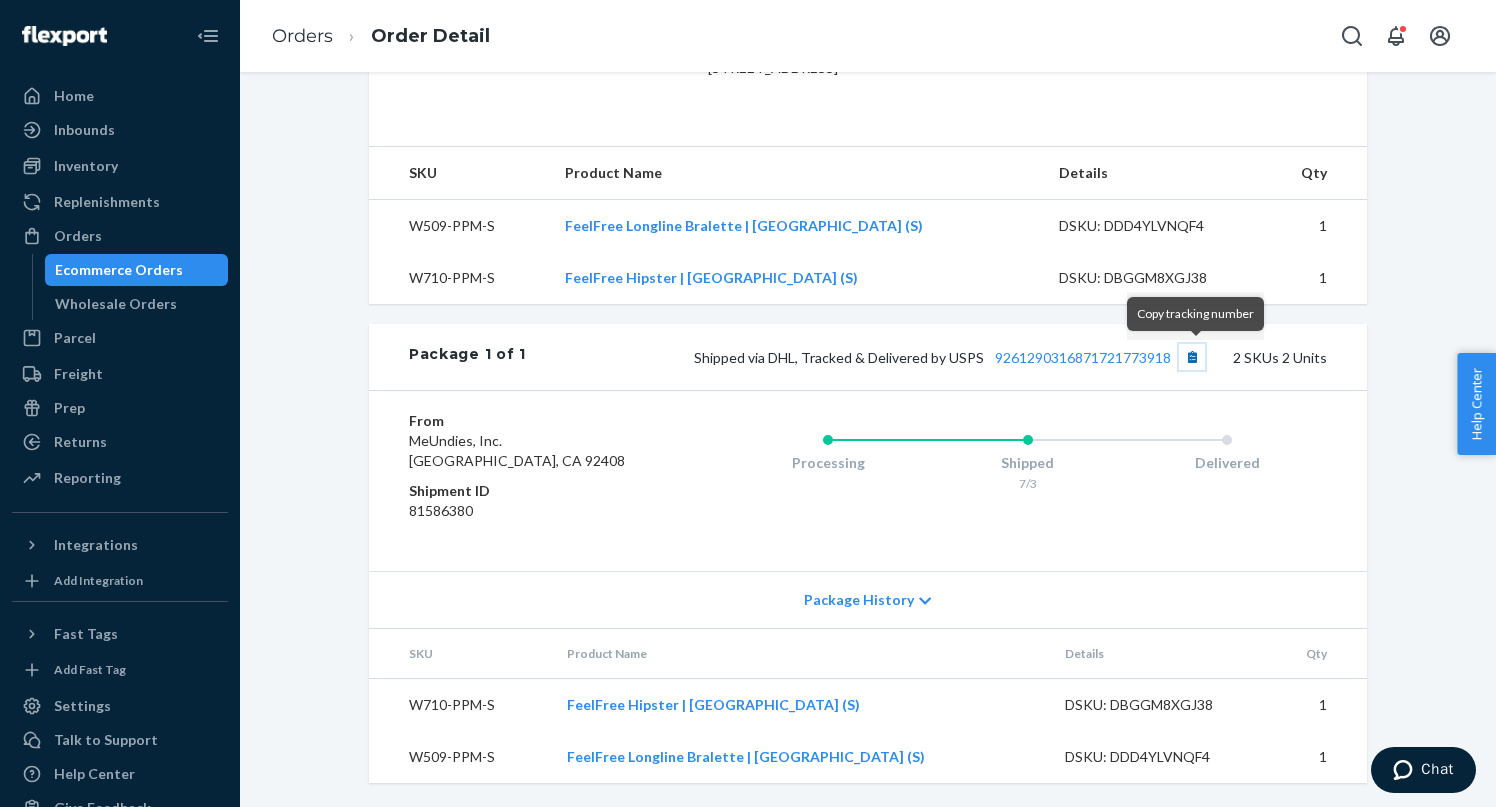 click at bounding box center [1192, 357] 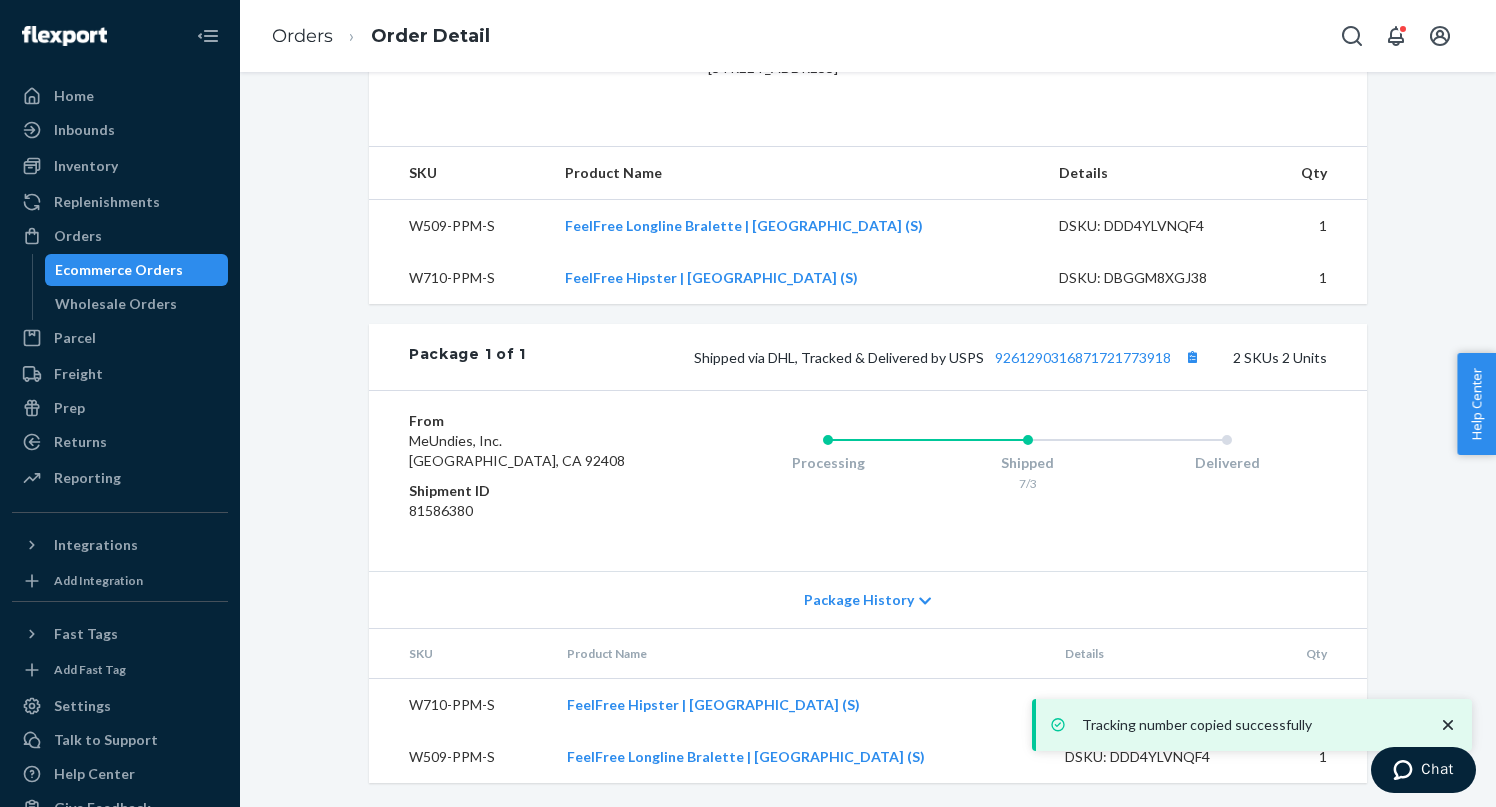 click on "Ecommerce Orders" at bounding box center (119, 270) 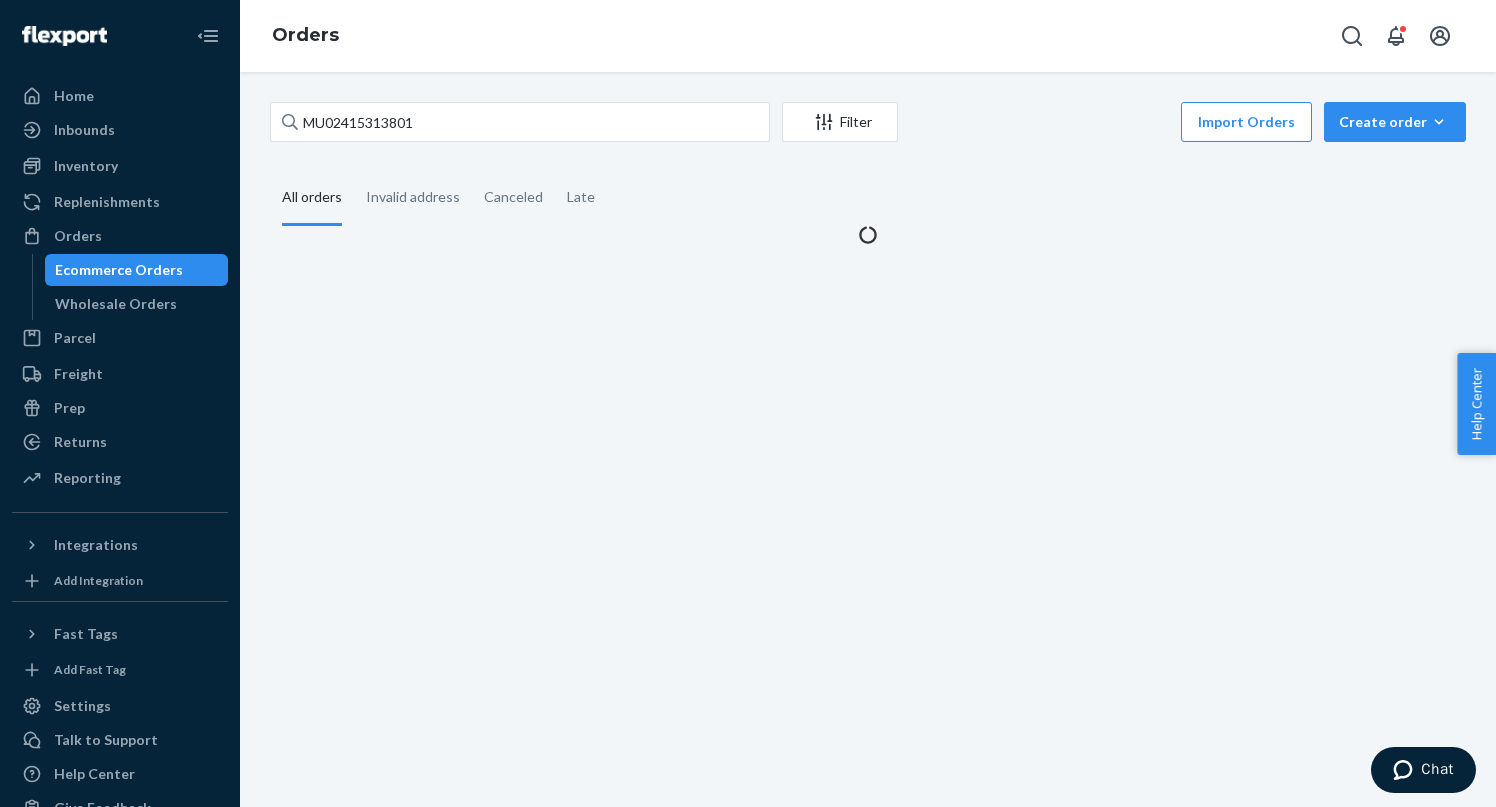 scroll, scrollTop: 0, scrollLeft: 0, axis: both 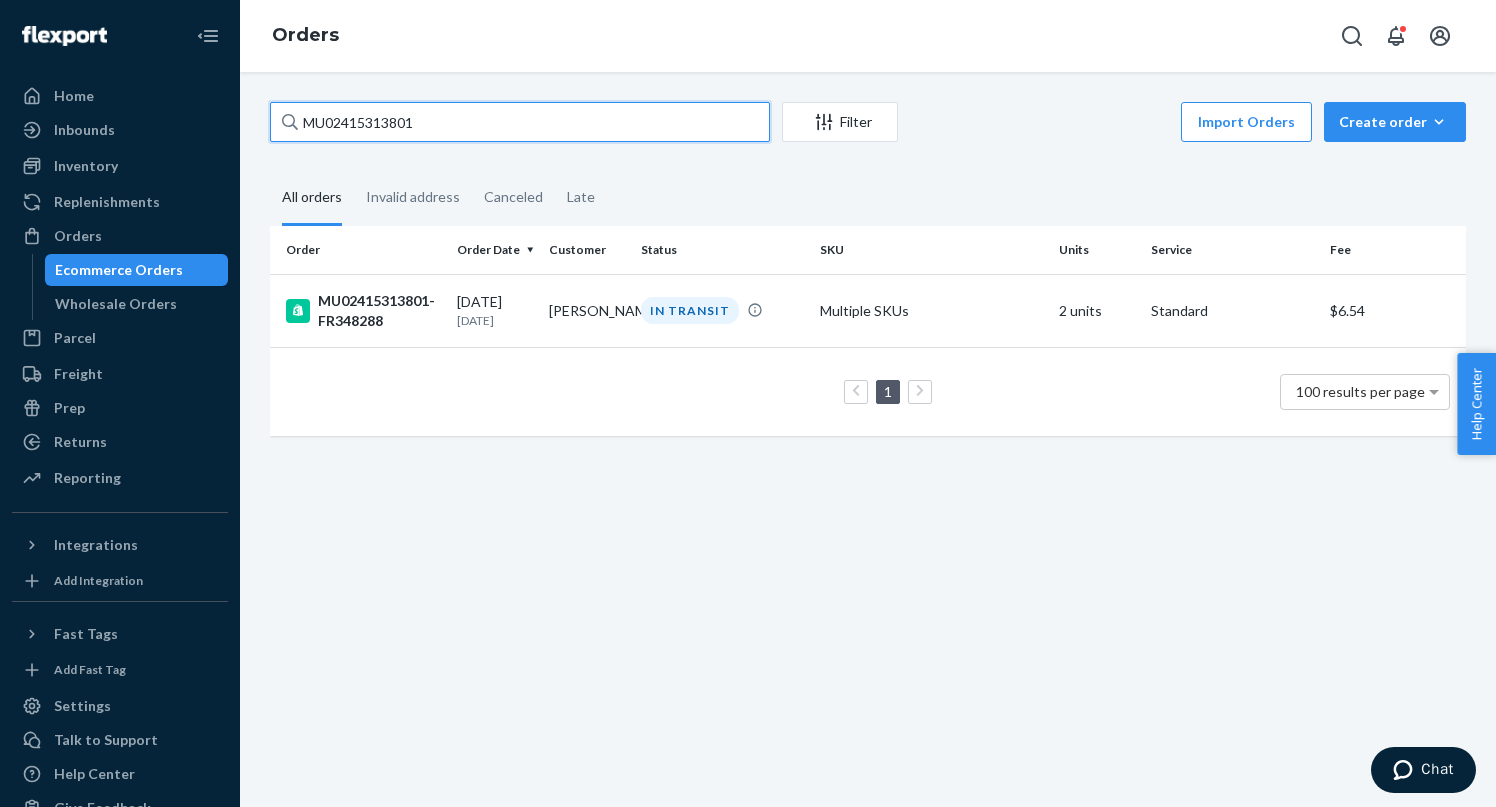 drag, startPoint x: 442, startPoint y: 120, endPoint x: 271, endPoint y: 118, distance: 171.01169 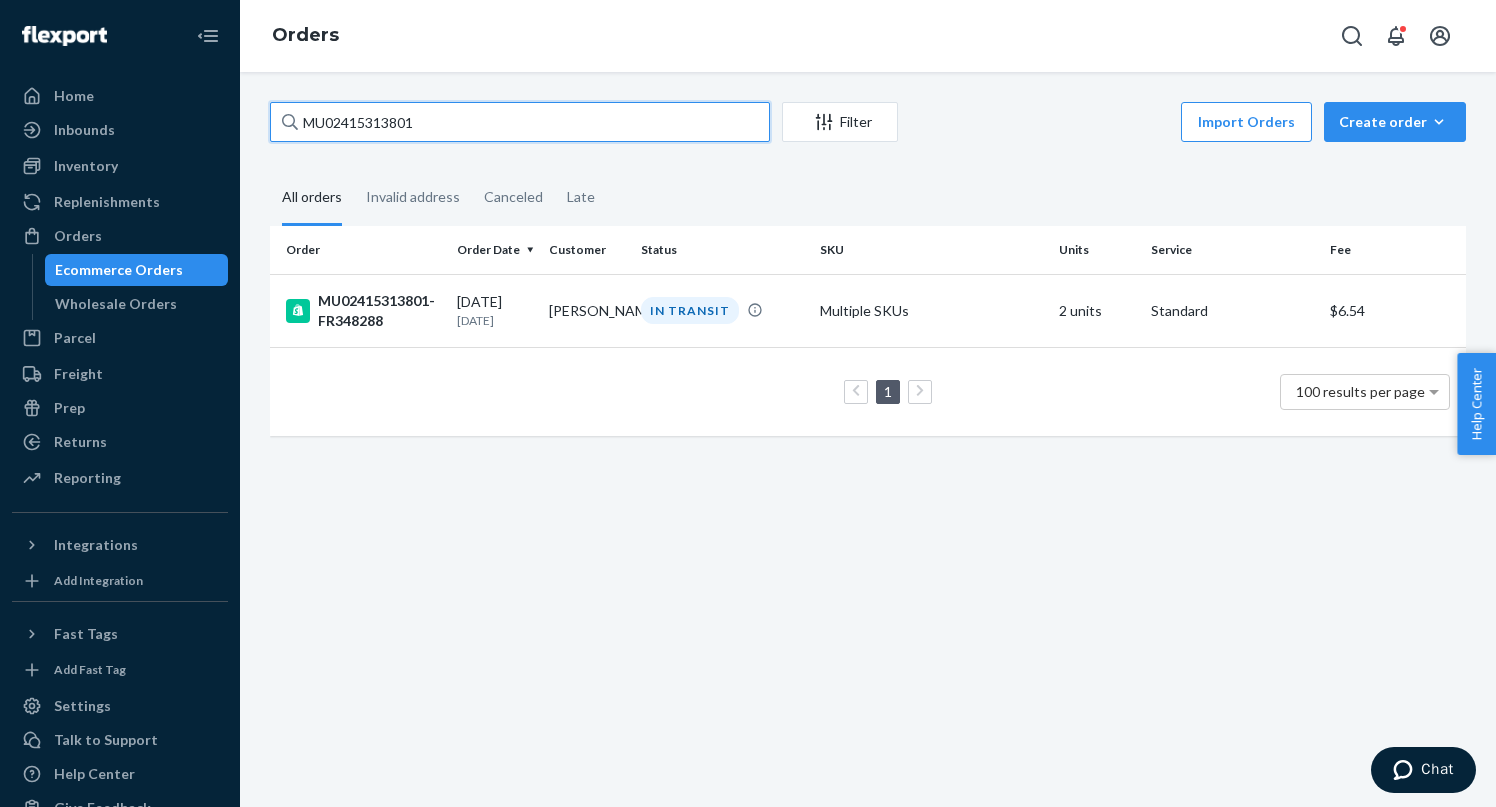click on "MU02415313801" at bounding box center [520, 122] 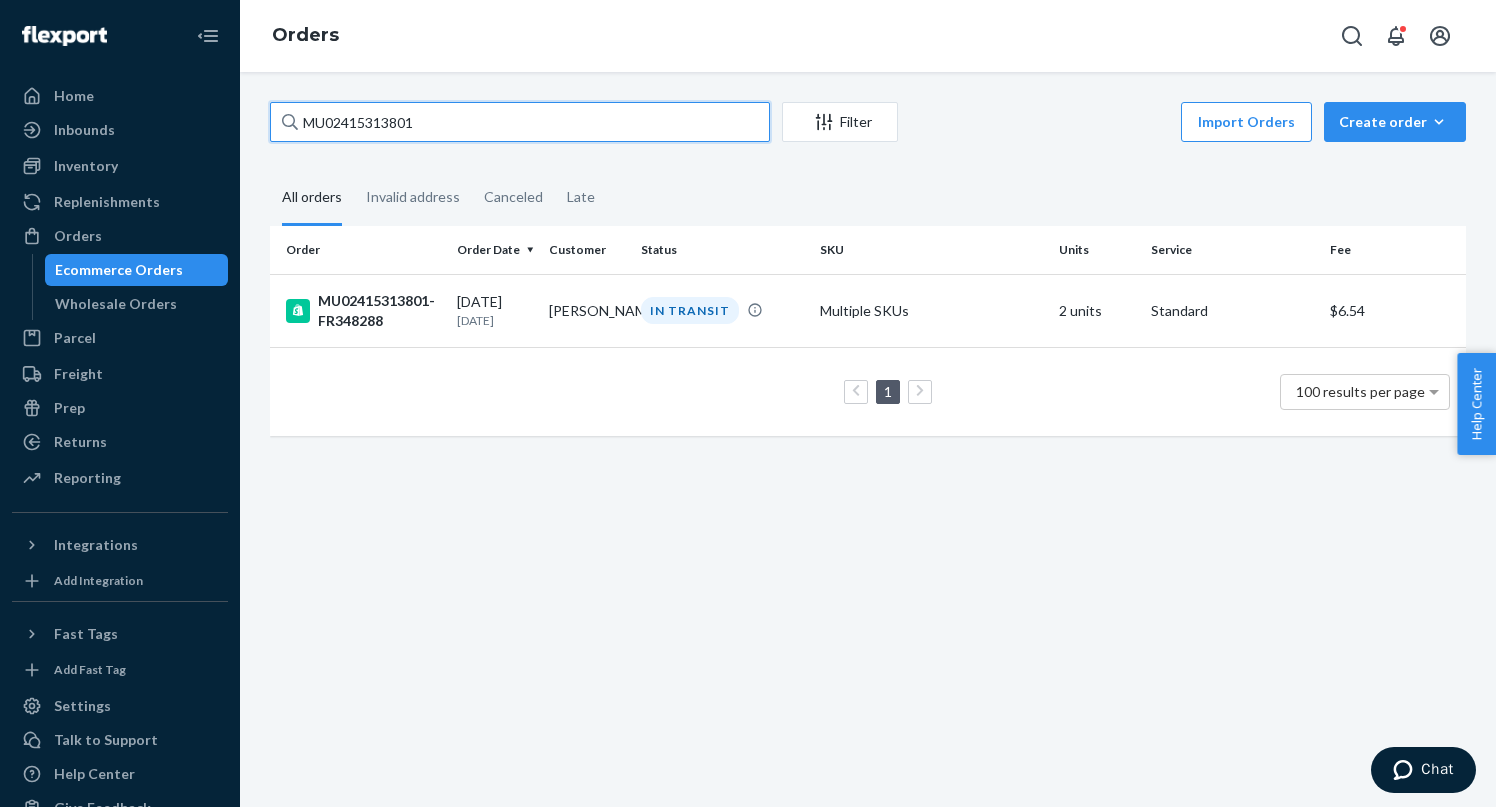 paste on "6" 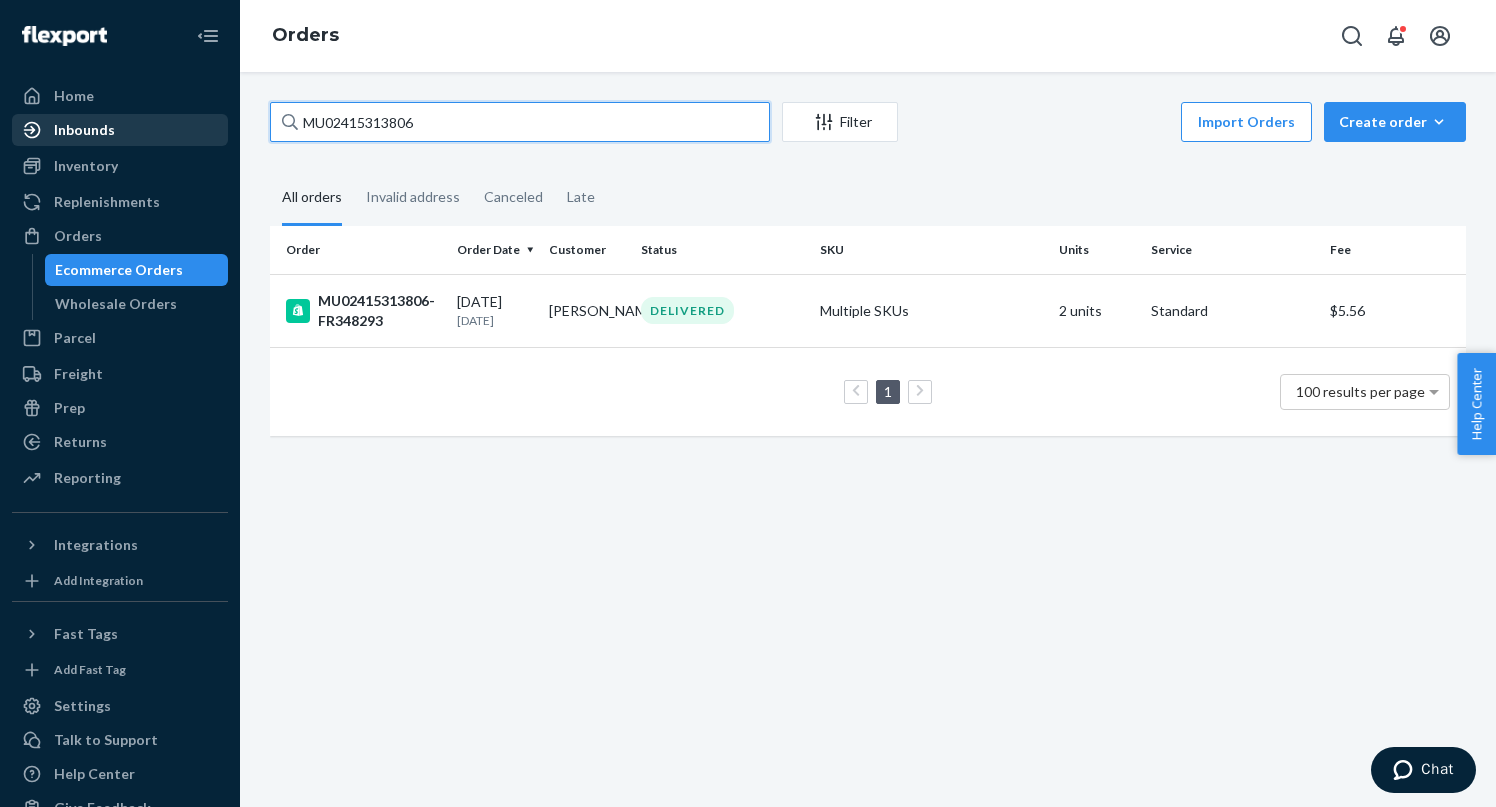 drag, startPoint x: 438, startPoint y: 120, endPoint x: 223, endPoint y: 115, distance: 215.05814 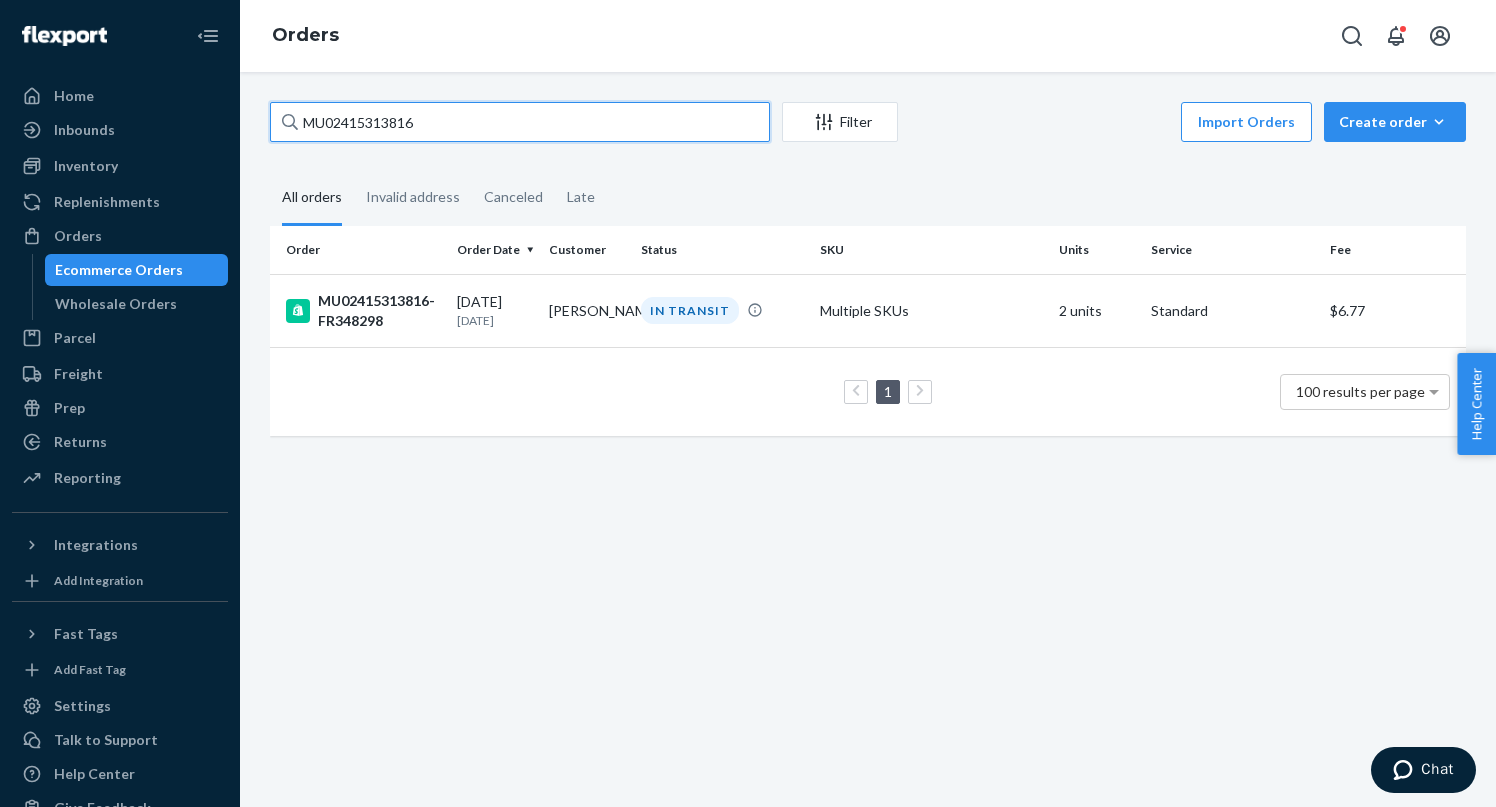 type on "MU02415313816" 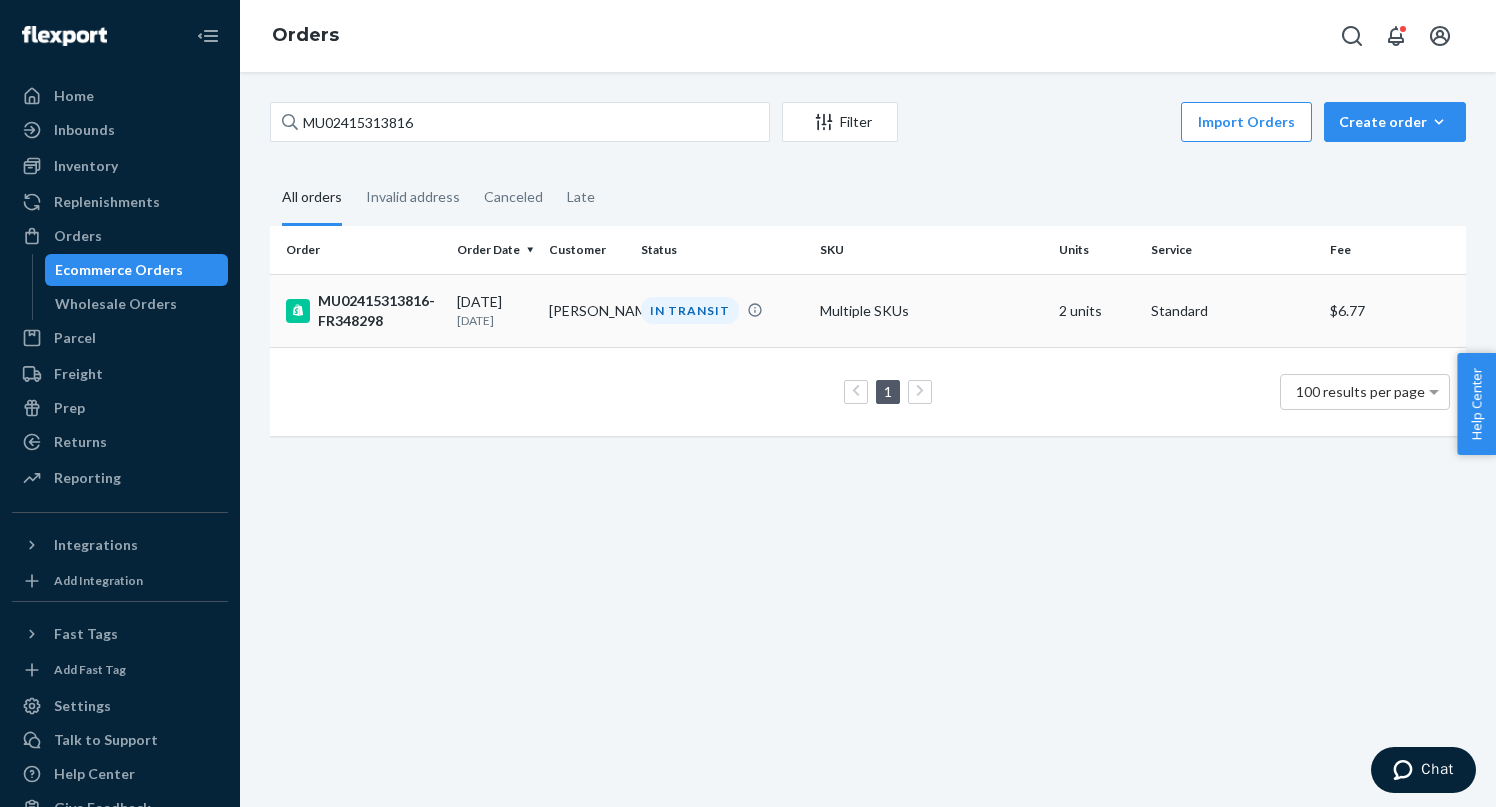 click on "[DATE] [DATE]" at bounding box center (495, 310) 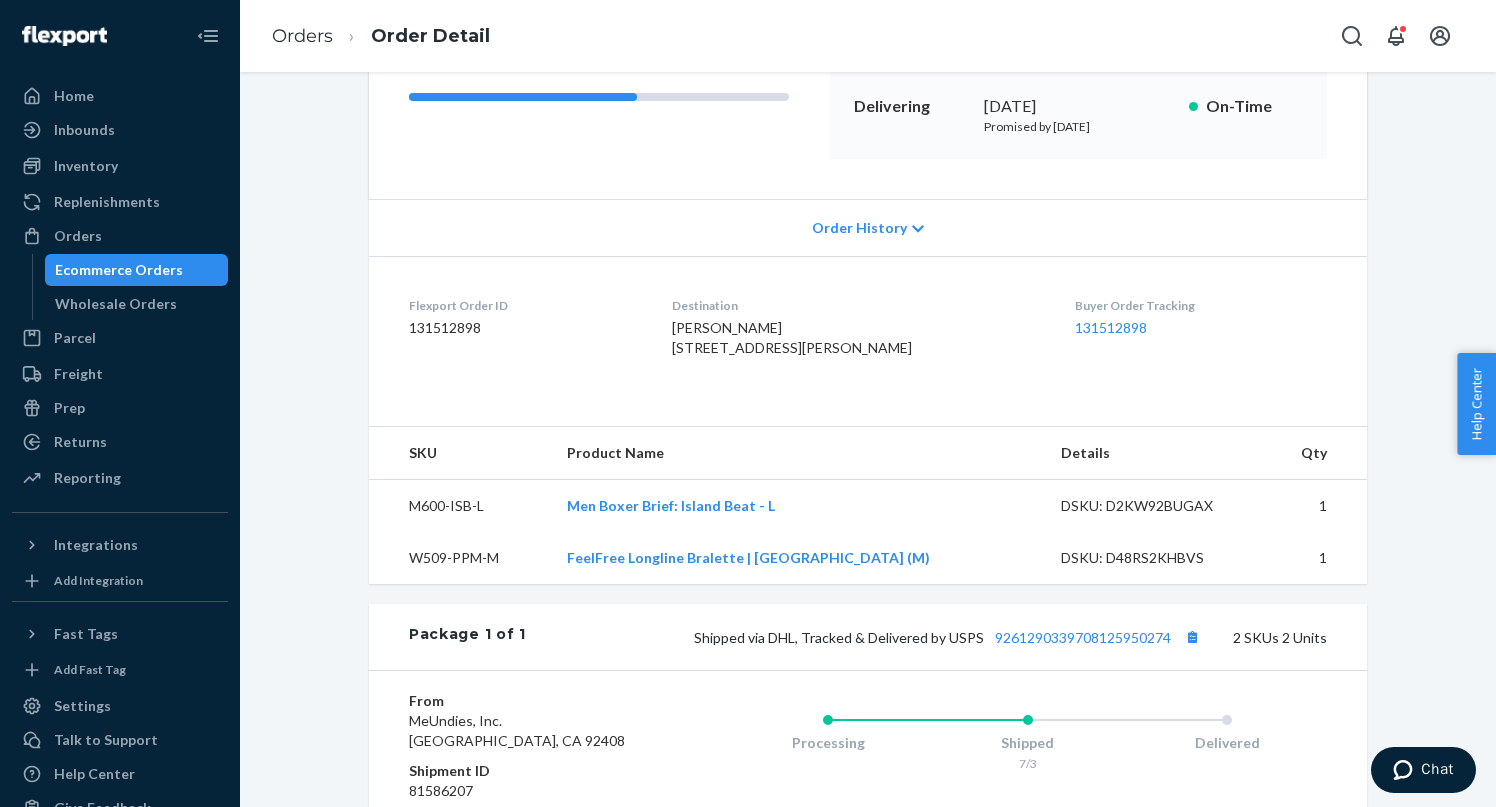 scroll, scrollTop: 623, scrollLeft: 0, axis: vertical 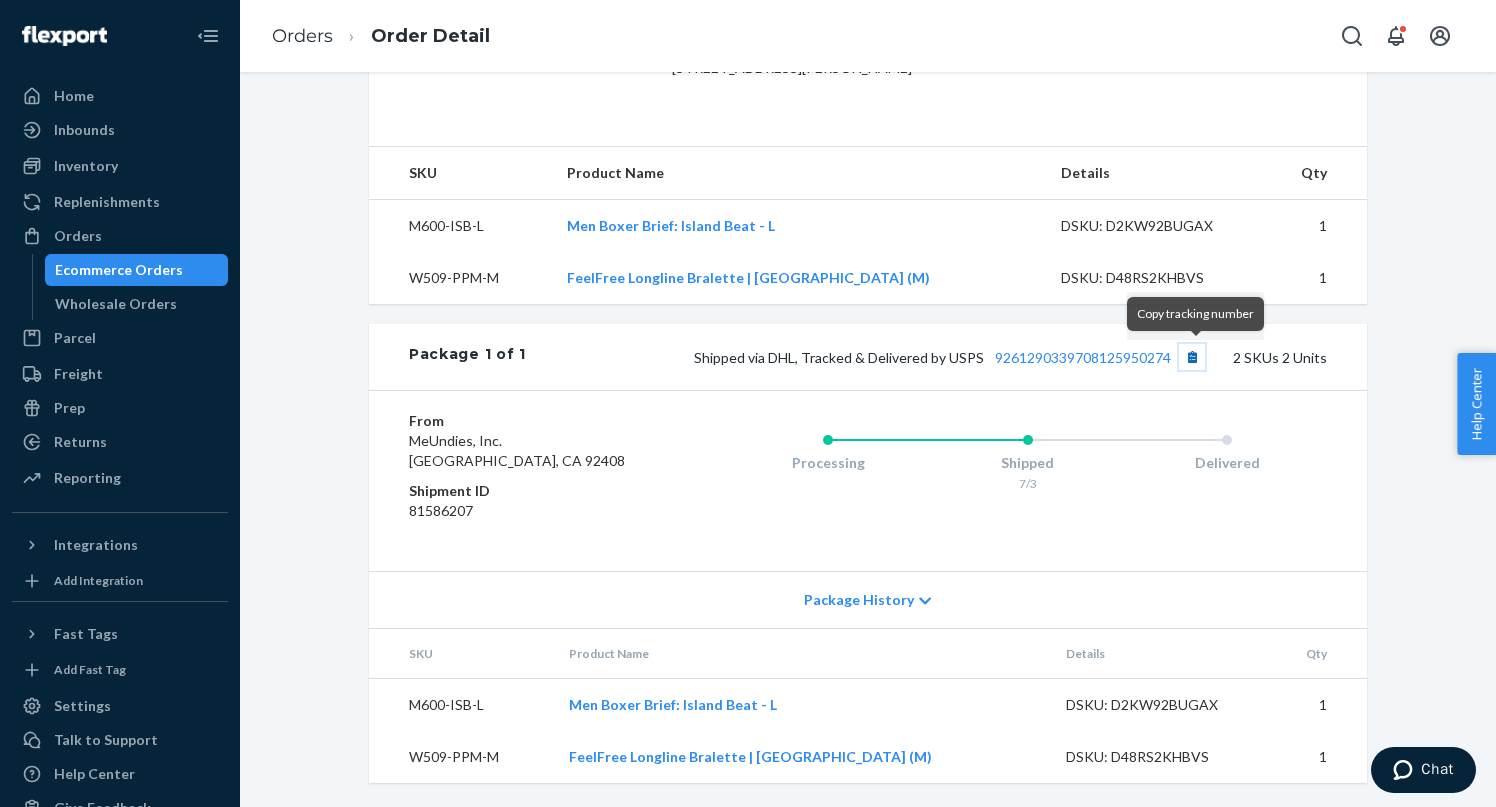click at bounding box center (1192, 357) 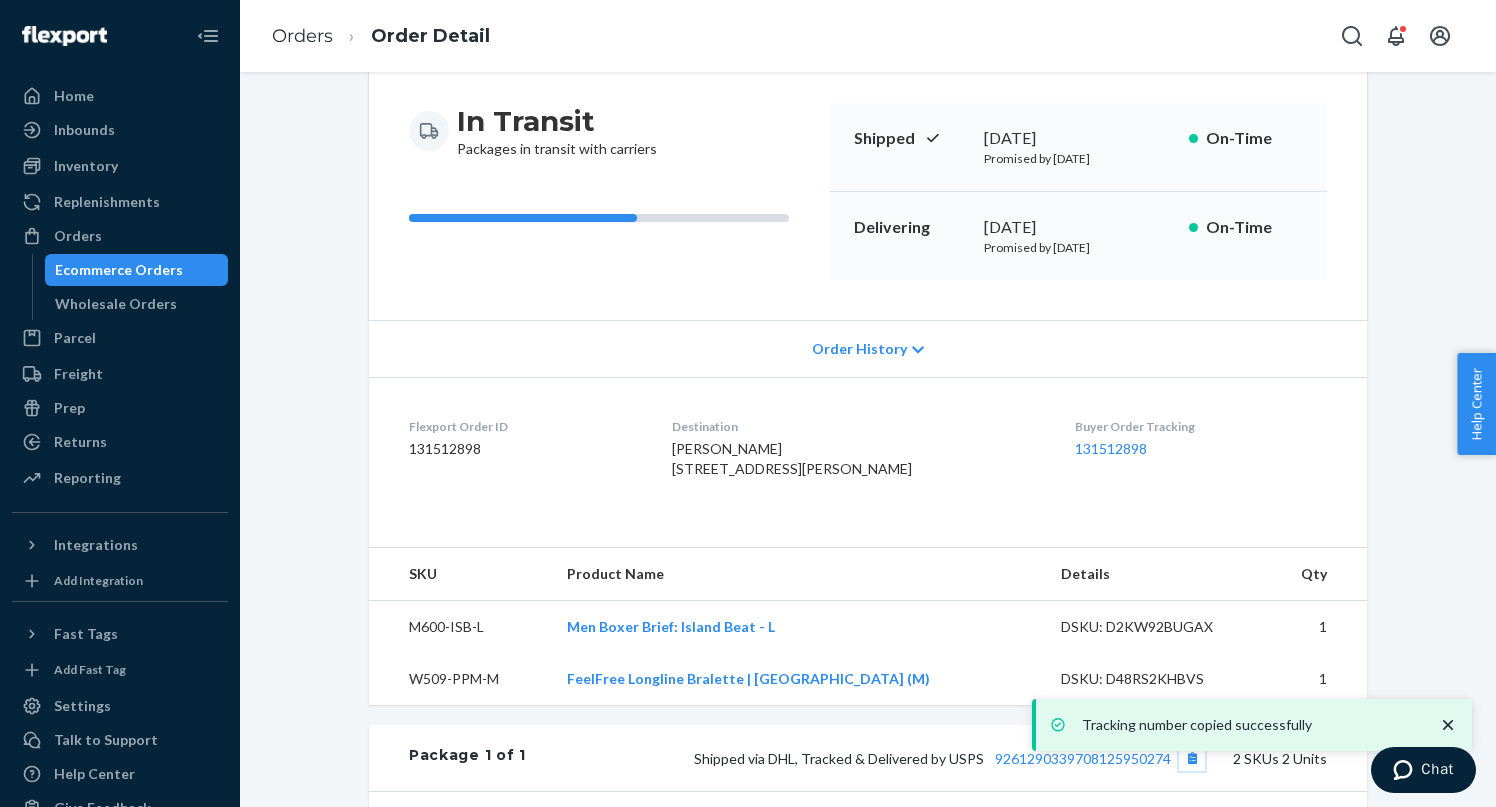 scroll, scrollTop: 0, scrollLeft: 0, axis: both 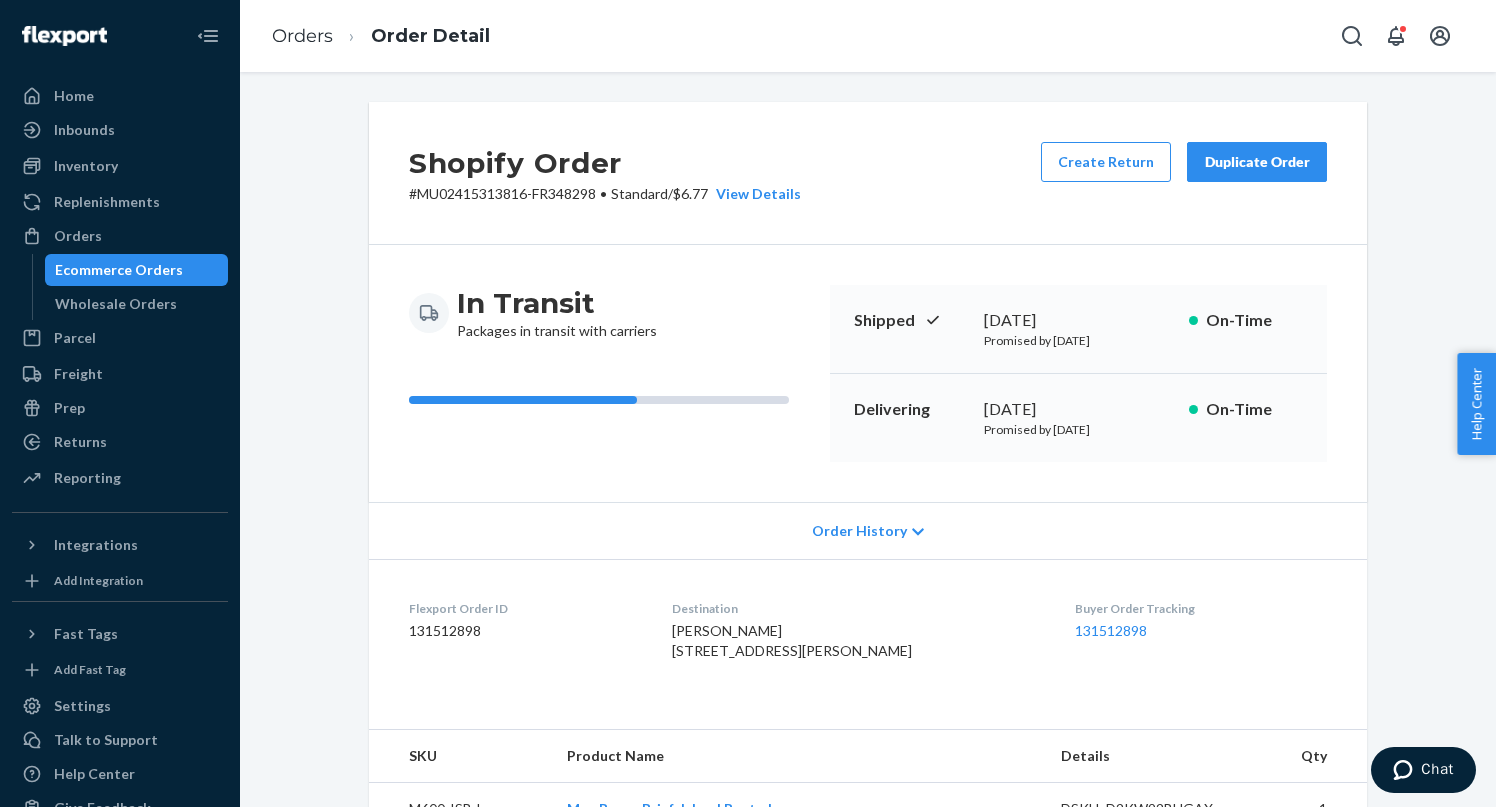 click on "Ecommerce Orders" at bounding box center [119, 270] 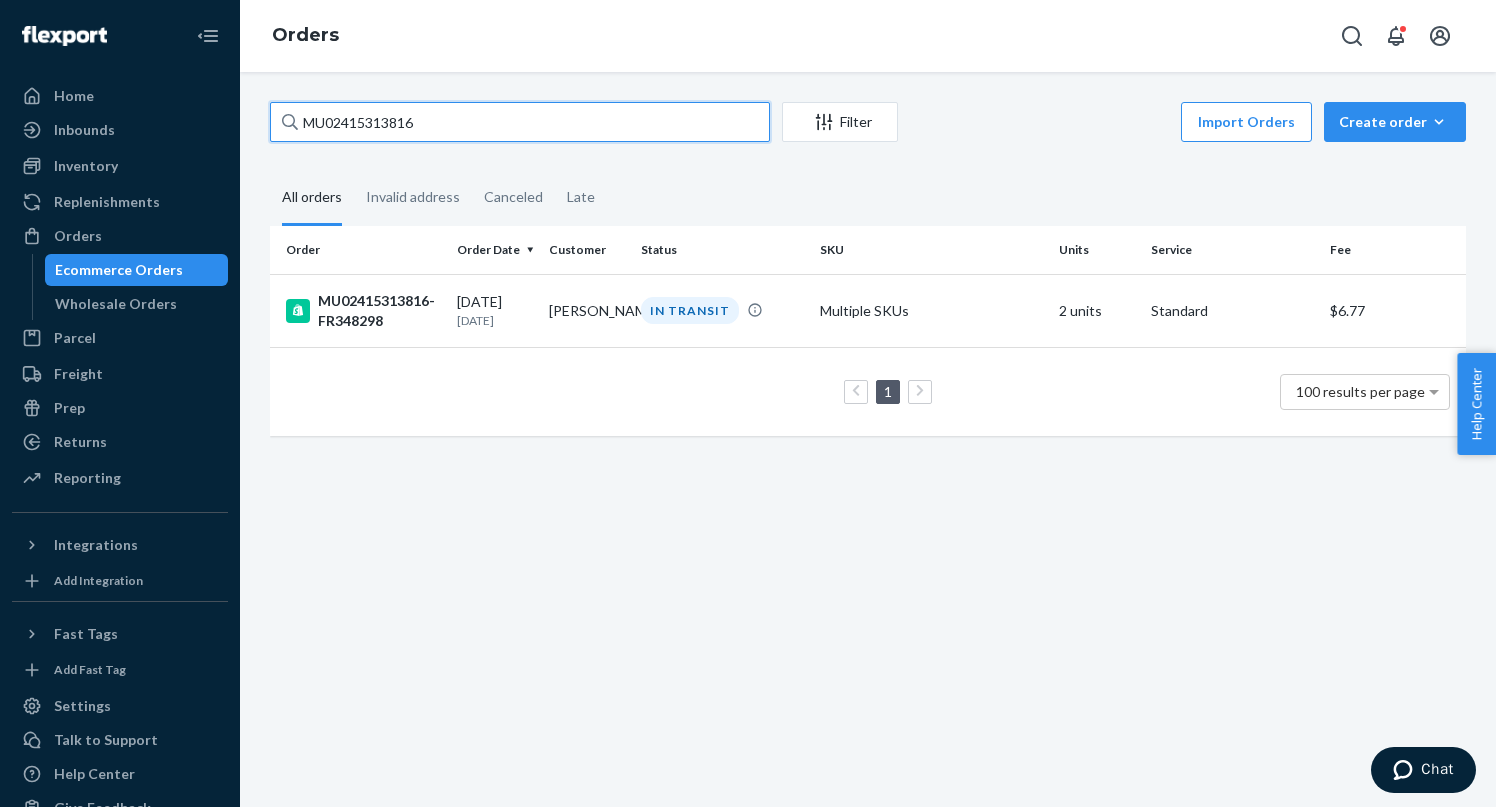 drag, startPoint x: 493, startPoint y: 124, endPoint x: 274, endPoint y: 100, distance: 220.31114 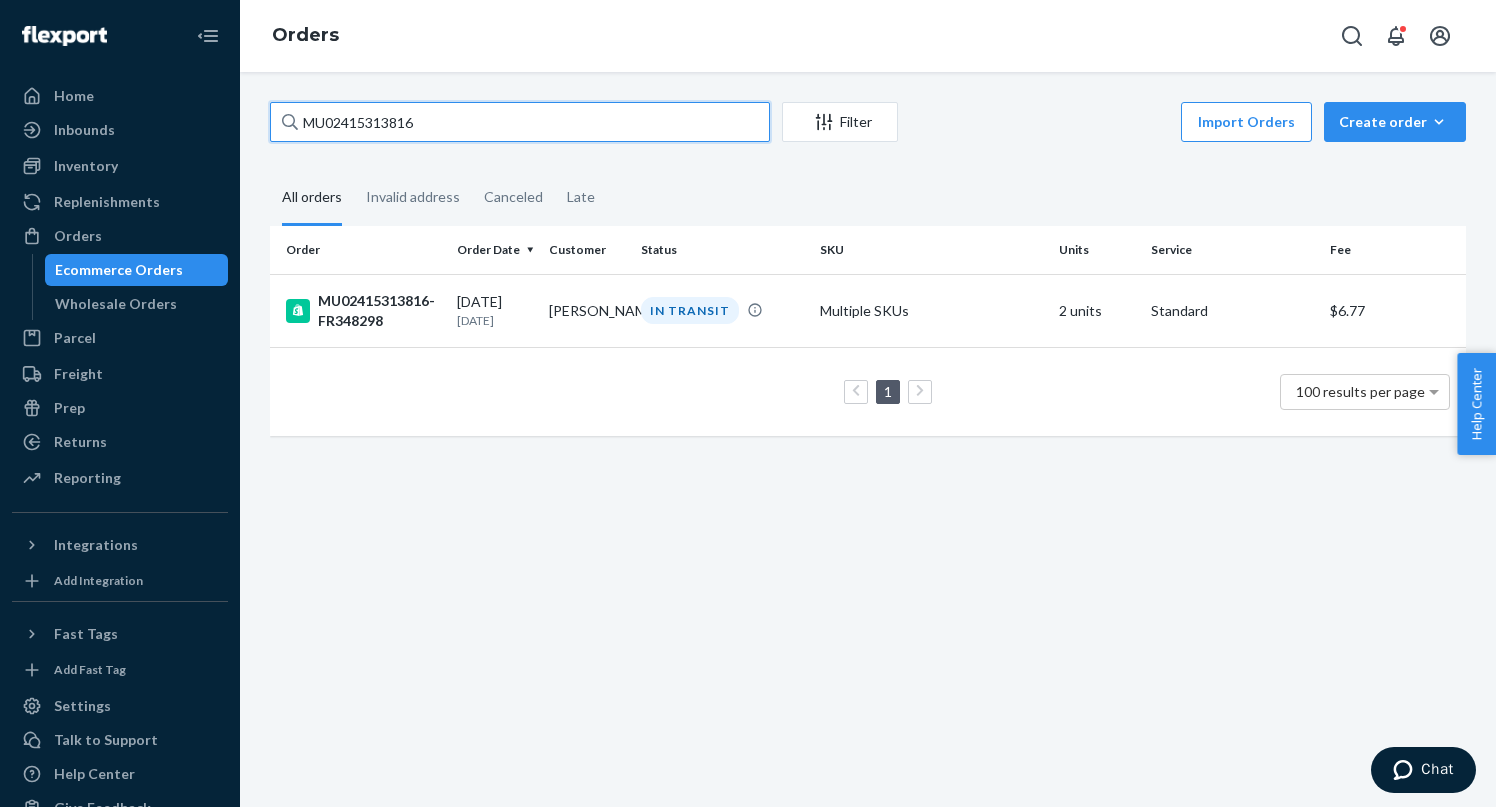 click on "MU02415313816 Filter Import Orders Create order Ecommerce order Removal order All orders Invalid address Canceled Late Order Order Date Customer Status SKU Units Service Fee MU02415313816-FR348298 [DATE] [DATE] [PERSON_NAME] IN TRANSIT Multiple SKUs 2 units Standard $6.77 1 100 results per page" at bounding box center (868, 439) 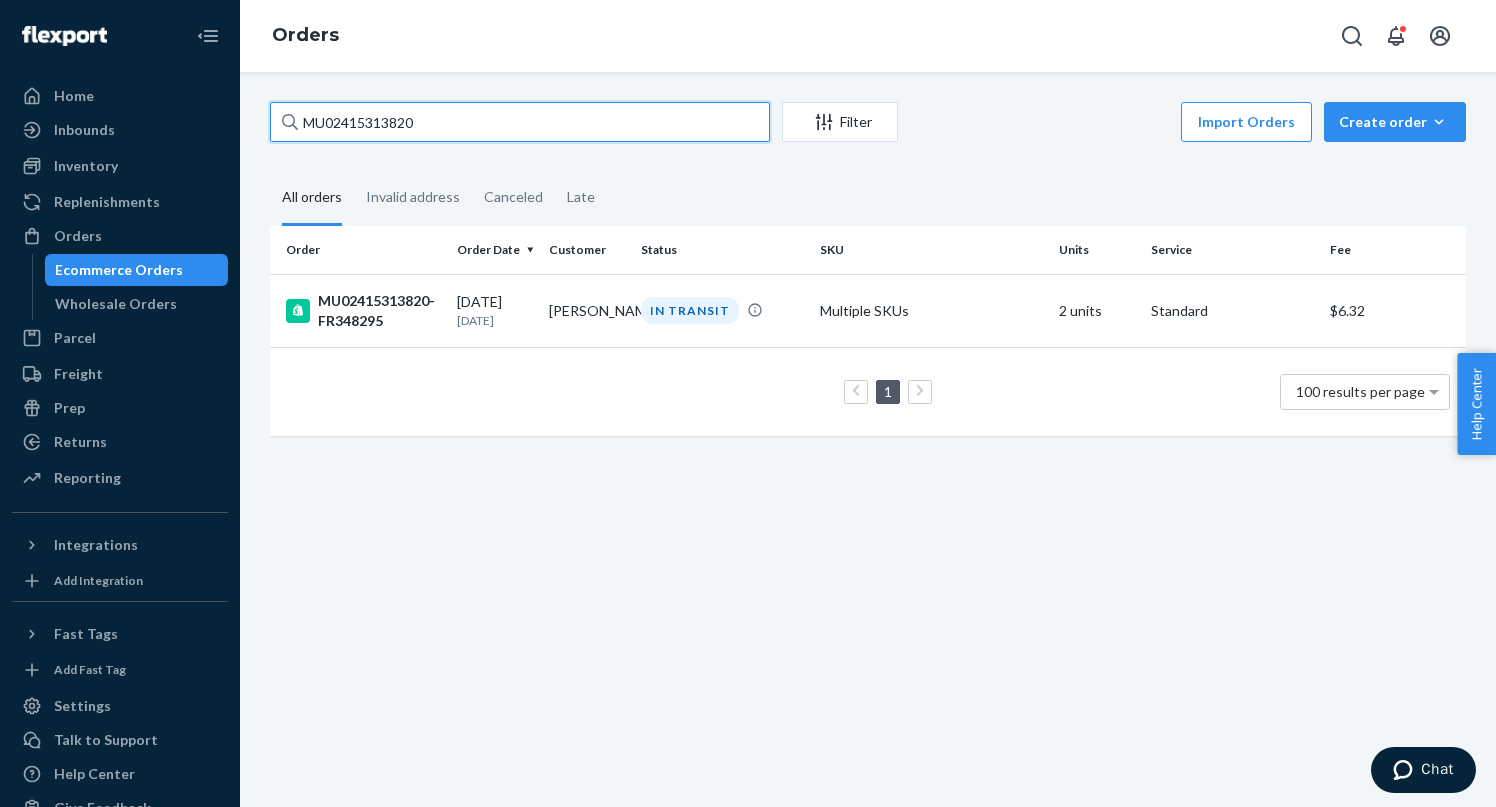 type on "MU02415313820" 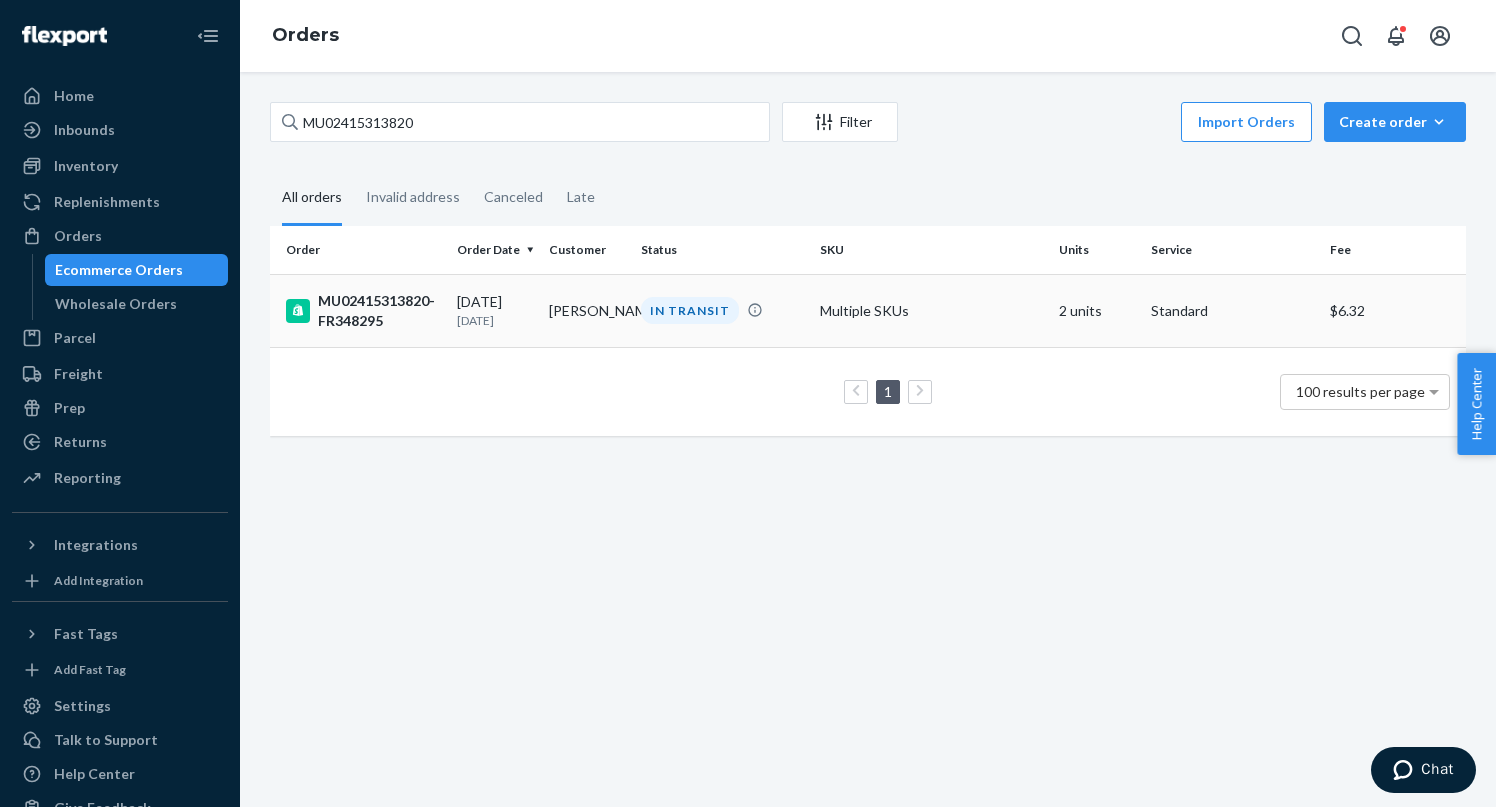 click on "[DATE]" at bounding box center [495, 320] 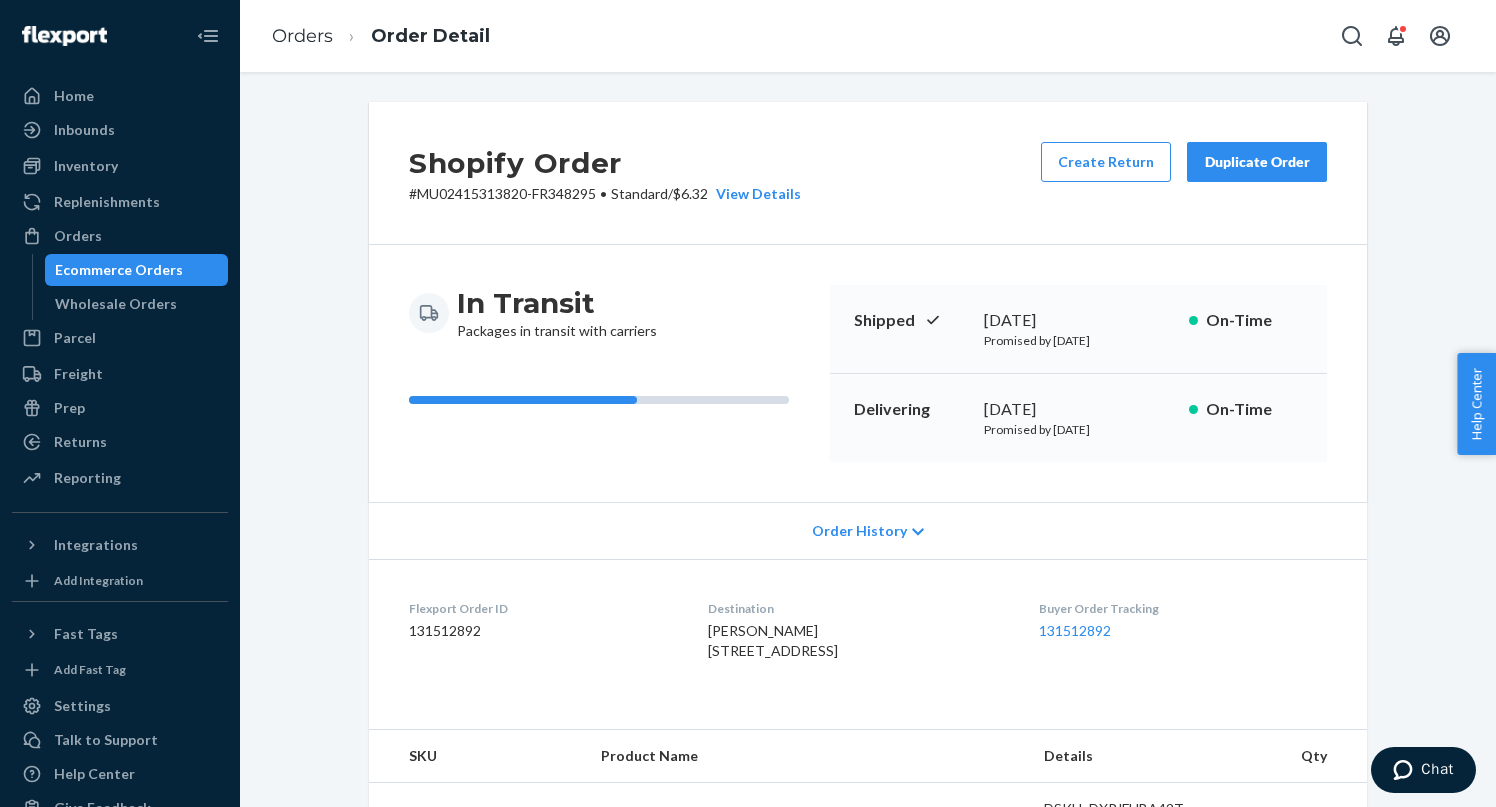 scroll, scrollTop: 703, scrollLeft: 0, axis: vertical 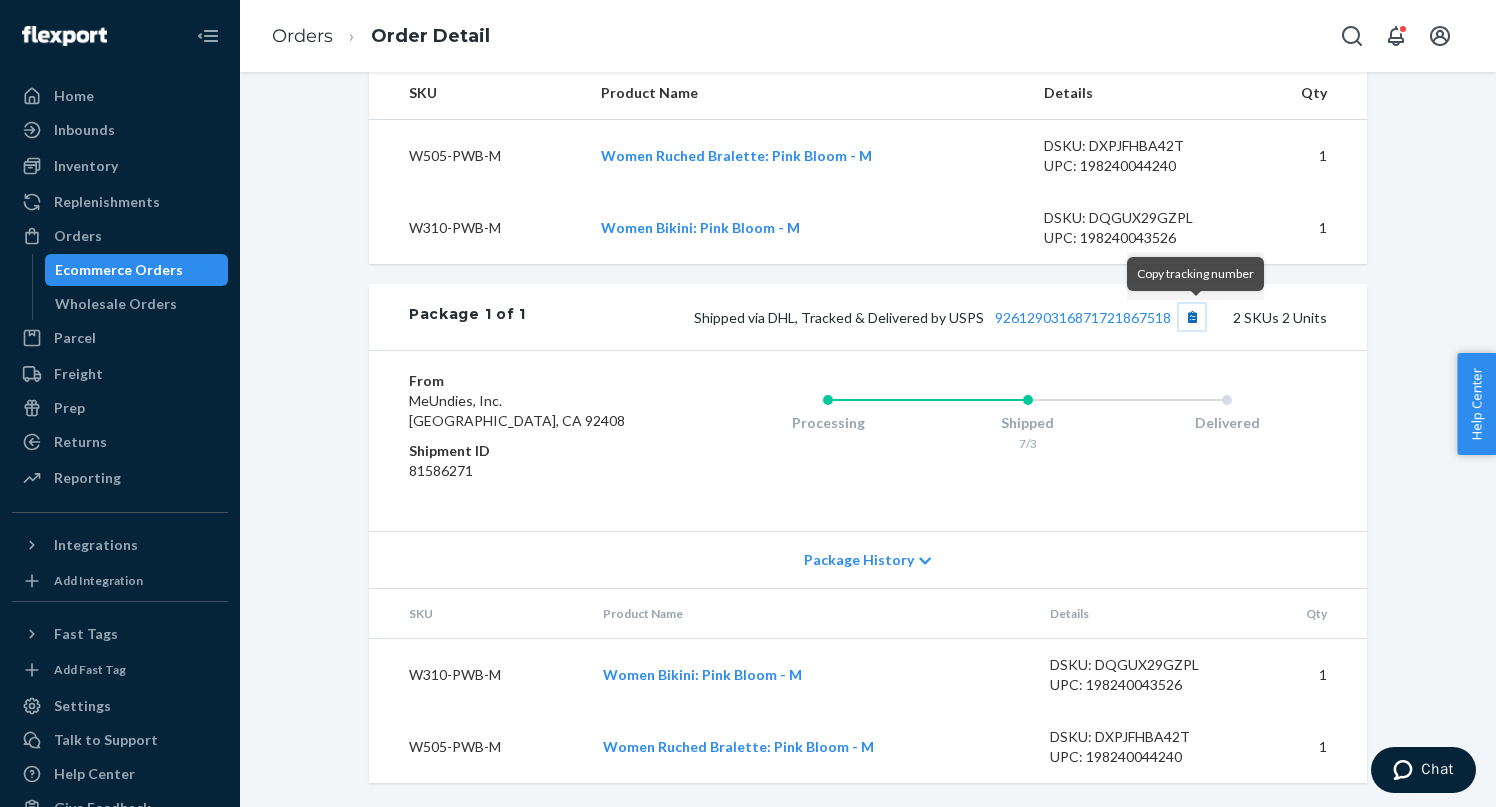 click at bounding box center [1192, 317] 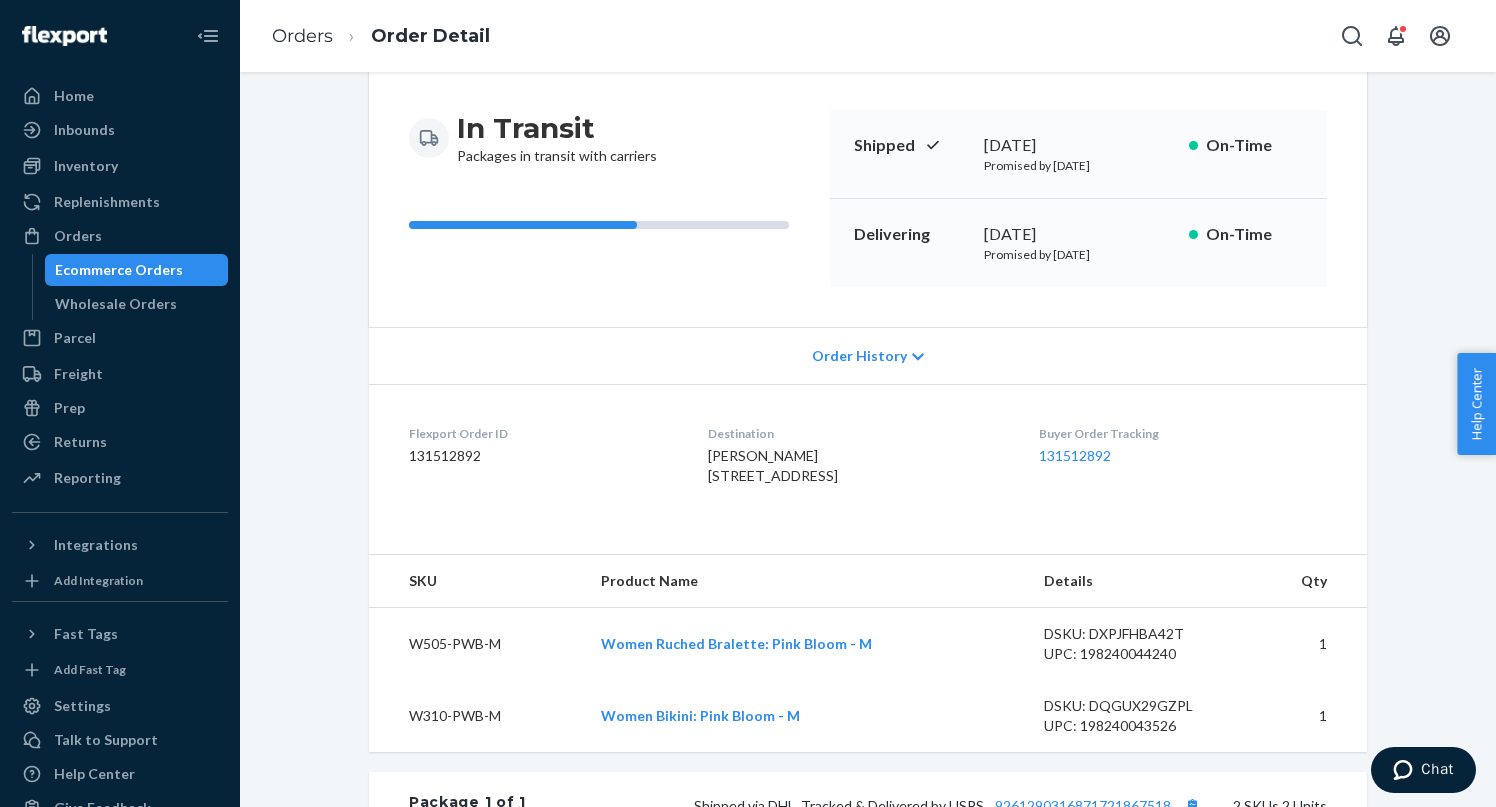 scroll, scrollTop: 0, scrollLeft: 0, axis: both 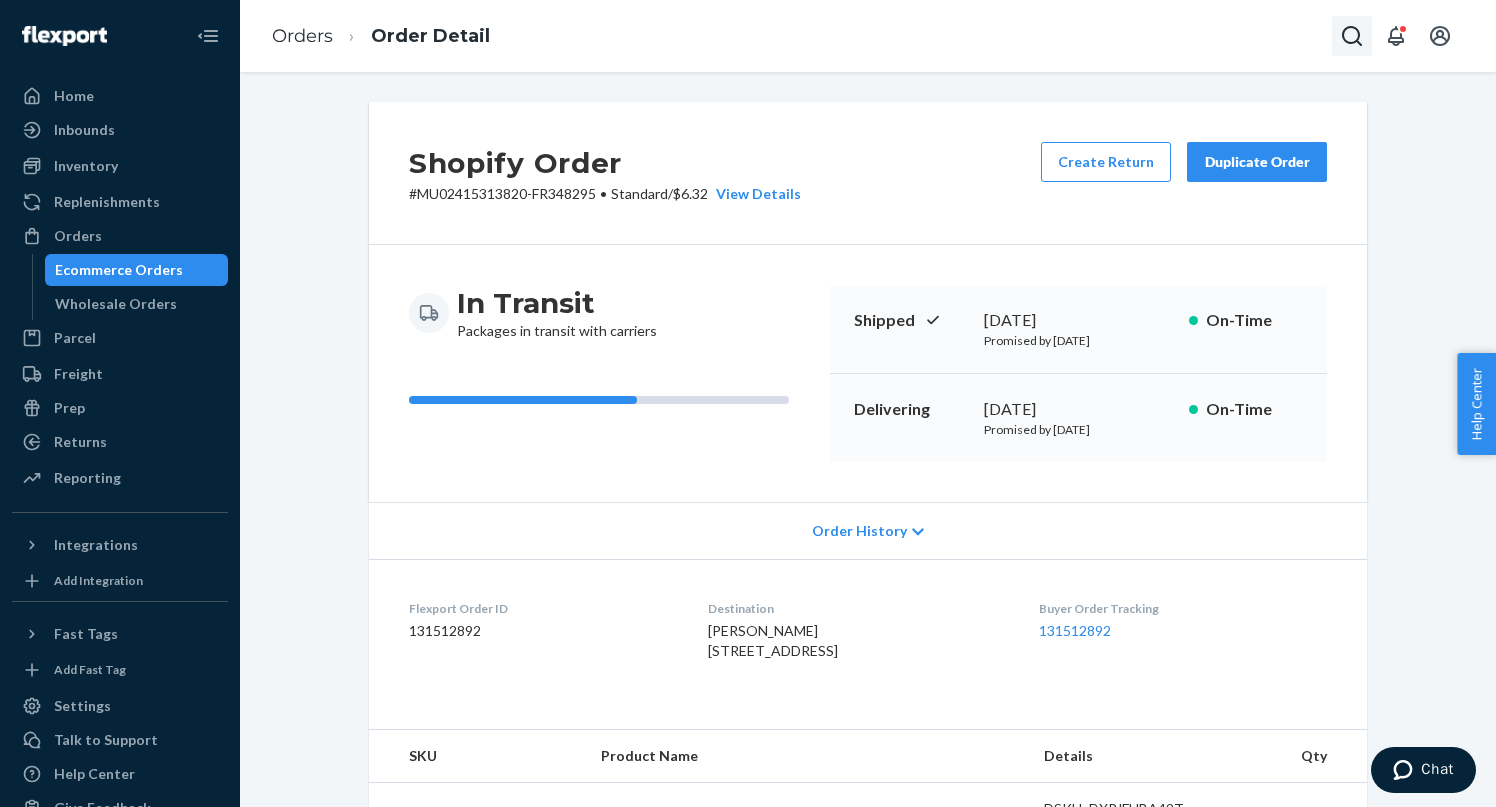 click 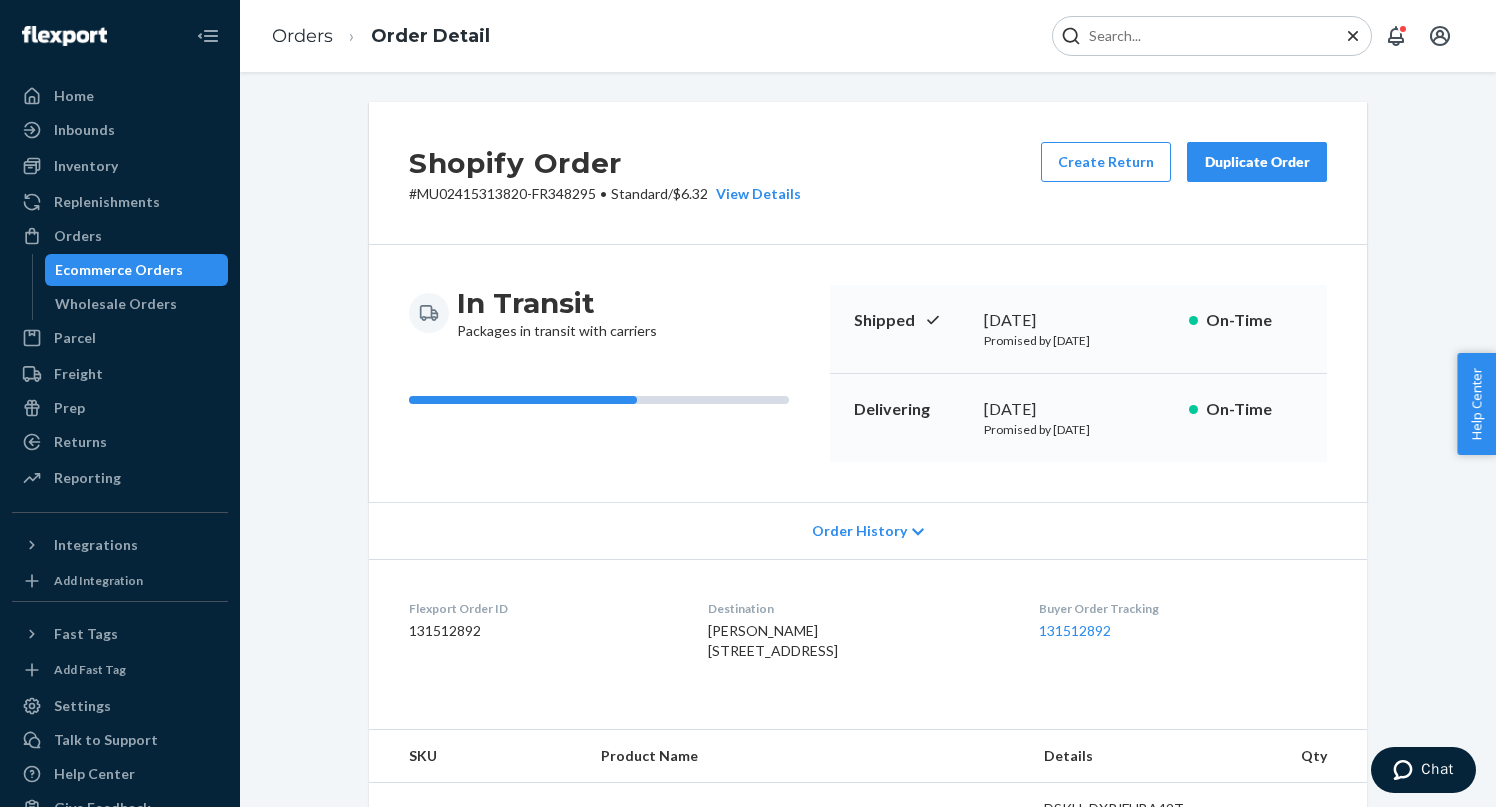 click on "Ecommerce Orders" at bounding box center [119, 270] 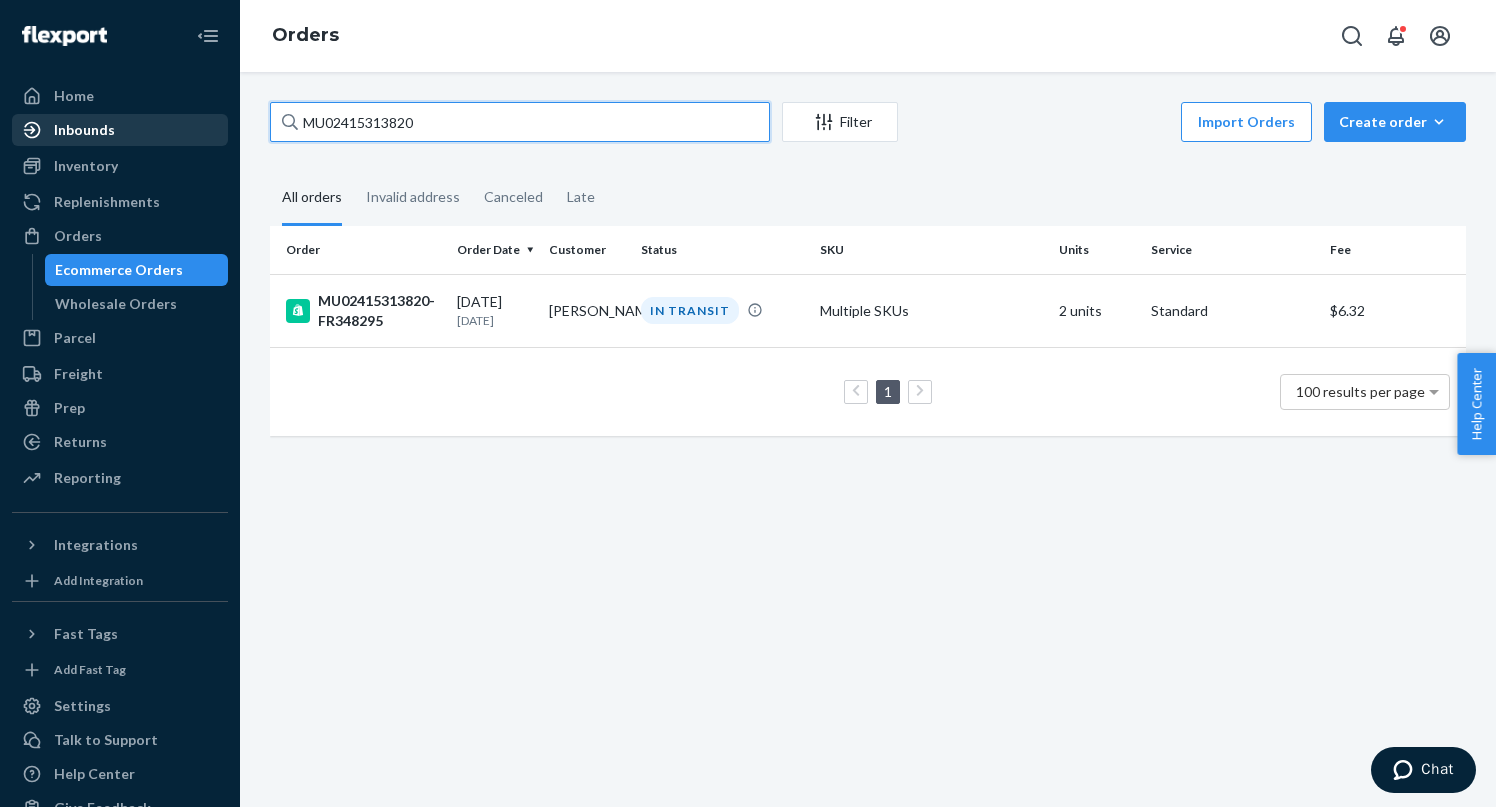 drag, startPoint x: 444, startPoint y: 131, endPoint x: 200, endPoint y: 126, distance: 244.05122 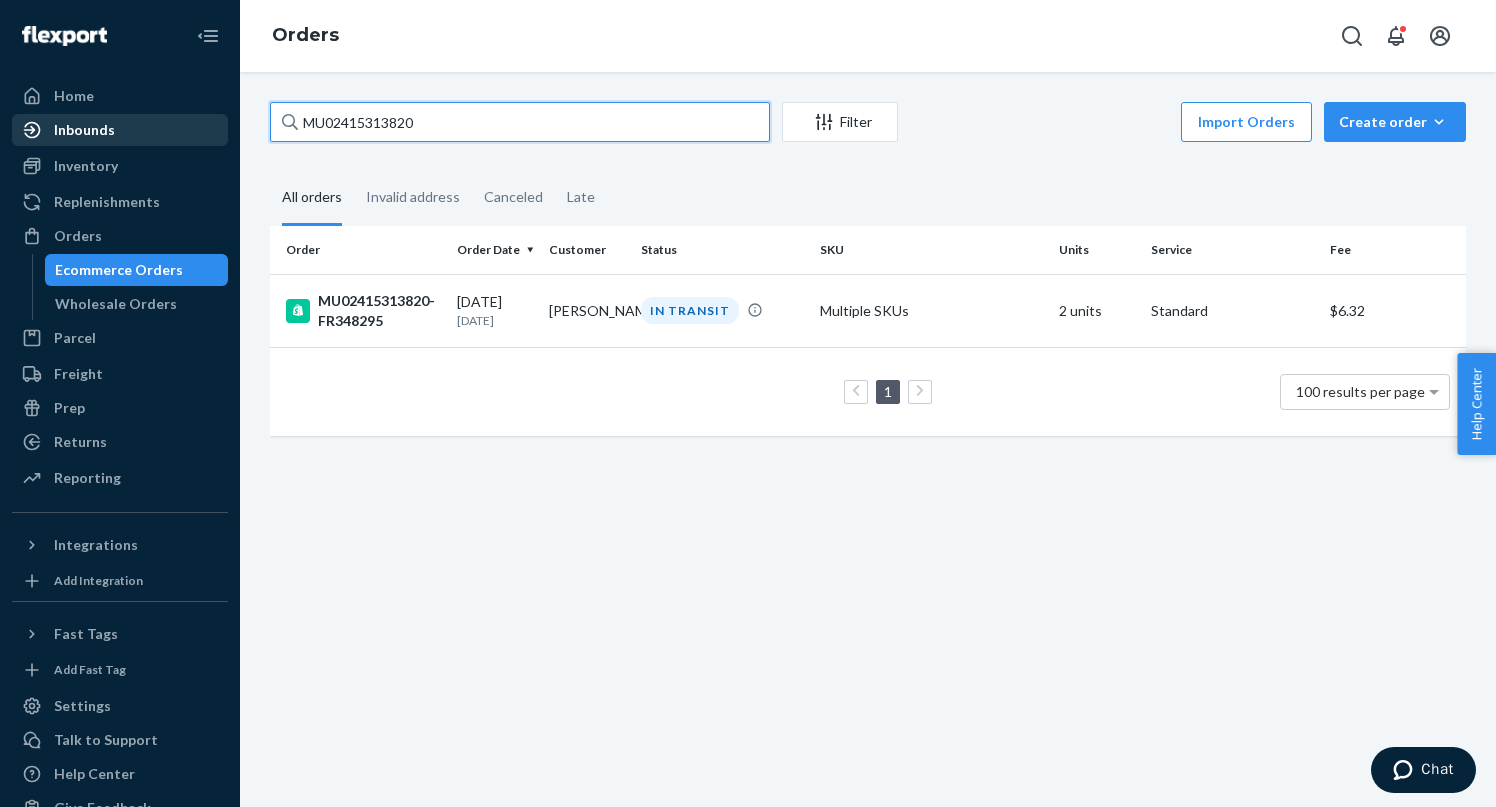 click on "Home Inbounds Shipping Plans Problems Inventory Products Branded Packaging Replenishments Orders Ecommerce Orders Wholesale Orders Parcel Parcel orders Integrations Freight Prep Returns All Returns Settings Packages Reporting Reports Analytics Integrations Add Integration Fast Tags Add Fast Tag Settings Talk to Support Help Center Give Feedback Orders MU02415313820 Filter Import Orders Create order Ecommerce order Removal order All orders Invalid address Canceled Late Order Order Date Customer Status SKU Units Service Fee MU02415313820-FR348295 [DATE] [DATE] [PERSON_NAME] IN TRANSIT Multiple SKUs 2 units Standard $6.32 1 100 results per page" at bounding box center (748, 403) 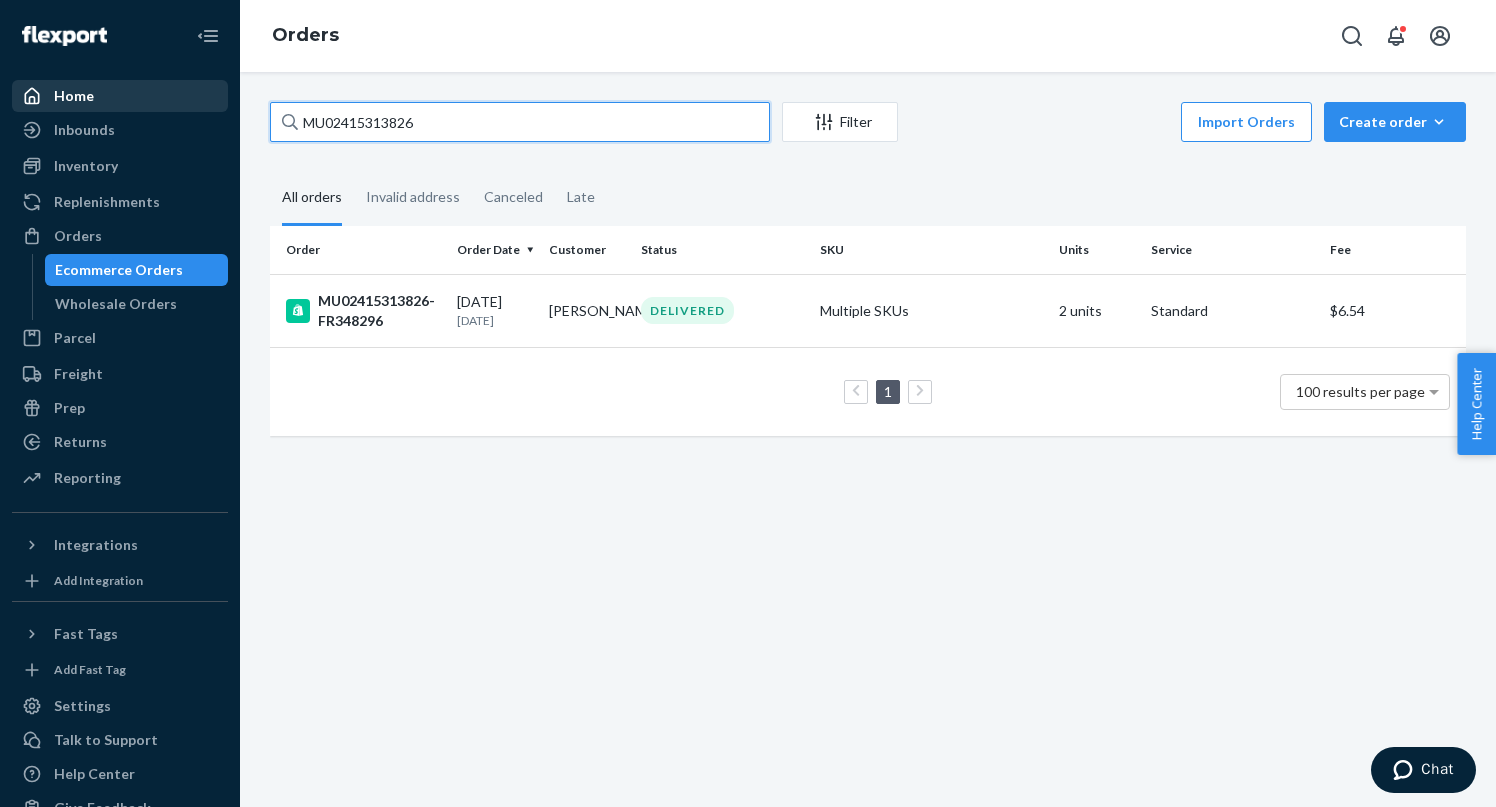 drag, startPoint x: 425, startPoint y: 121, endPoint x: 217, endPoint y: 109, distance: 208.34587 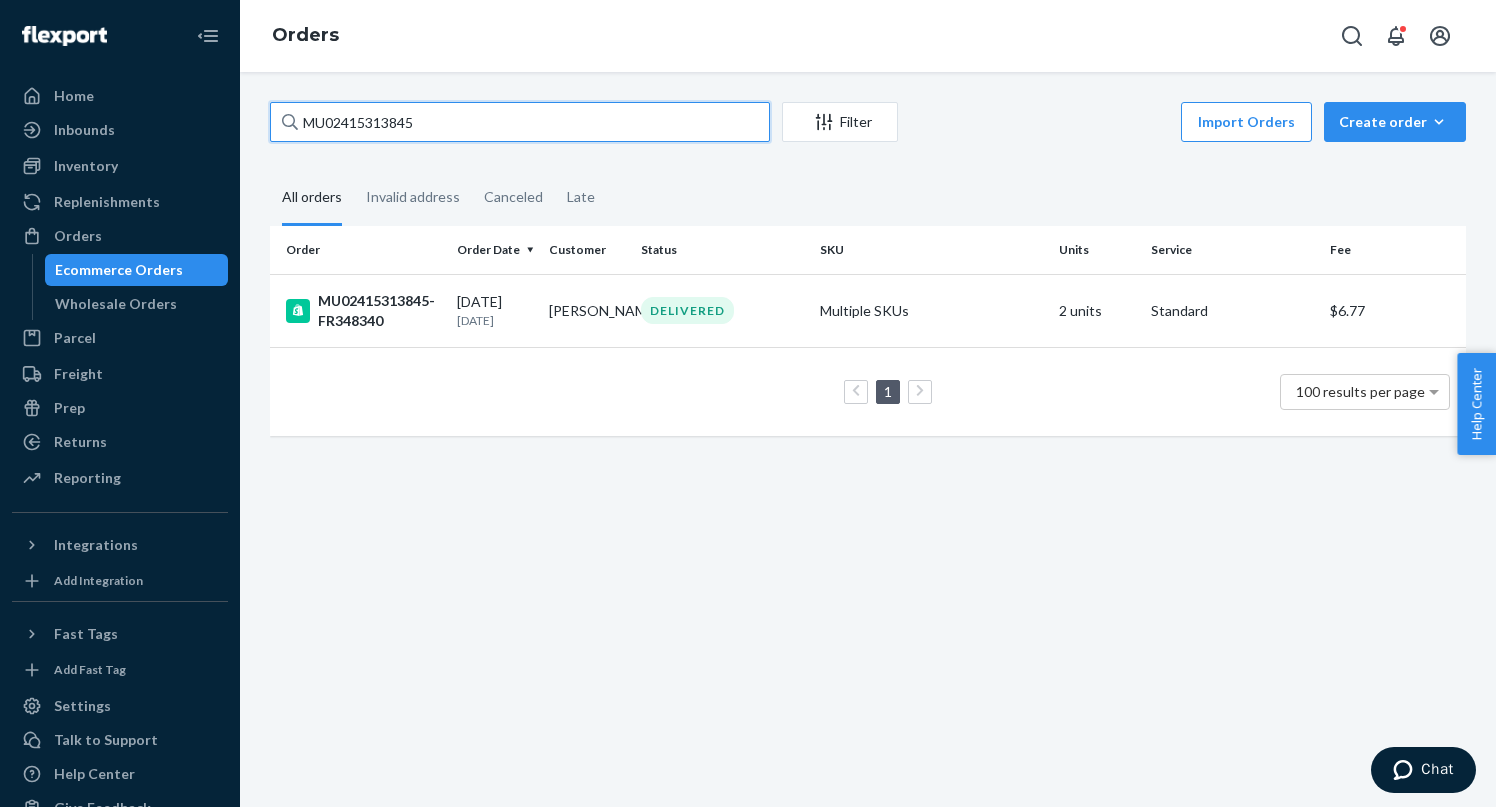 drag, startPoint x: 454, startPoint y: 123, endPoint x: 91, endPoint y: 74, distance: 366.29224 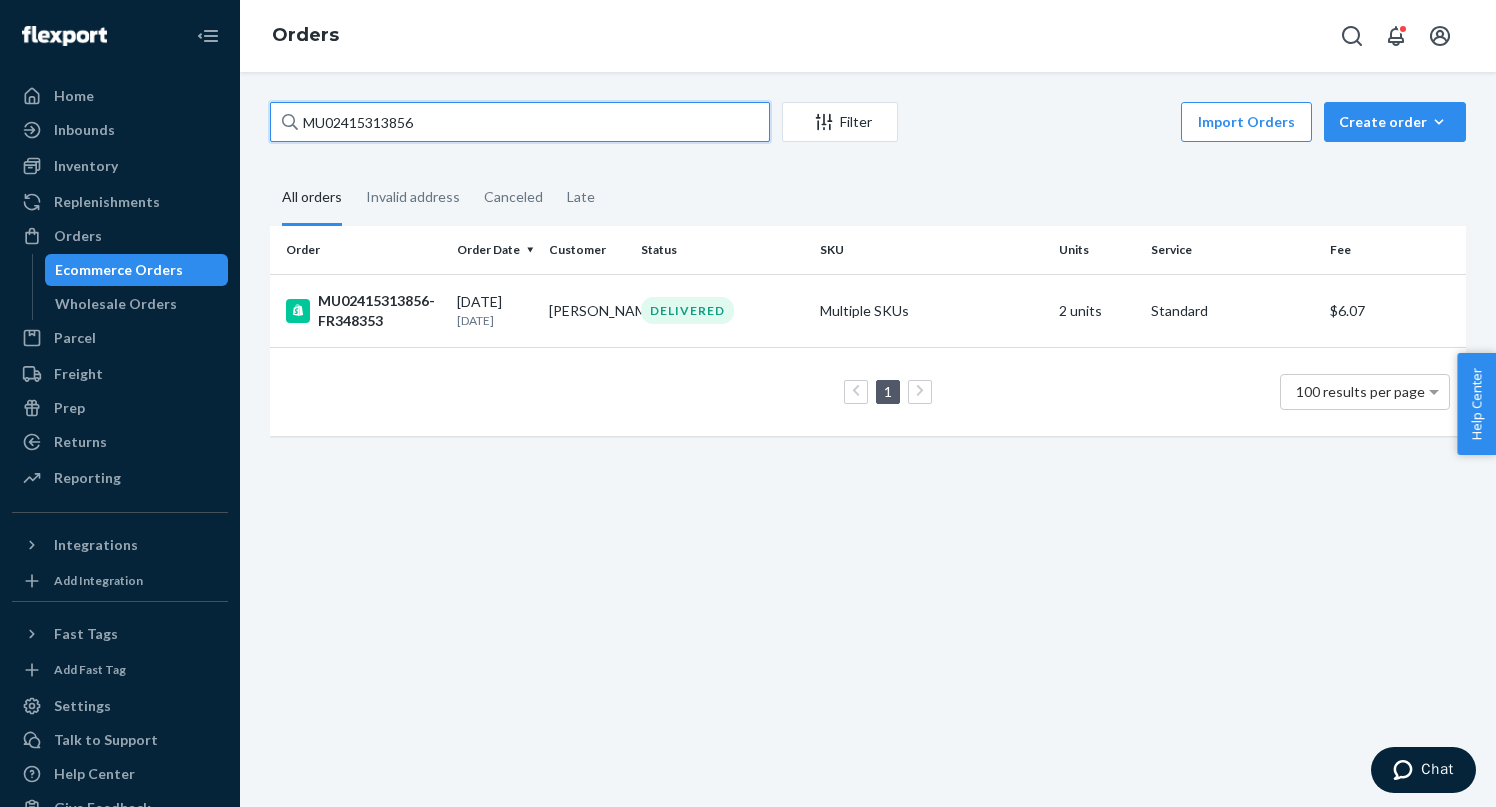 drag, startPoint x: 439, startPoint y: 117, endPoint x: 245, endPoint y: 109, distance: 194.16487 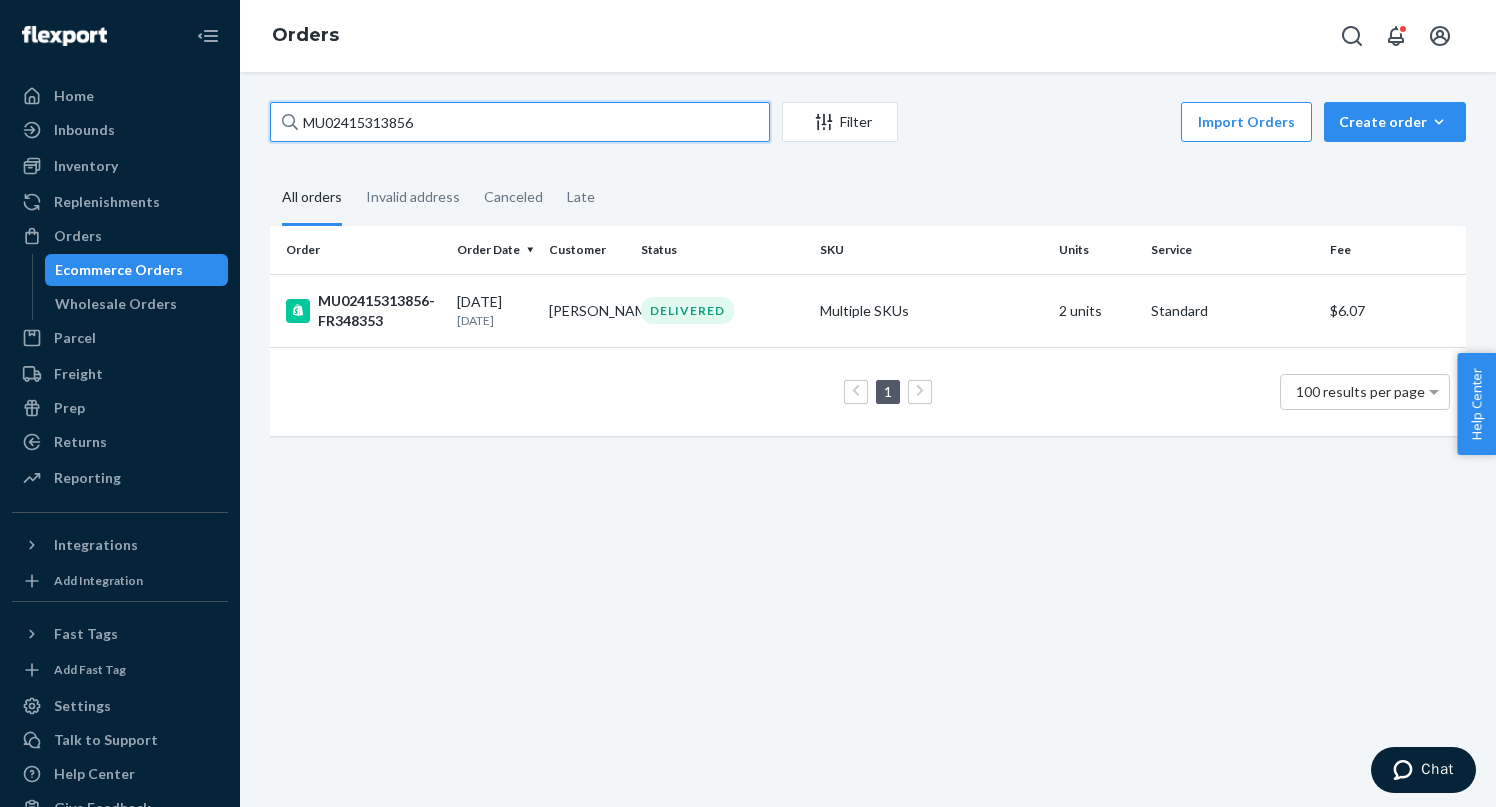 click on "MU02415313856 Filter Import Orders Create order Ecommerce order Removal order All orders Invalid address Canceled Late Order Order Date Customer Status SKU Units Service Fee MU02415313856-FR348353 [DATE] [DATE] [PERSON_NAME] DELIVERED Multiple SKUs 2 units Standard $6.07 1 100 results per page" at bounding box center [868, 439] 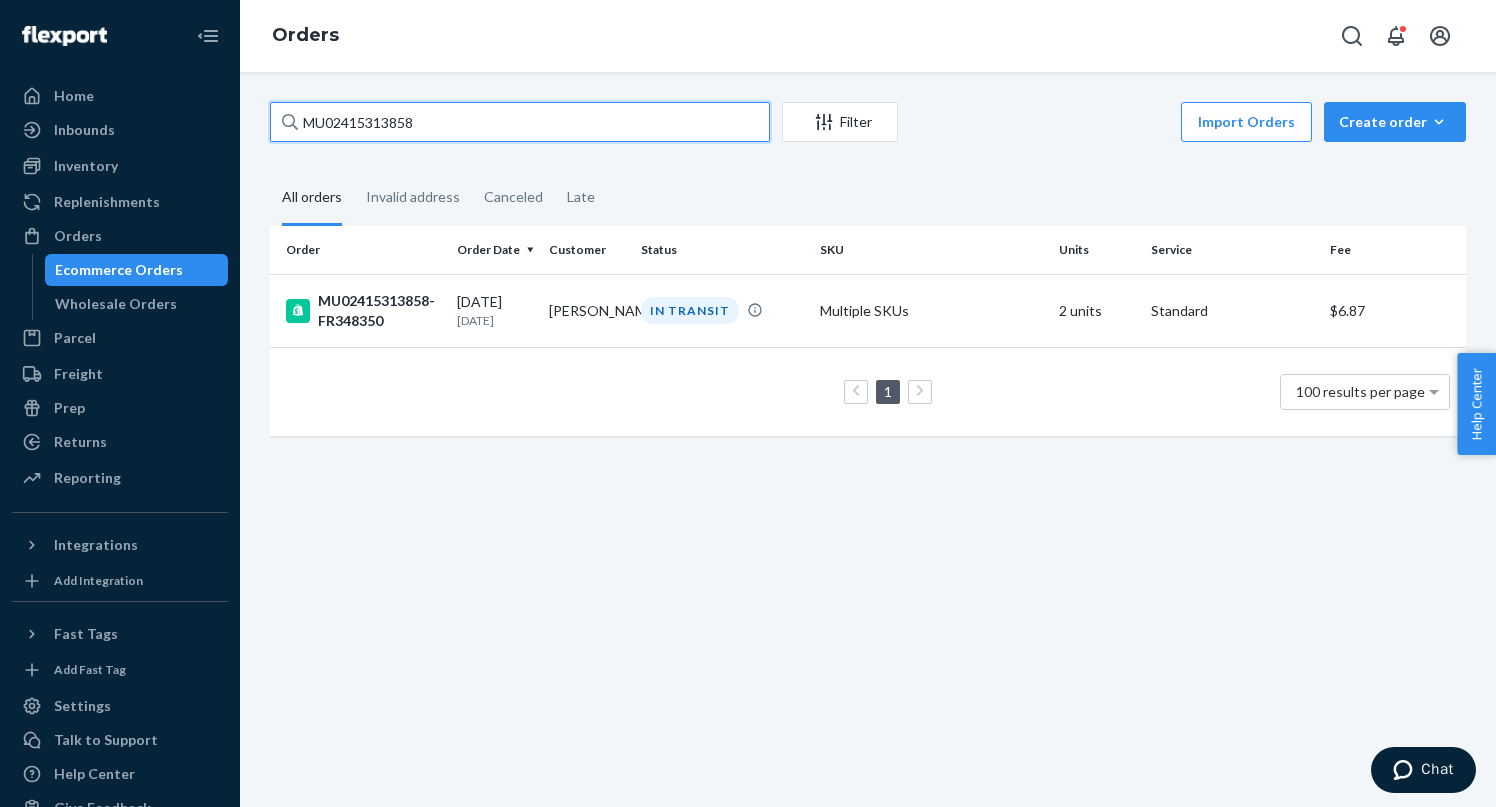 type on "MU02415313858" 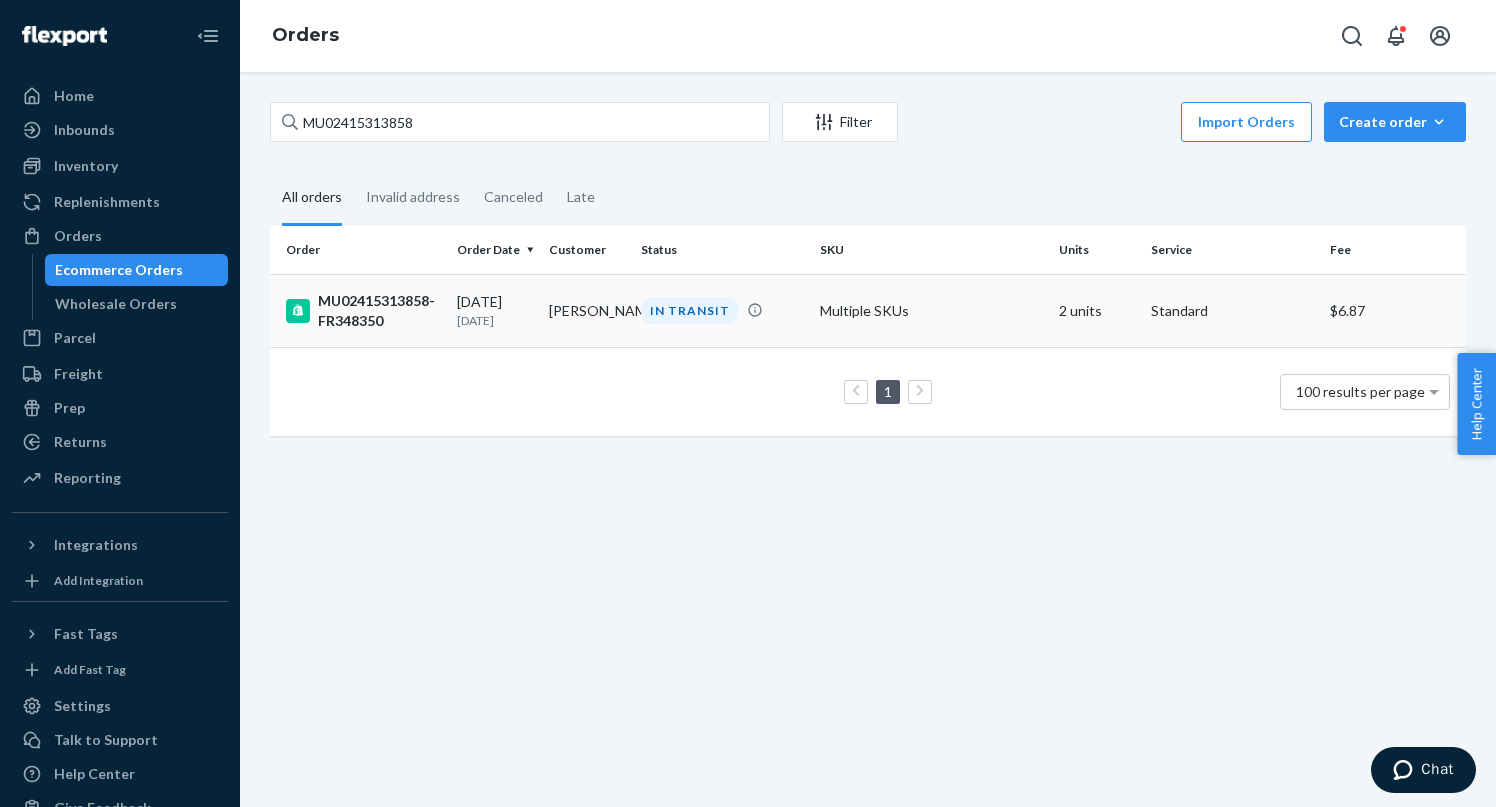 click on "[DATE]" at bounding box center [495, 320] 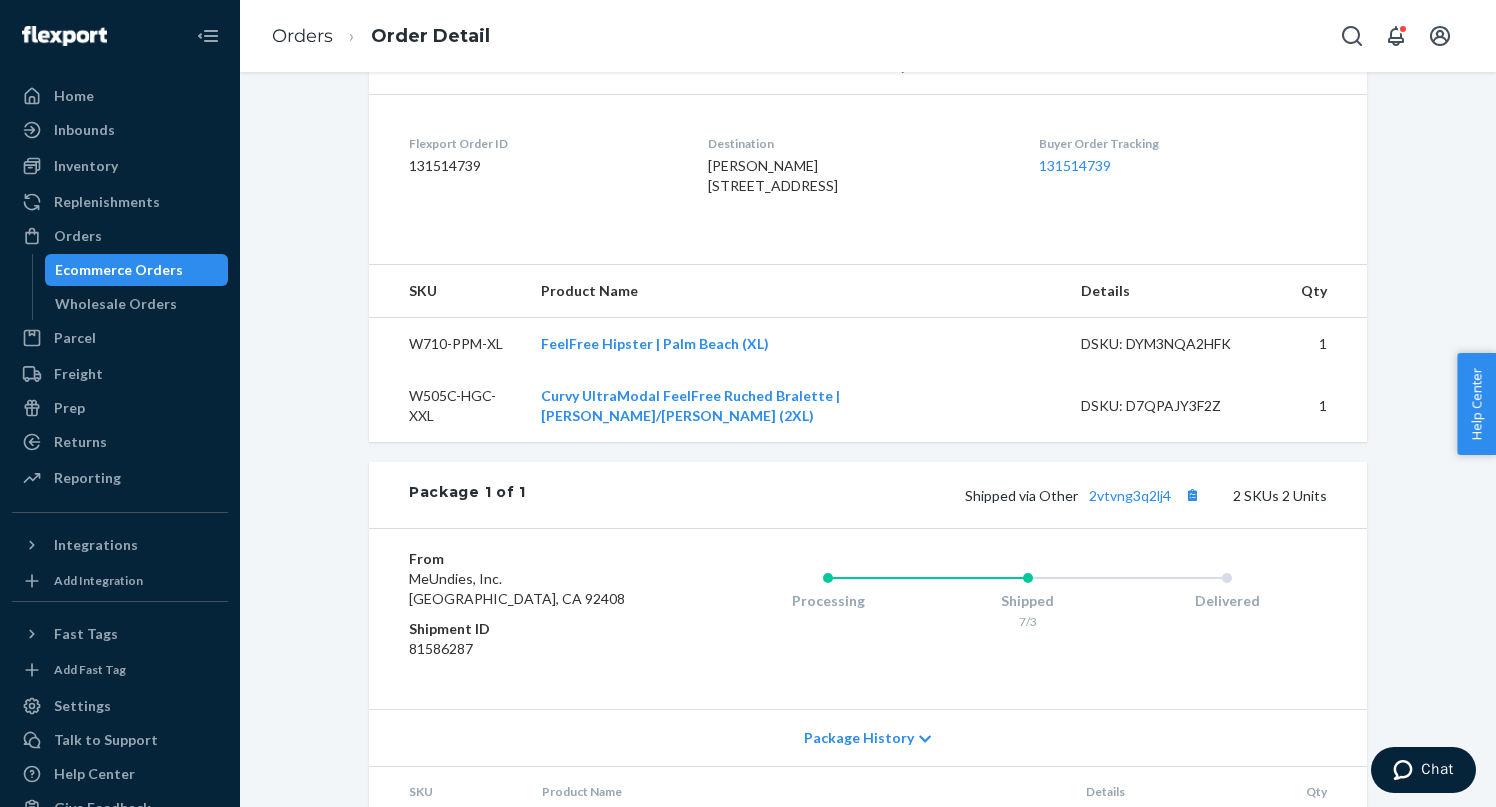 scroll, scrollTop: 623, scrollLeft: 0, axis: vertical 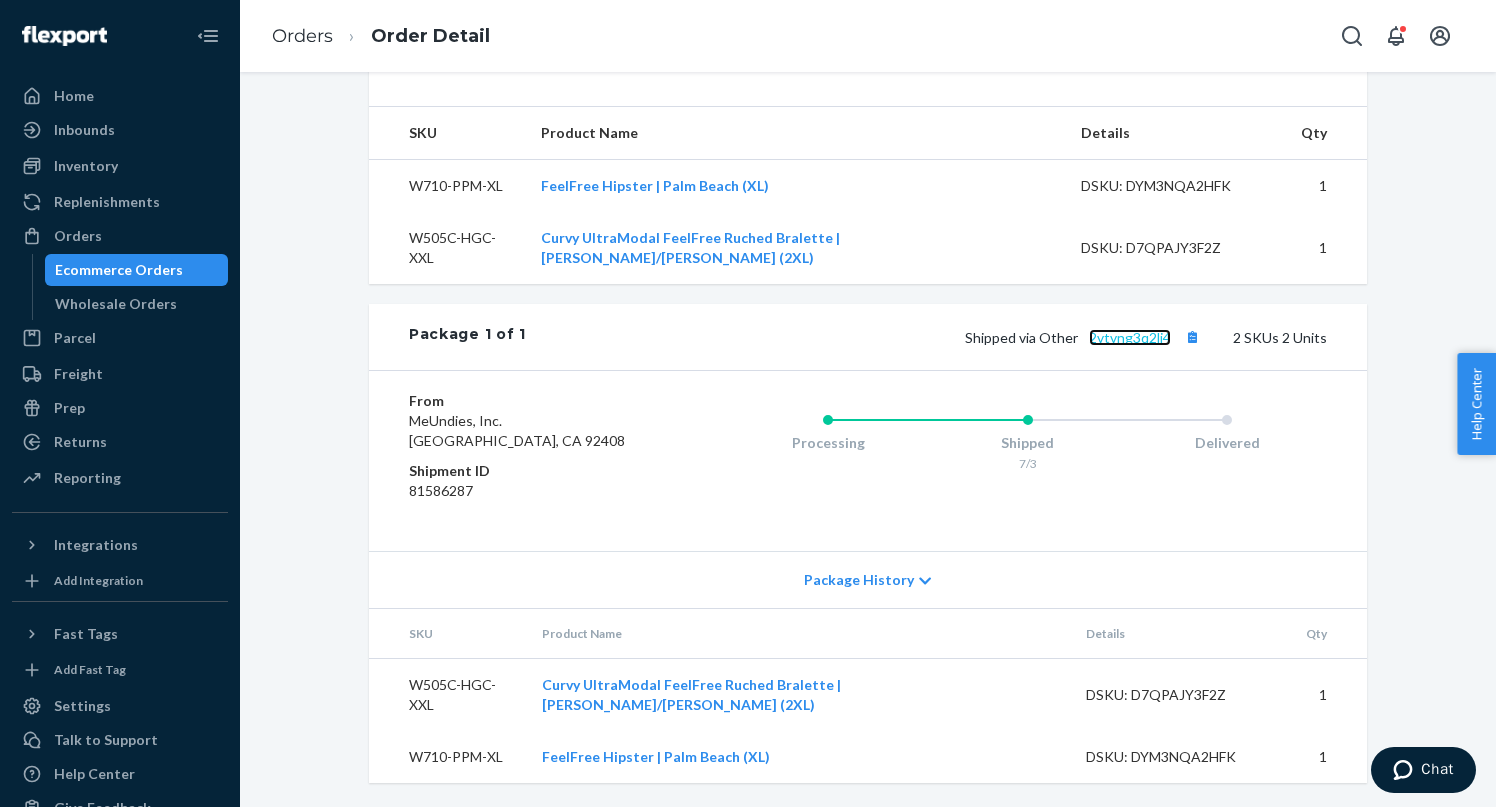 click on "2vtvng3q2lj4" at bounding box center (1130, 337) 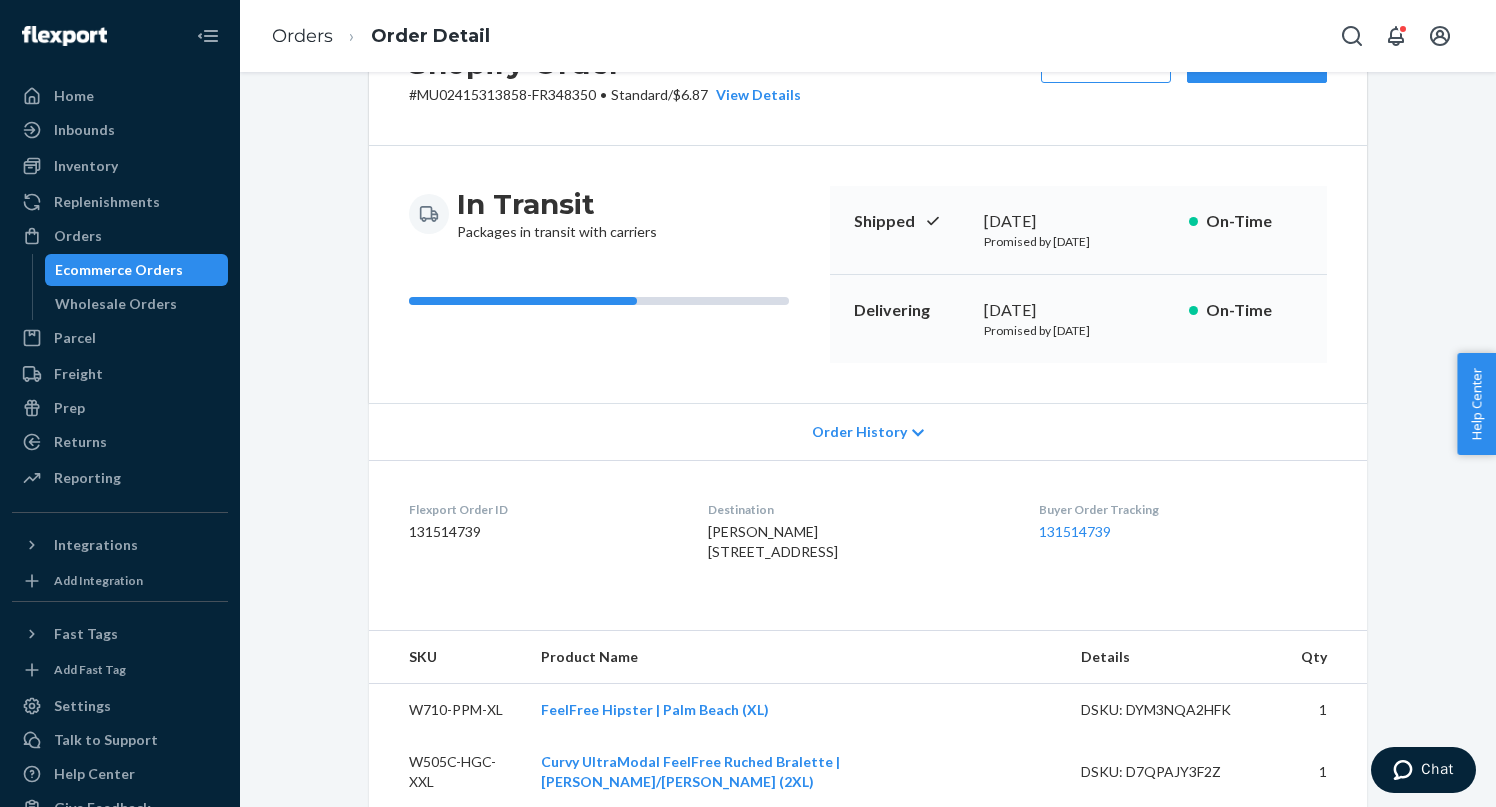 scroll, scrollTop: 0, scrollLeft: 0, axis: both 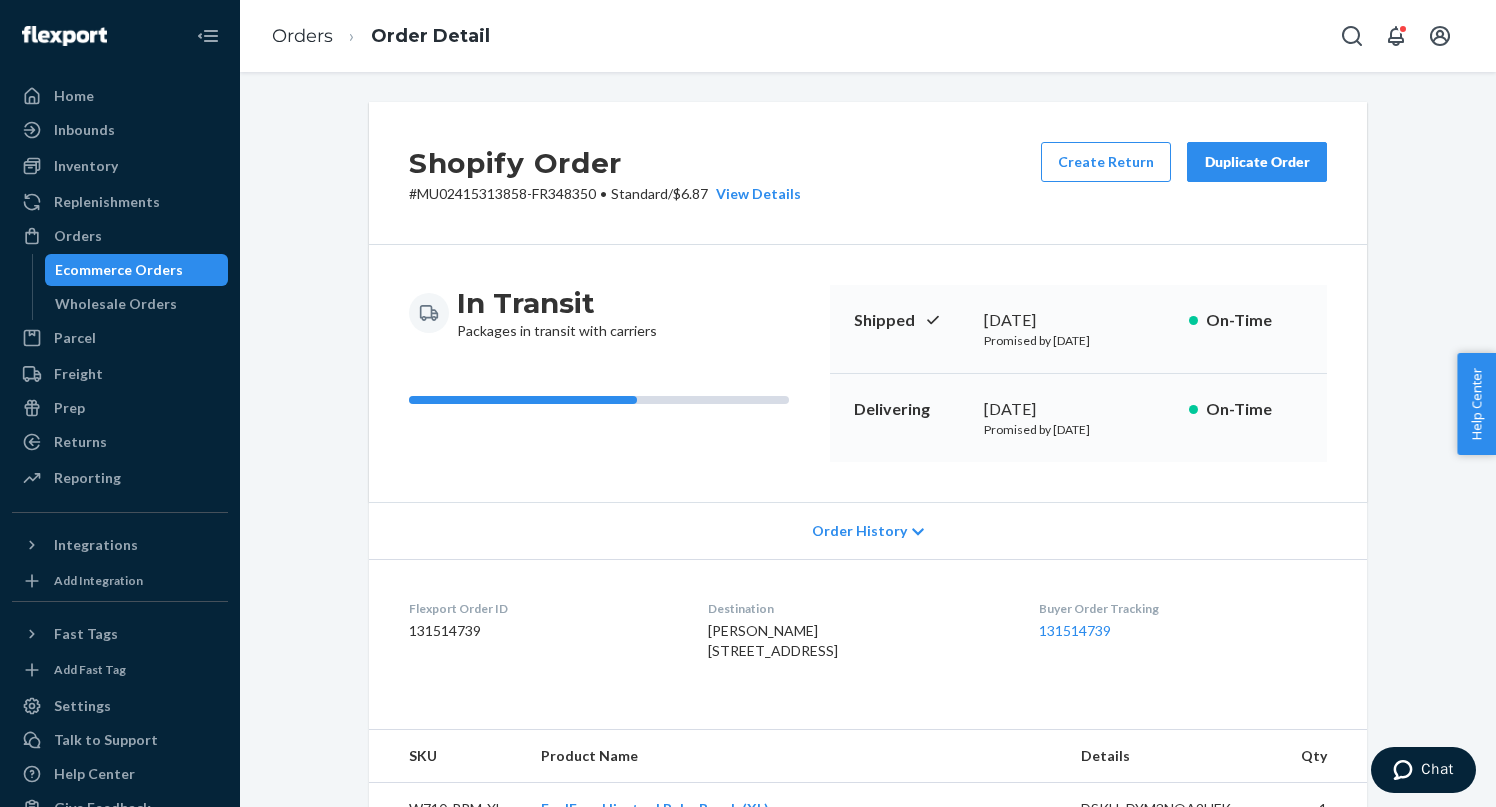 click on "Ecommerce Orders" at bounding box center [119, 270] 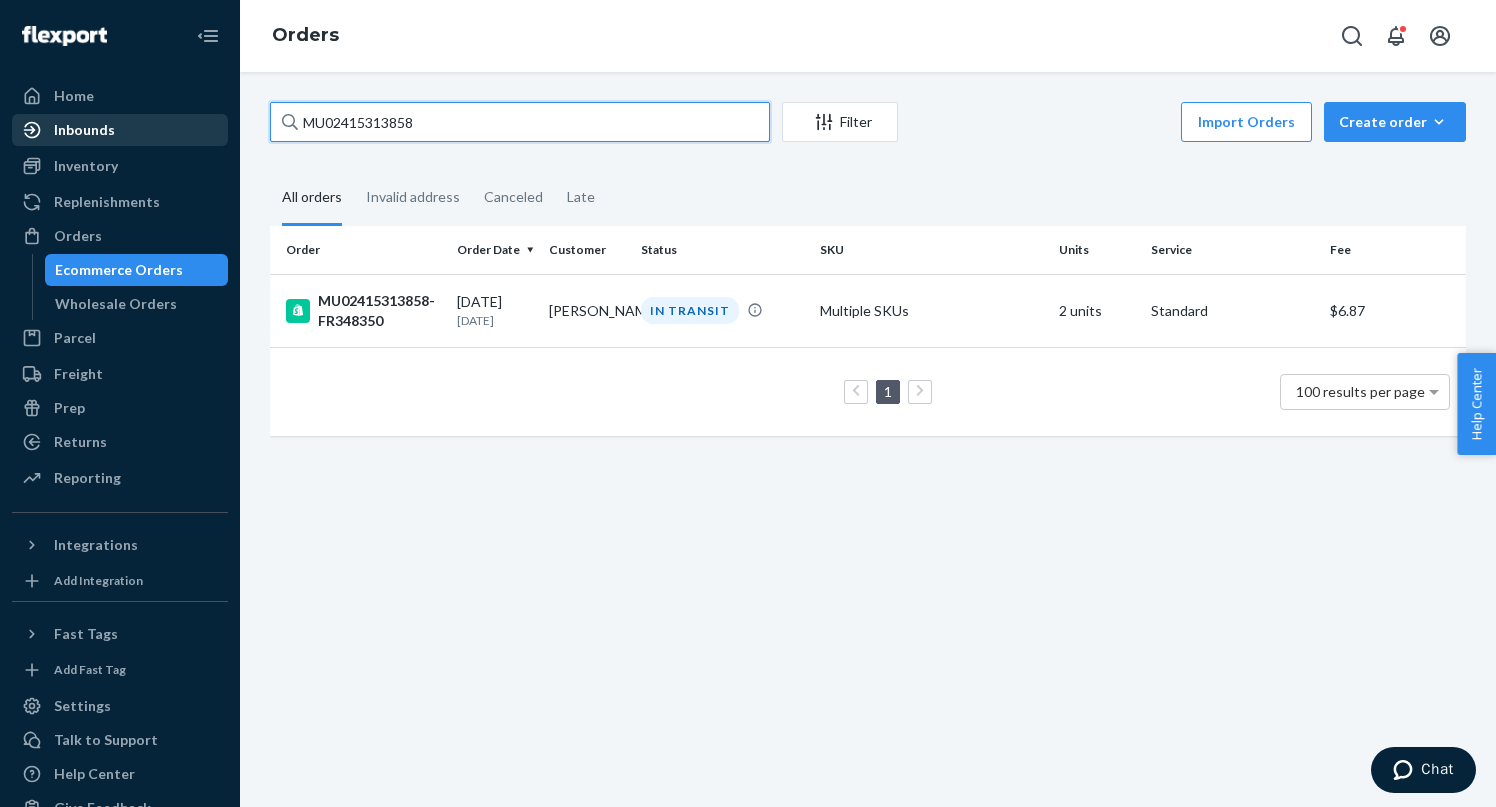 drag, startPoint x: 440, startPoint y: 124, endPoint x: 224, endPoint y: 118, distance: 216.08331 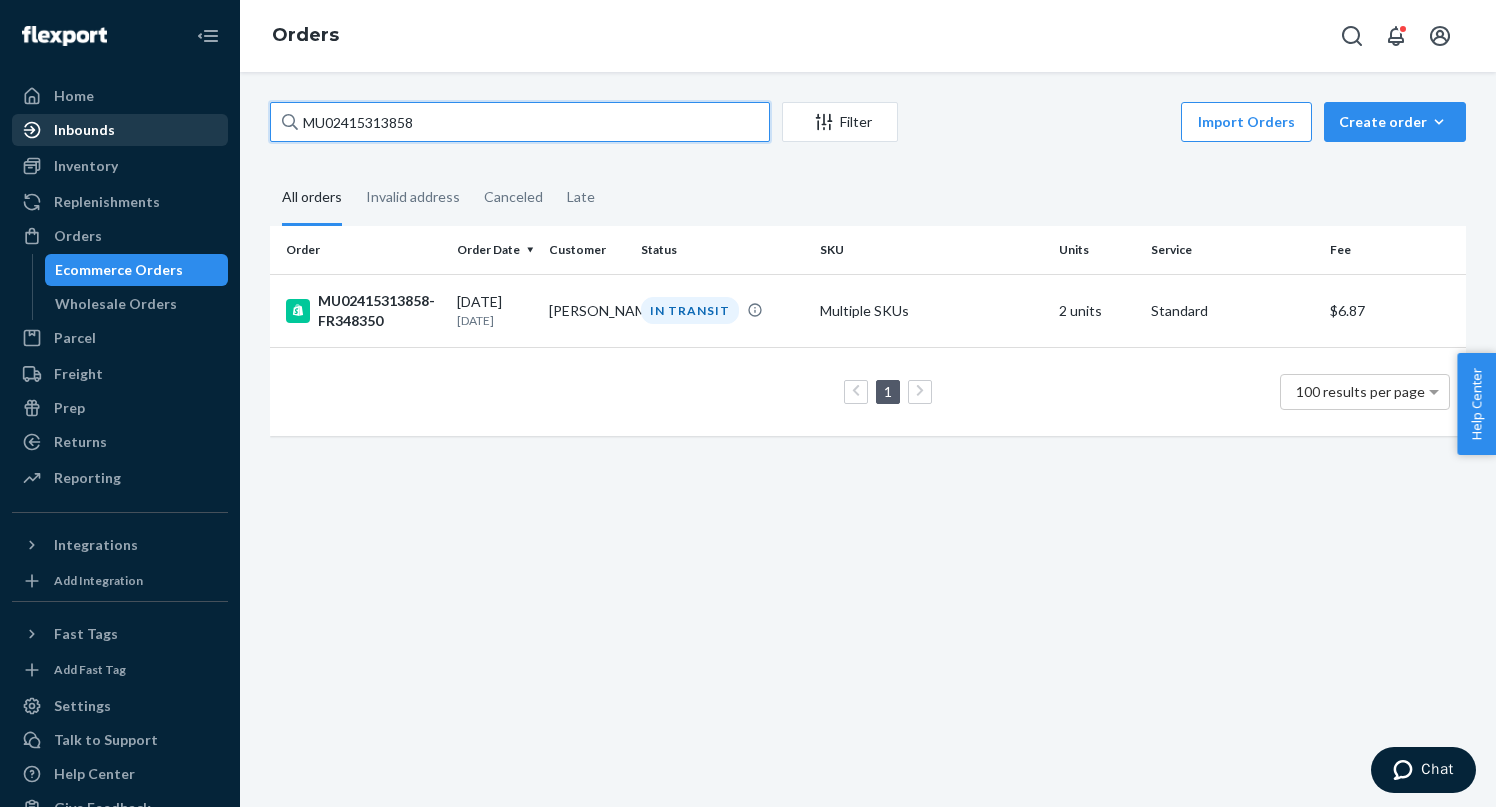 click on "Home Inbounds Shipping Plans Problems Inventory Products Branded Packaging Replenishments Orders Ecommerce Orders Wholesale Orders Parcel Parcel orders Integrations Freight Prep Returns All Returns Settings Packages Reporting Reports Analytics Integrations Add Integration Fast Tags Add Fast Tag Settings Talk to Support Help Center Give Feedback Orders MU02415313858 Filter Import Orders Create order Ecommerce order Removal order All orders Invalid address Canceled Late Order Order Date Customer Status SKU Units Service Fee MU02415313858-FR348350 [DATE] [DATE] [PERSON_NAME] IN TRANSIT Multiple SKUs 2 units Standard $6.87 1 100 results per page" at bounding box center [748, 403] 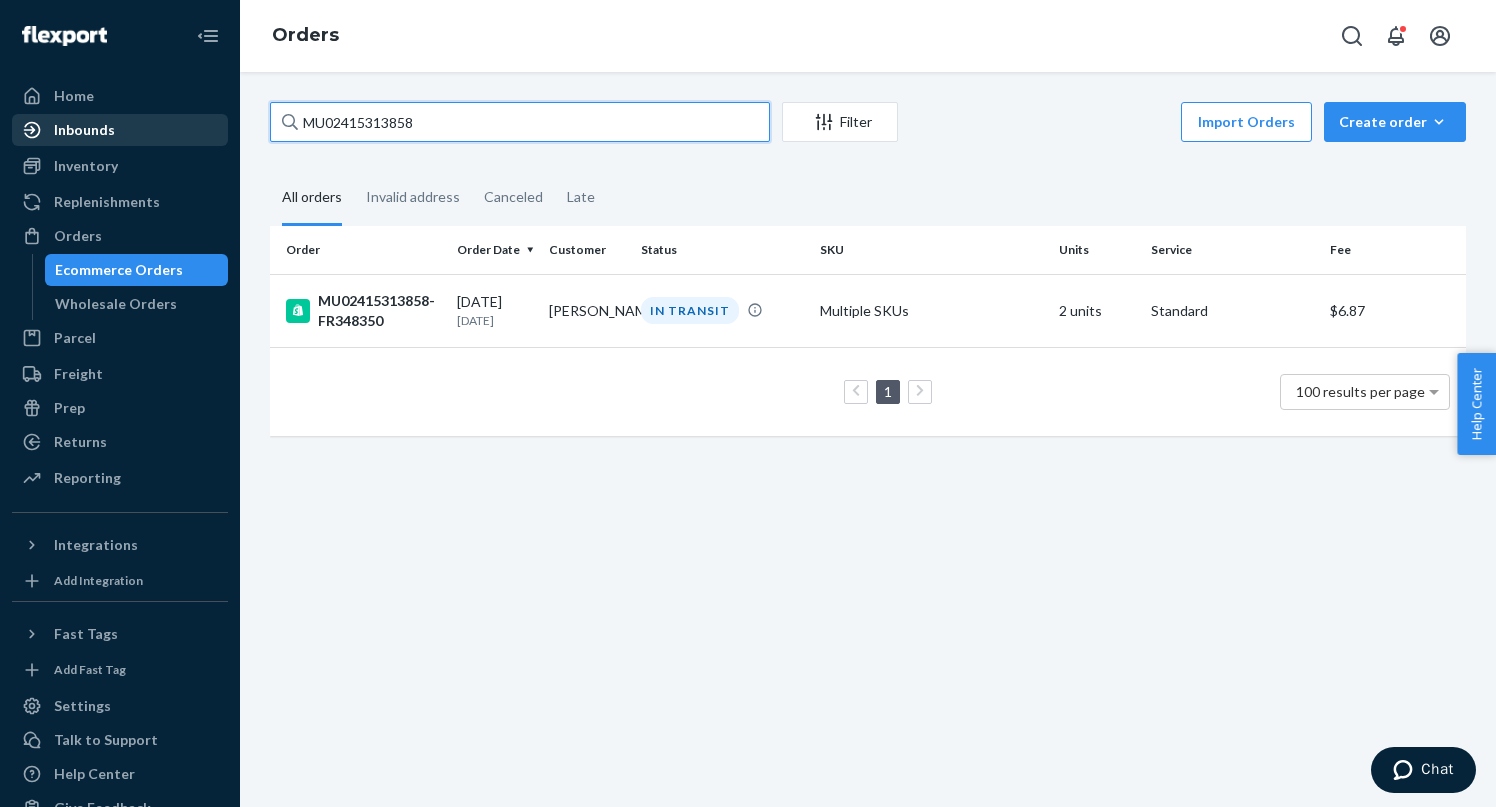 paste on "69" 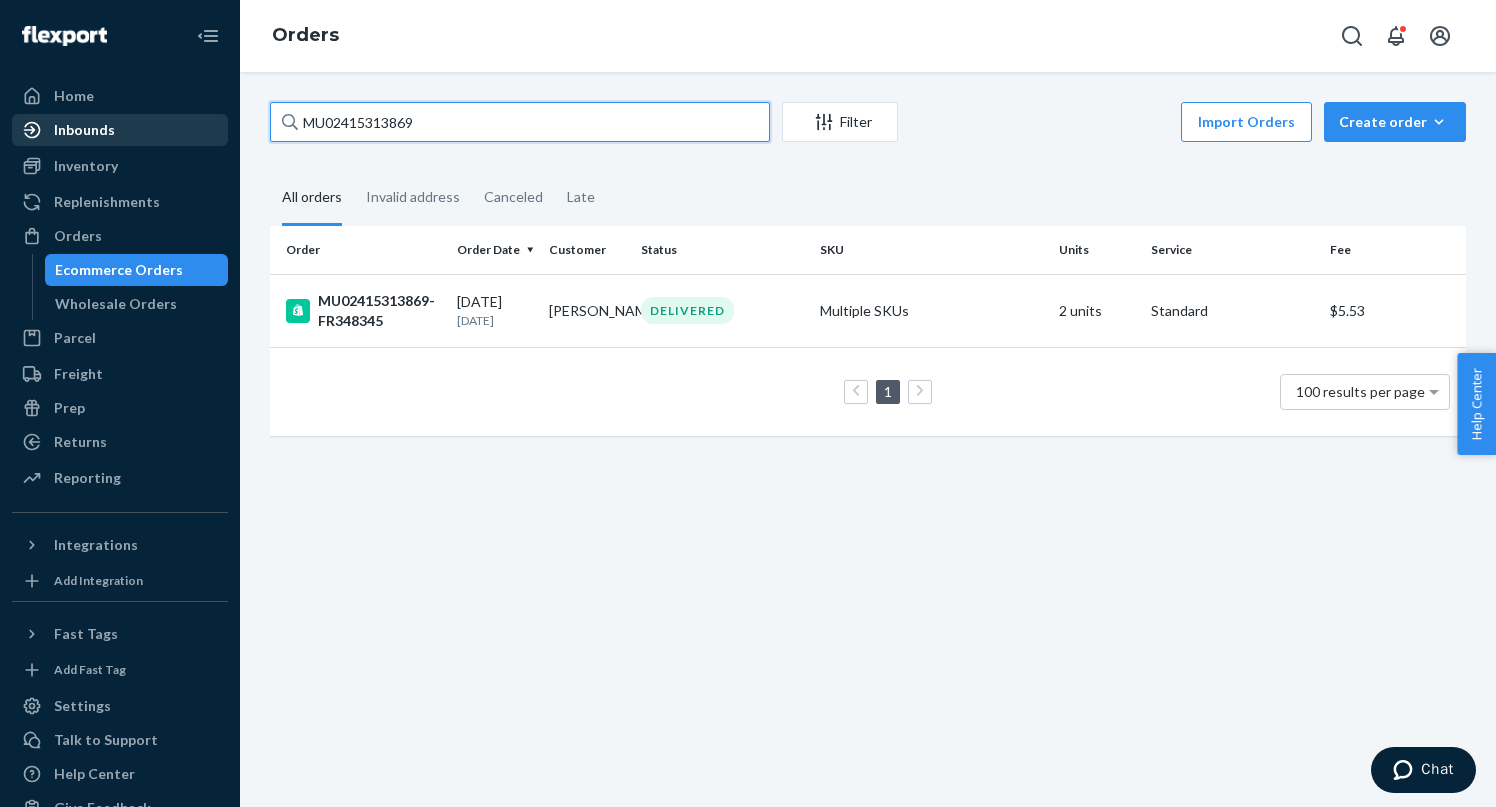 drag, startPoint x: 441, startPoint y: 126, endPoint x: 223, endPoint y: 113, distance: 218.38727 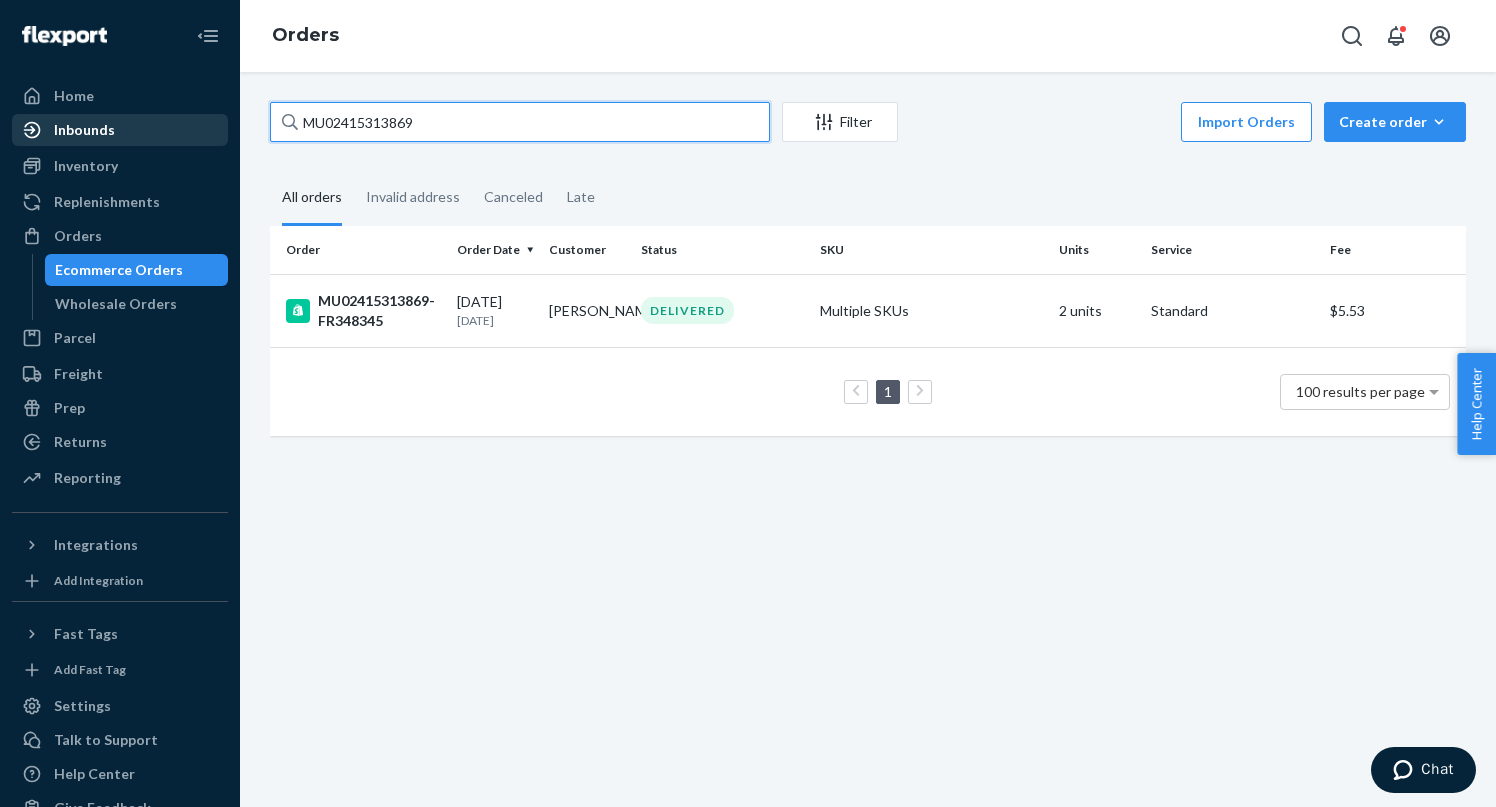 click on "Home Inbounds Shipping Plans Problems Inventory Products Branded Packaging Replenishments Orders Ecommerce Orders Wholesale Orders Parcel Parcel orders Integrations Freight Prep Returns All Returns Settings Packages Reporting Reports Analytics Integrations Add Integration Fast Tags Add Fast Tag Settings Talk to Support Help Center Give Feedback Orders MU02415313869 Filter Import Orders Create order Ecommerce order Removal order All orders Invalid address Canceled Late Order Order Date Customer Status SKU Units Service Fee MU02415313869-FR348345 [DATE] [DATE] [PERSON_NAME] DELIVERED Multiple SKUs 2 units Standard $5.53 1 100 results per page" at bounding box center [748, 403] 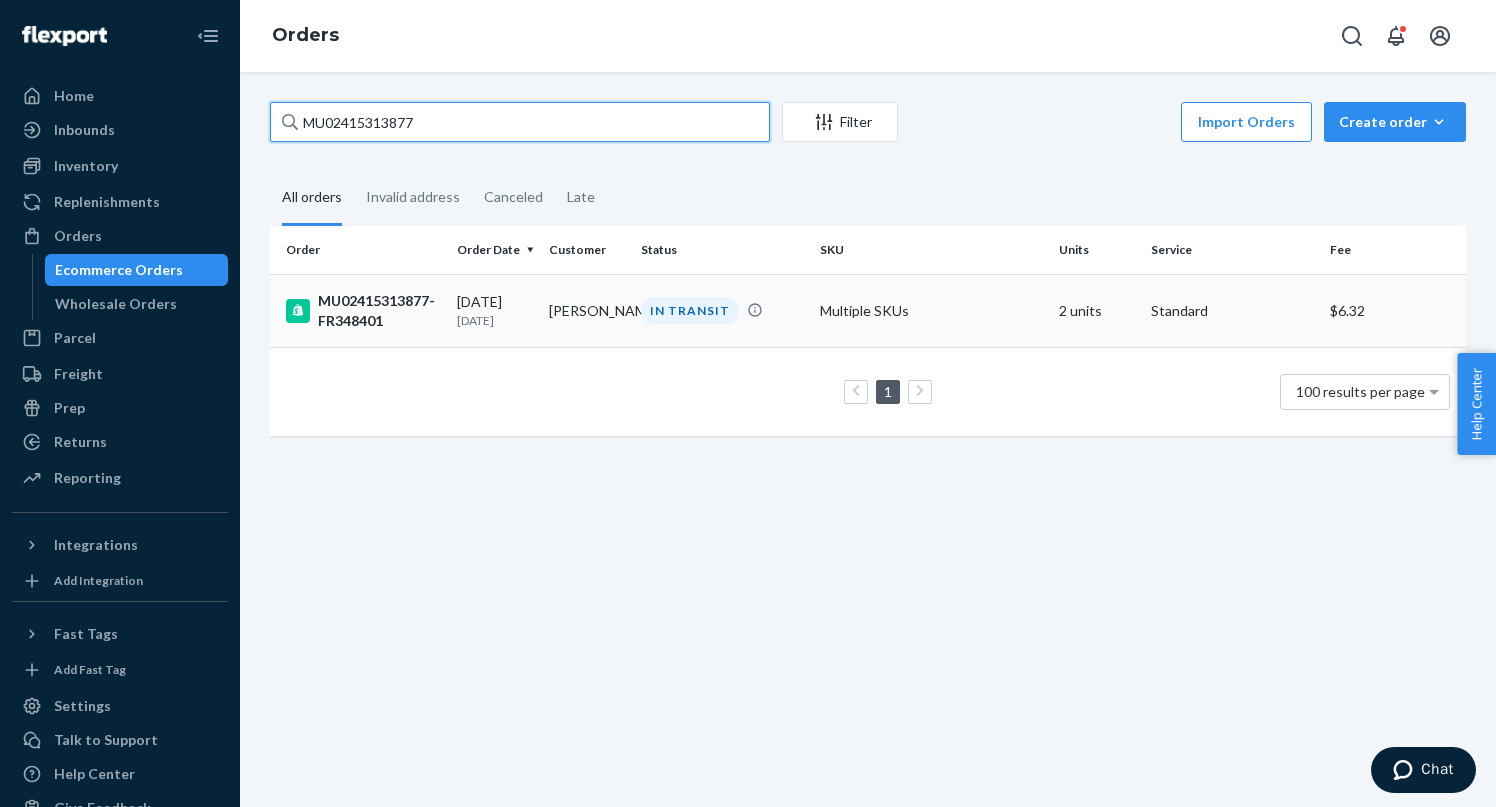type on "MU02415313877" 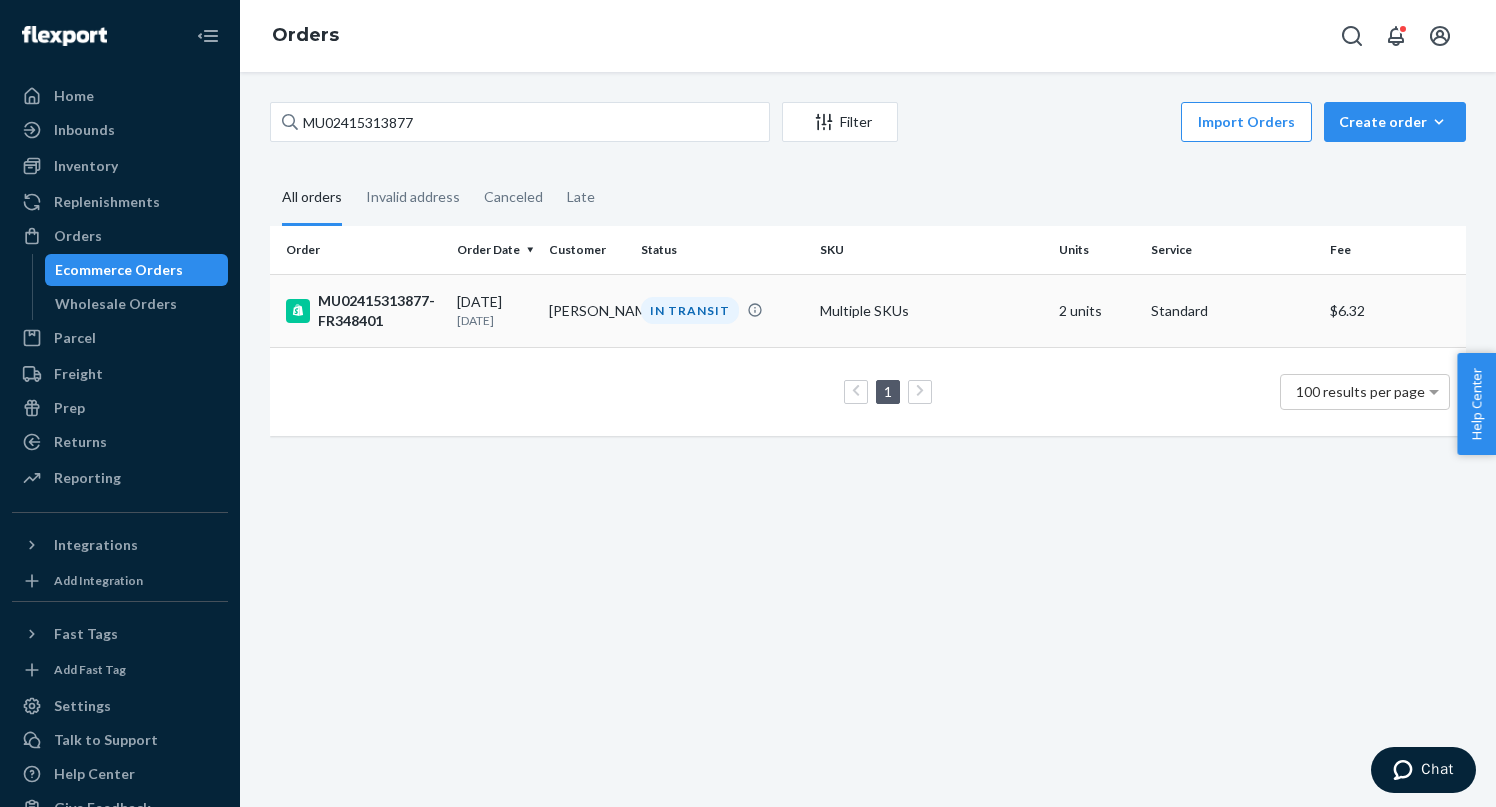 click on "MU02415313877-FR348401" at bounding box center (363, 311) 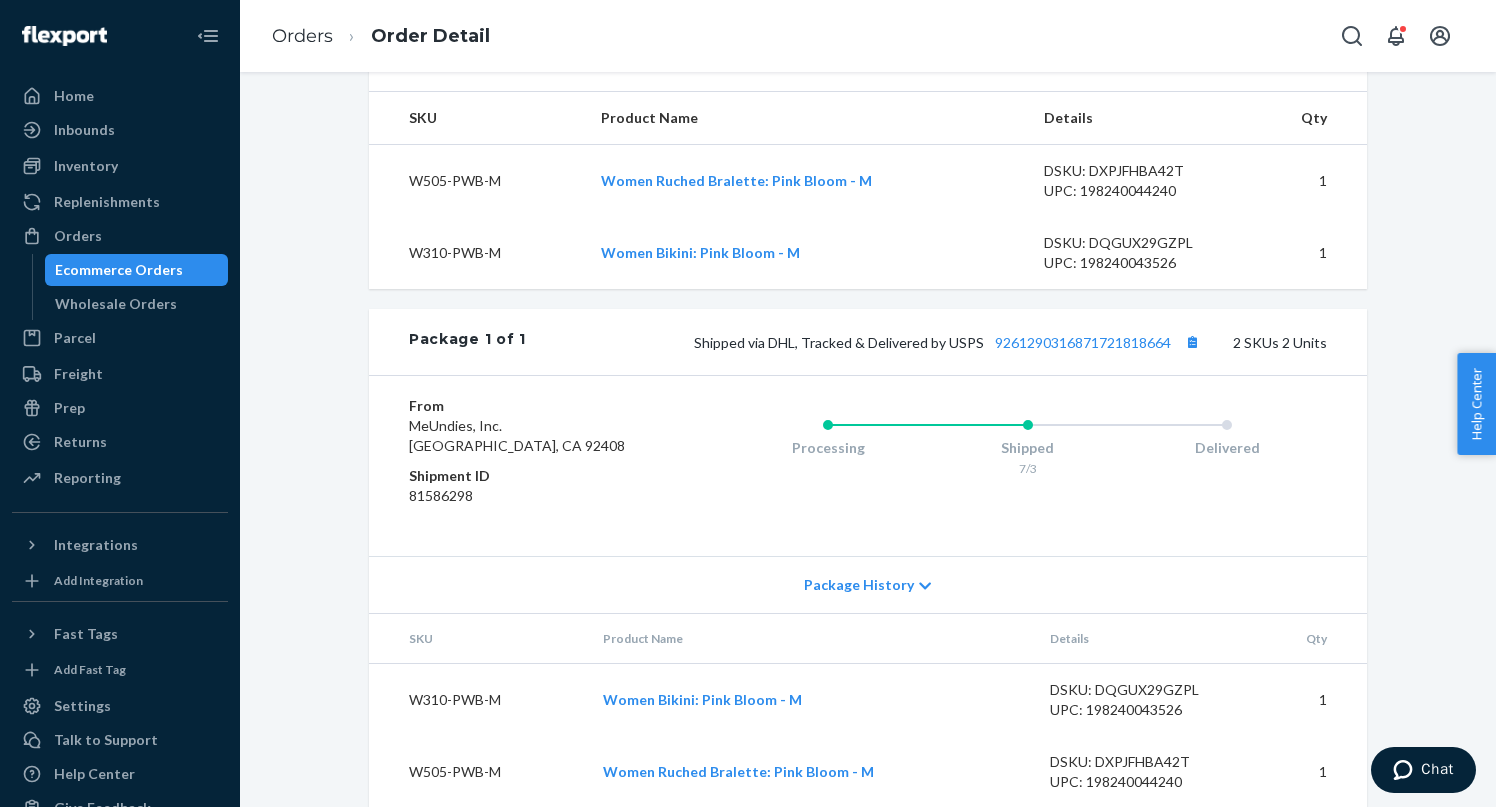 scroll, scrollTop: 703, scrollLeft: 0, axis: vertical 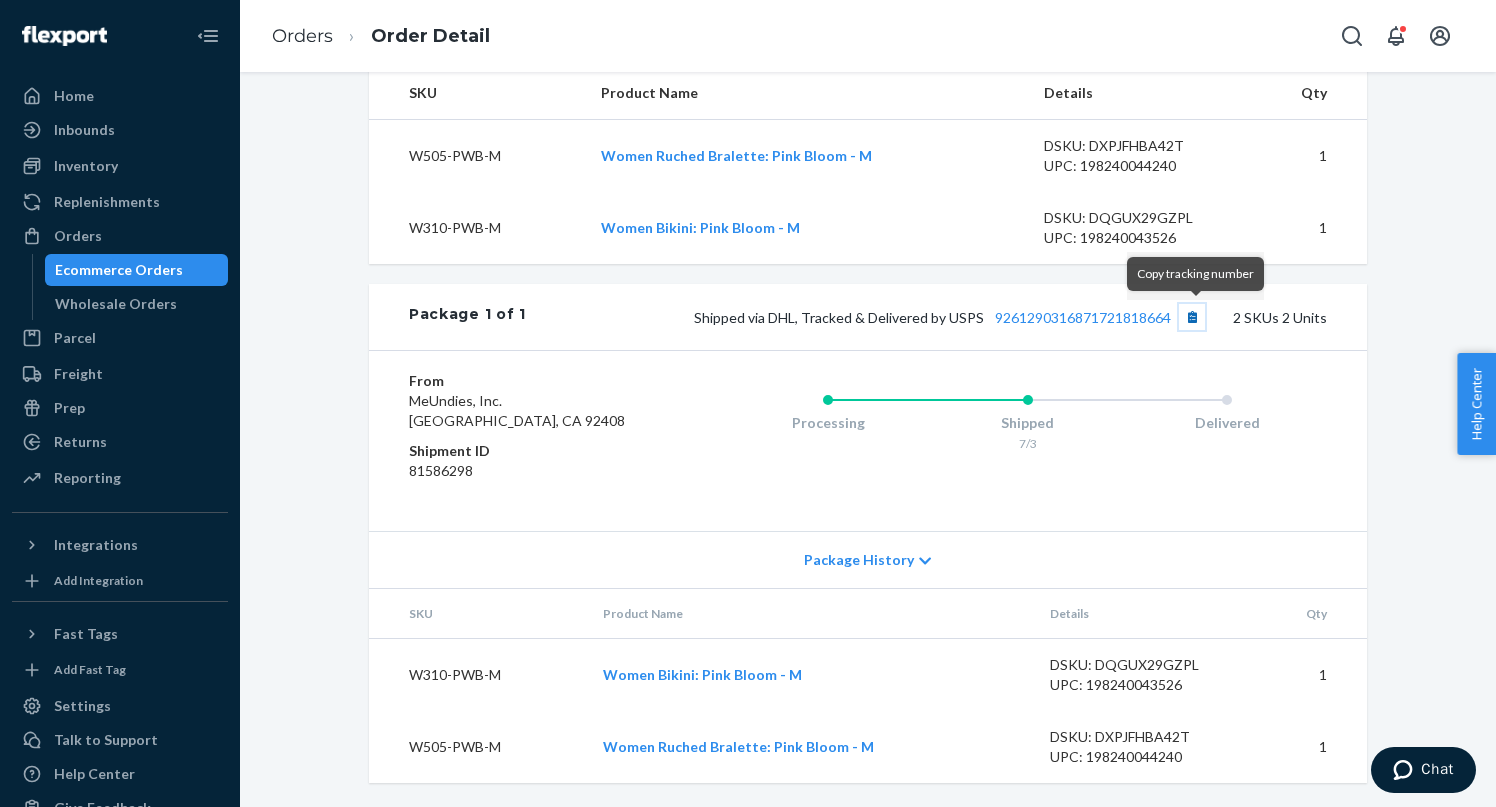 click at bounding box center (1192, 317) 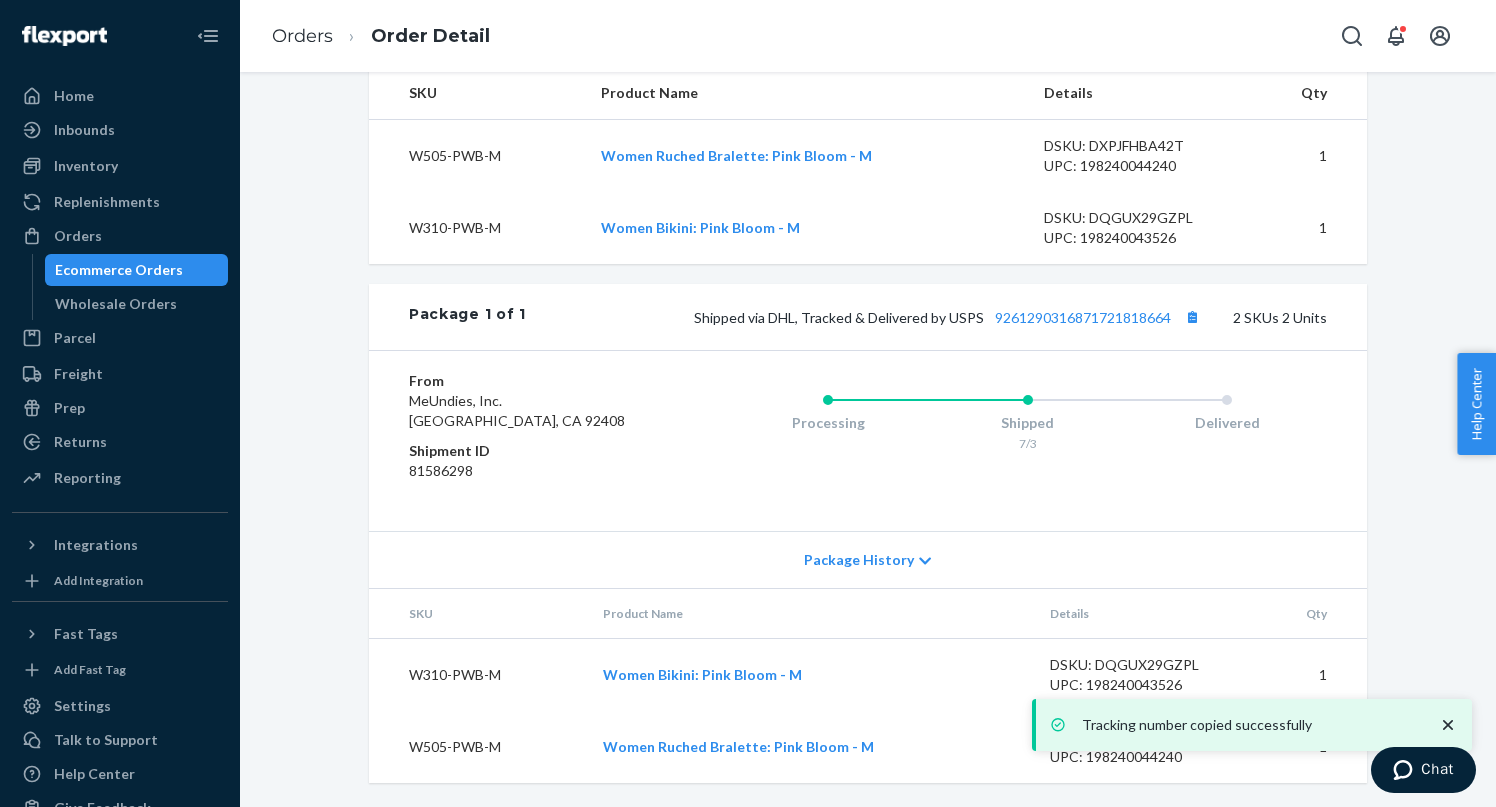 click on "Ecommerce Orders" at bounding box center [119, 270] 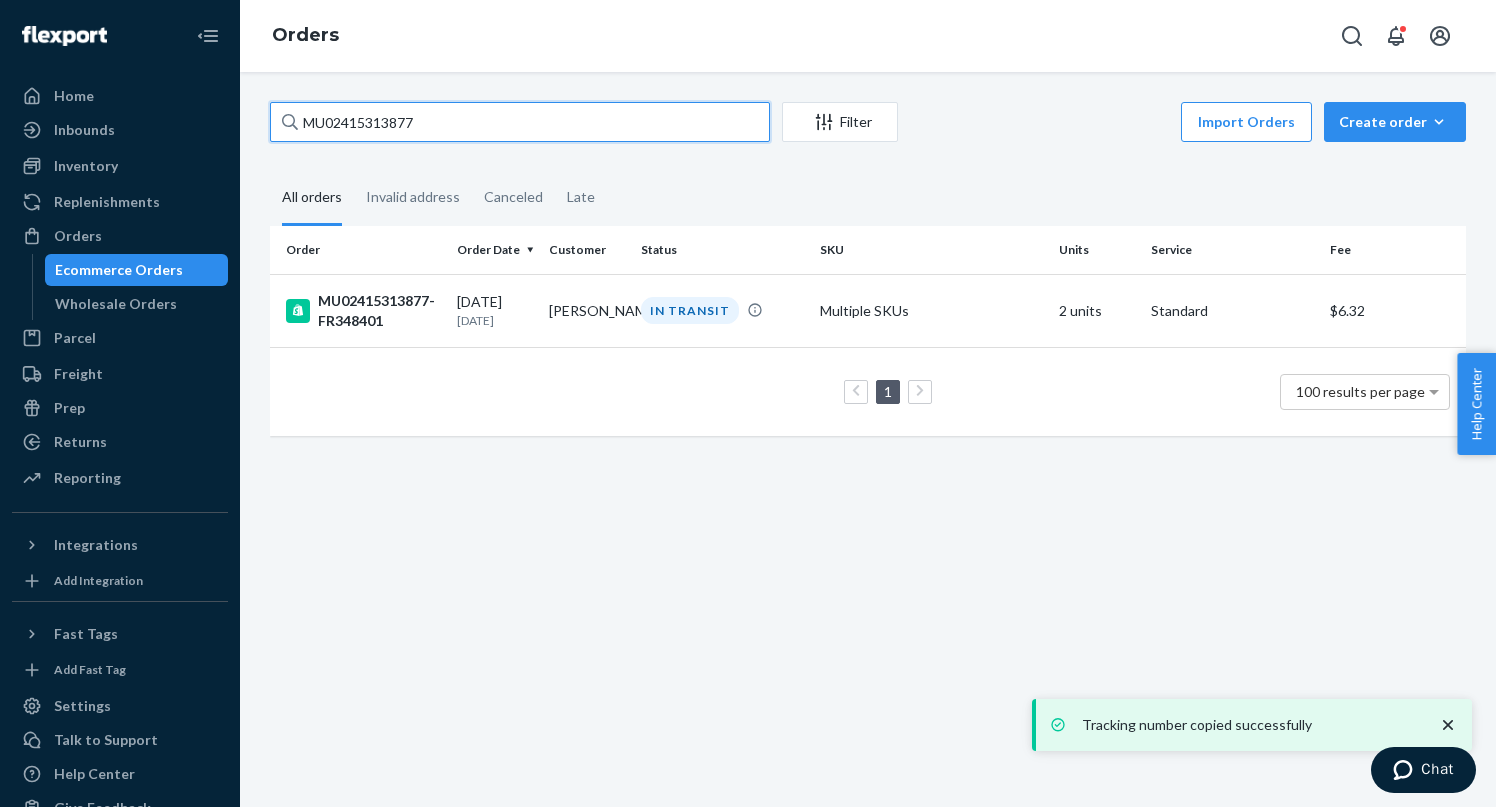 click on "MU02415313877" at bounding box center [520, 122] 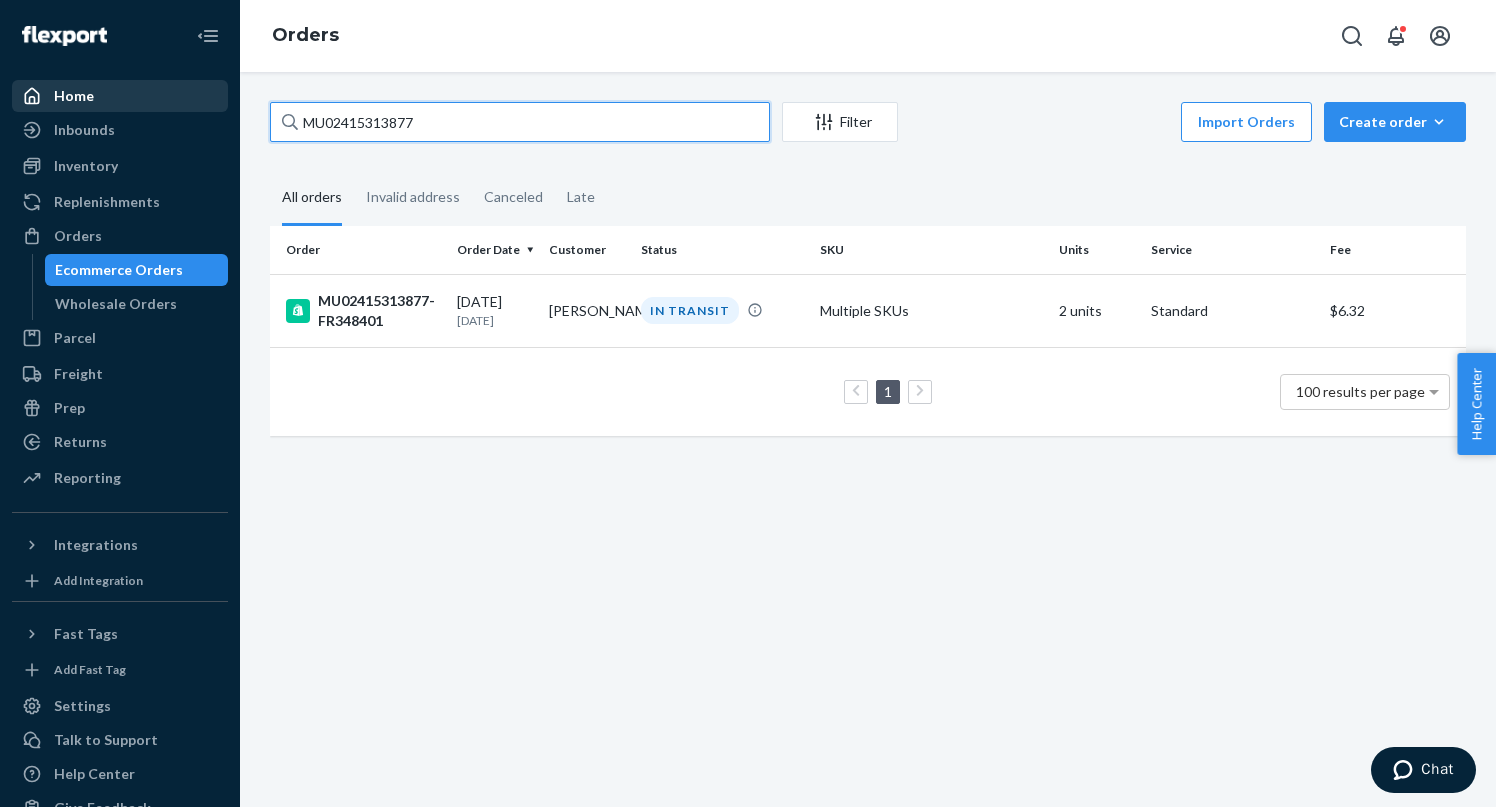 drag, startPoint x: 488, startPoint y: 119, endPoint x: 226, endPoint y: 102, distance: 262.55093 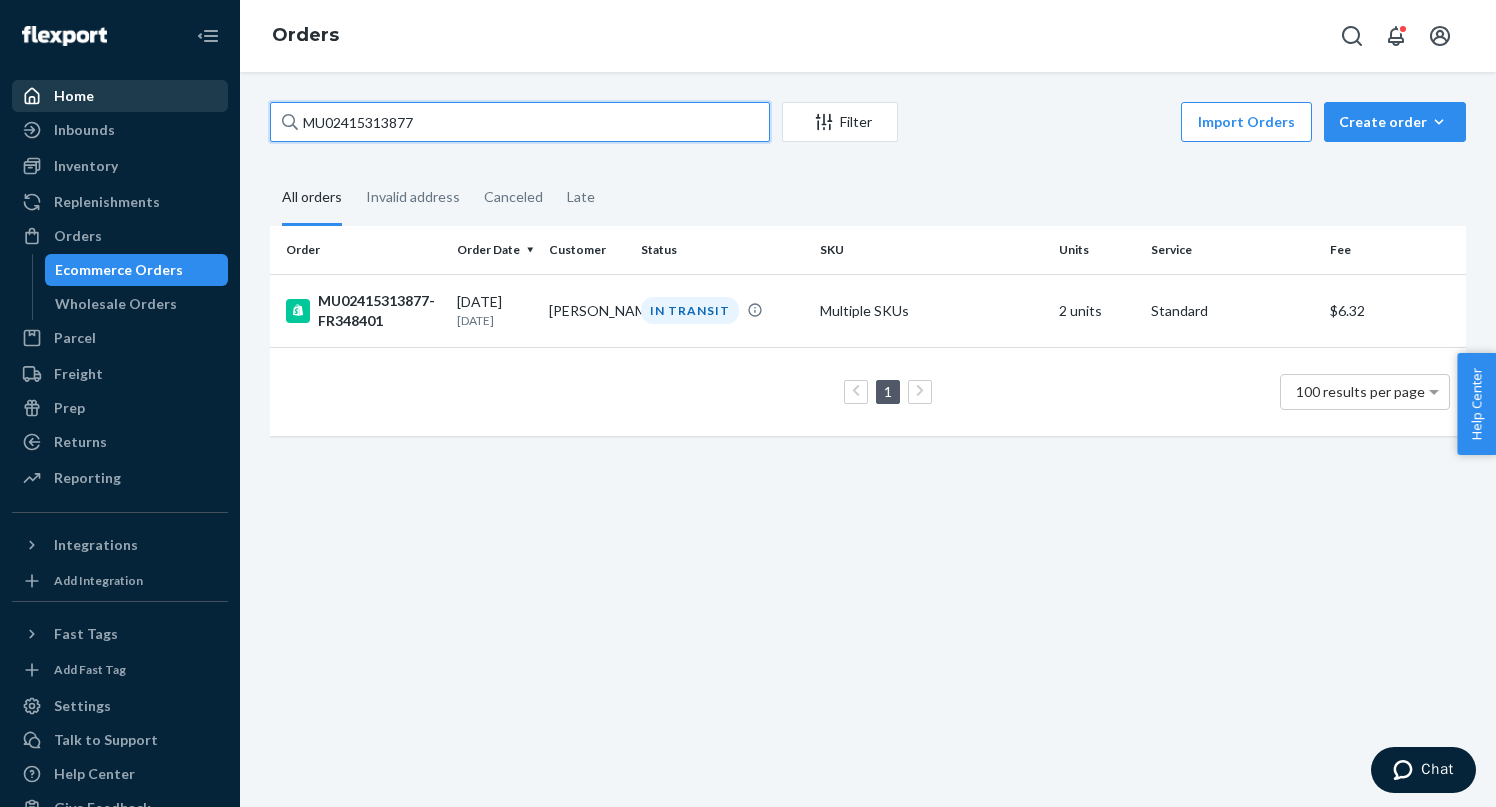 click on "Home Inbounds Shipping Plans Problems Inventory Products Branded Packaging Replenishments Orders Ecommerce Orders Wholesale Orders Parcel Parcel orders Integrations Freight Prep Returns All Returns Settings Packages Reporting Reports Analytics Integrations Add Integration Fast Tags Add Fast Tag Settings Talk to Support Help Center Give Feedback Orders MU02415313877 Filter Import Orders Create order Ecommerce order Removal order All orders Invalid address Canceled Late Order Order Date Customer Status SKU Units Service Fee MU02415313877-FR348401 [DATE] [DATE] [PERSON_NAME] IN TRANSIT Multiple SKUs 2 units Standard $6.32 1 100 results per page" at bounding box center (748, 403) 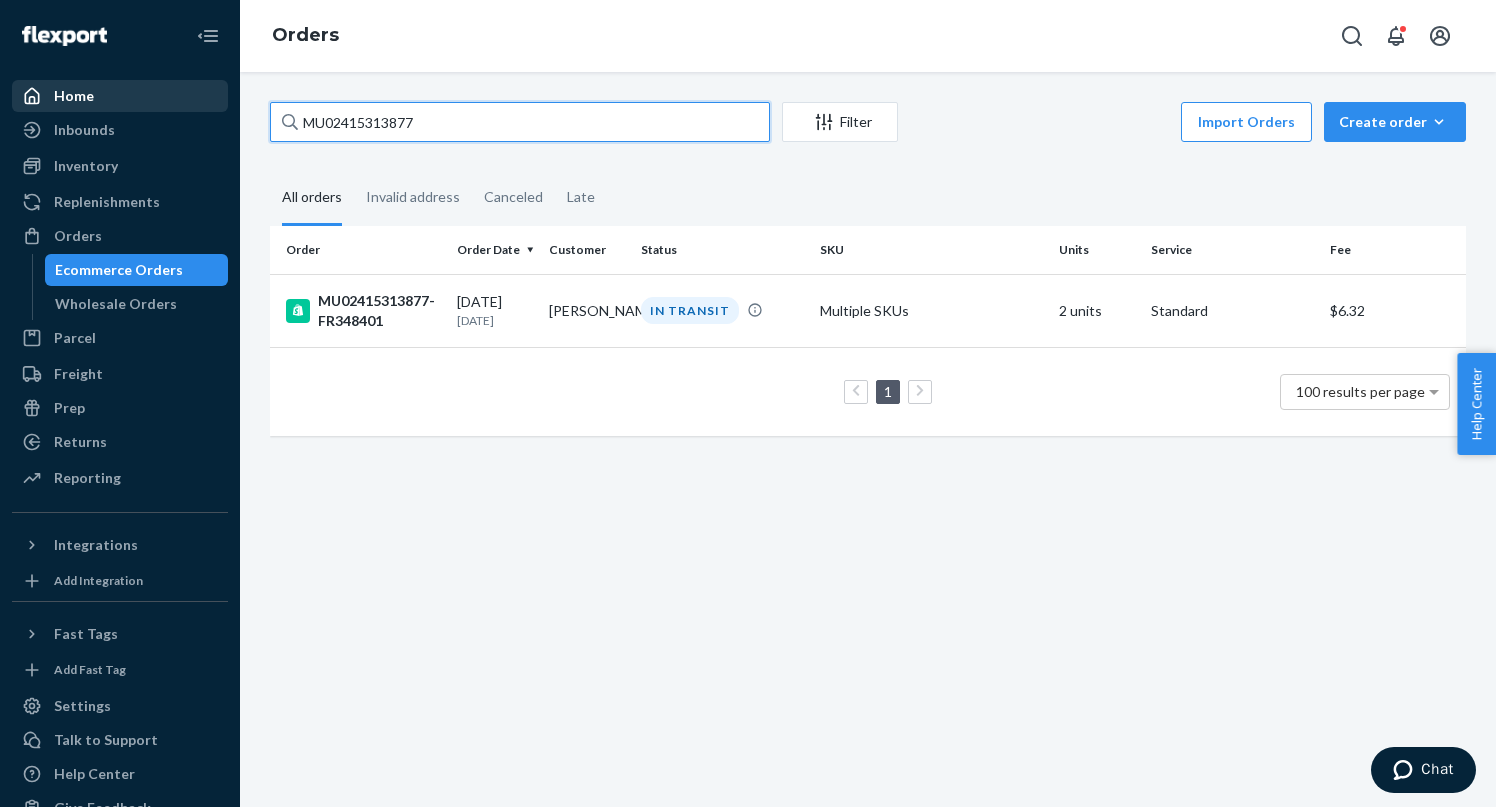 paste on "86" 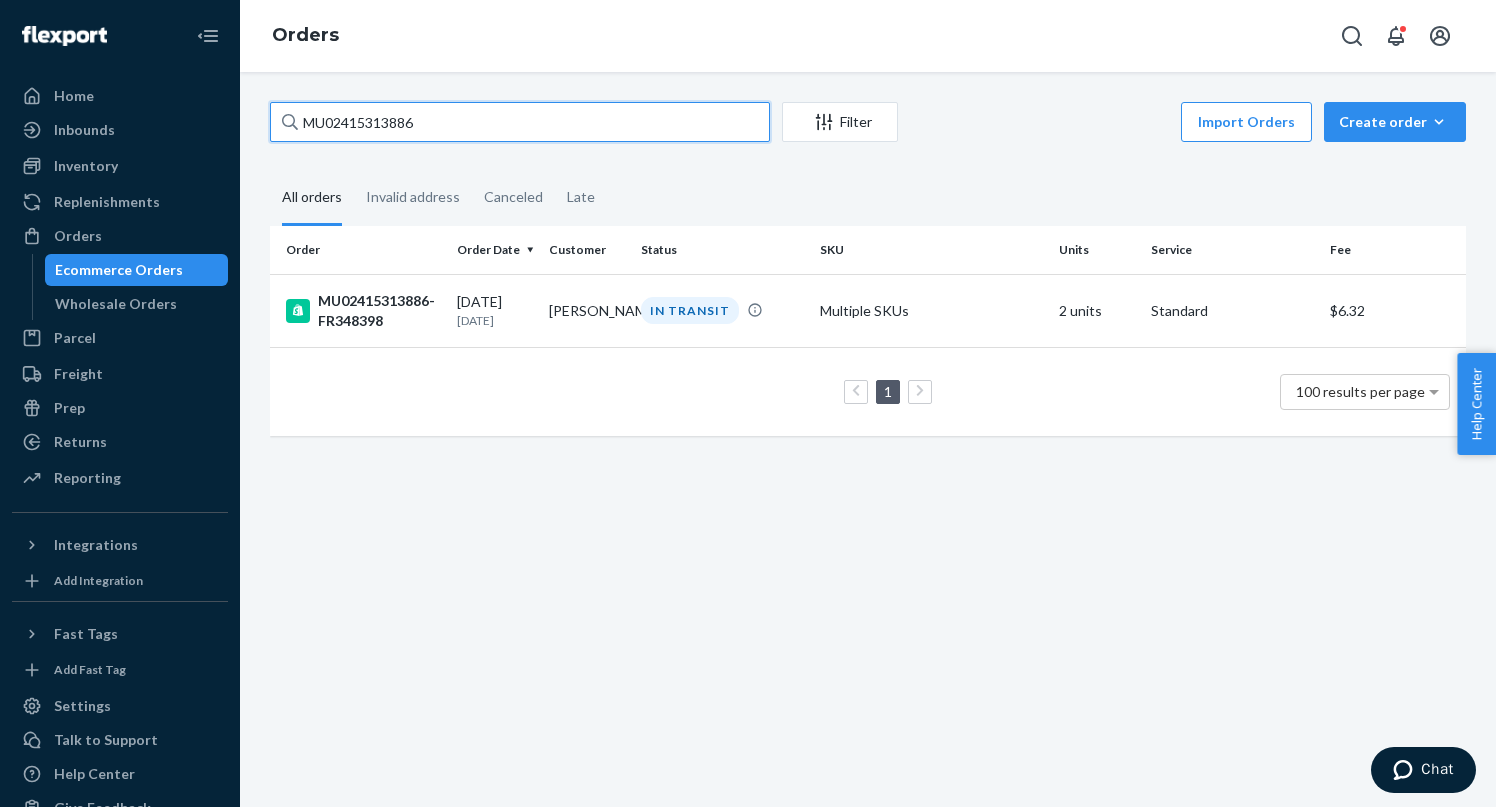 type on "MU02415313886" 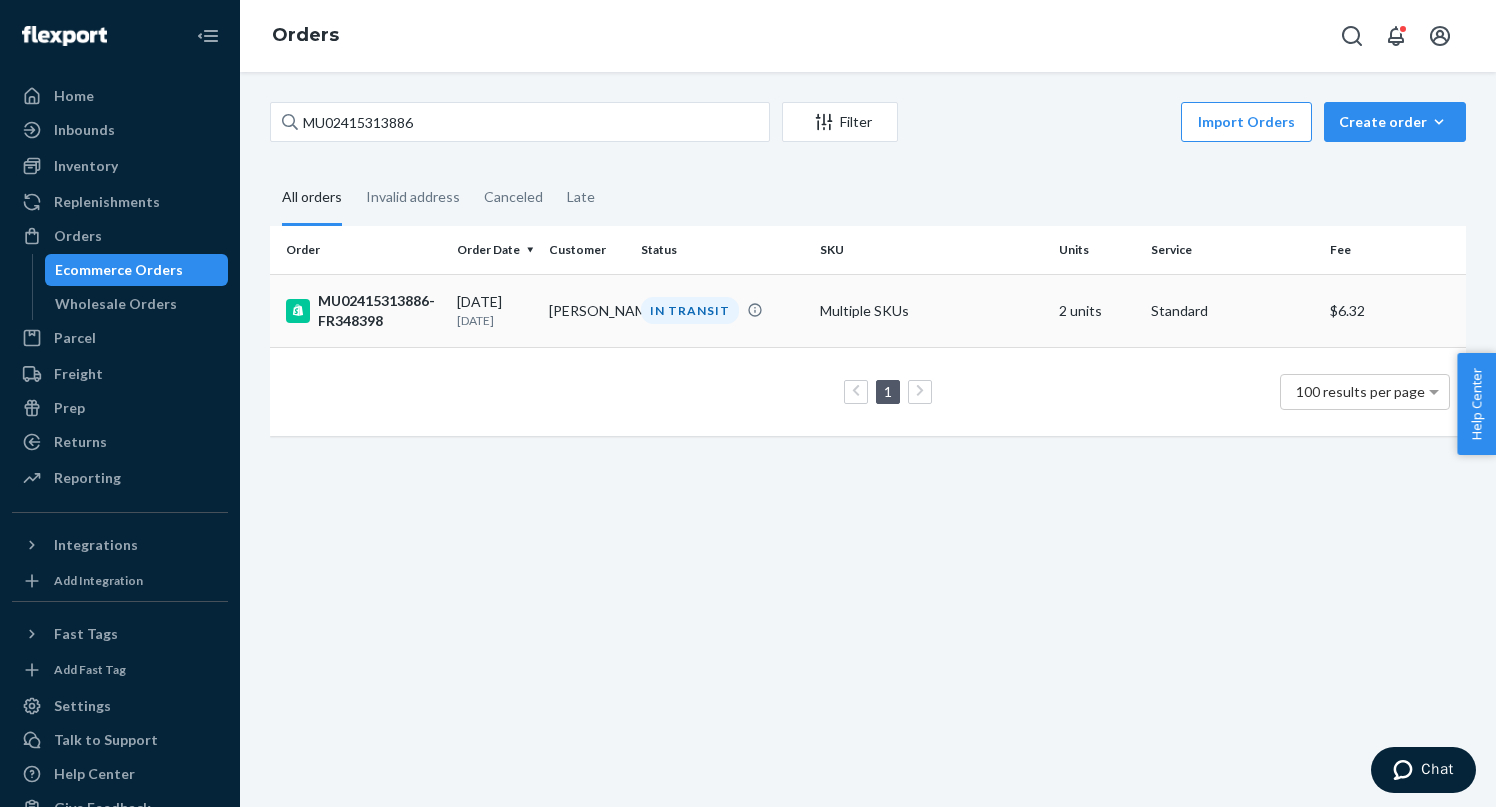click on "[DATE]" at bounding box center [495, 320] 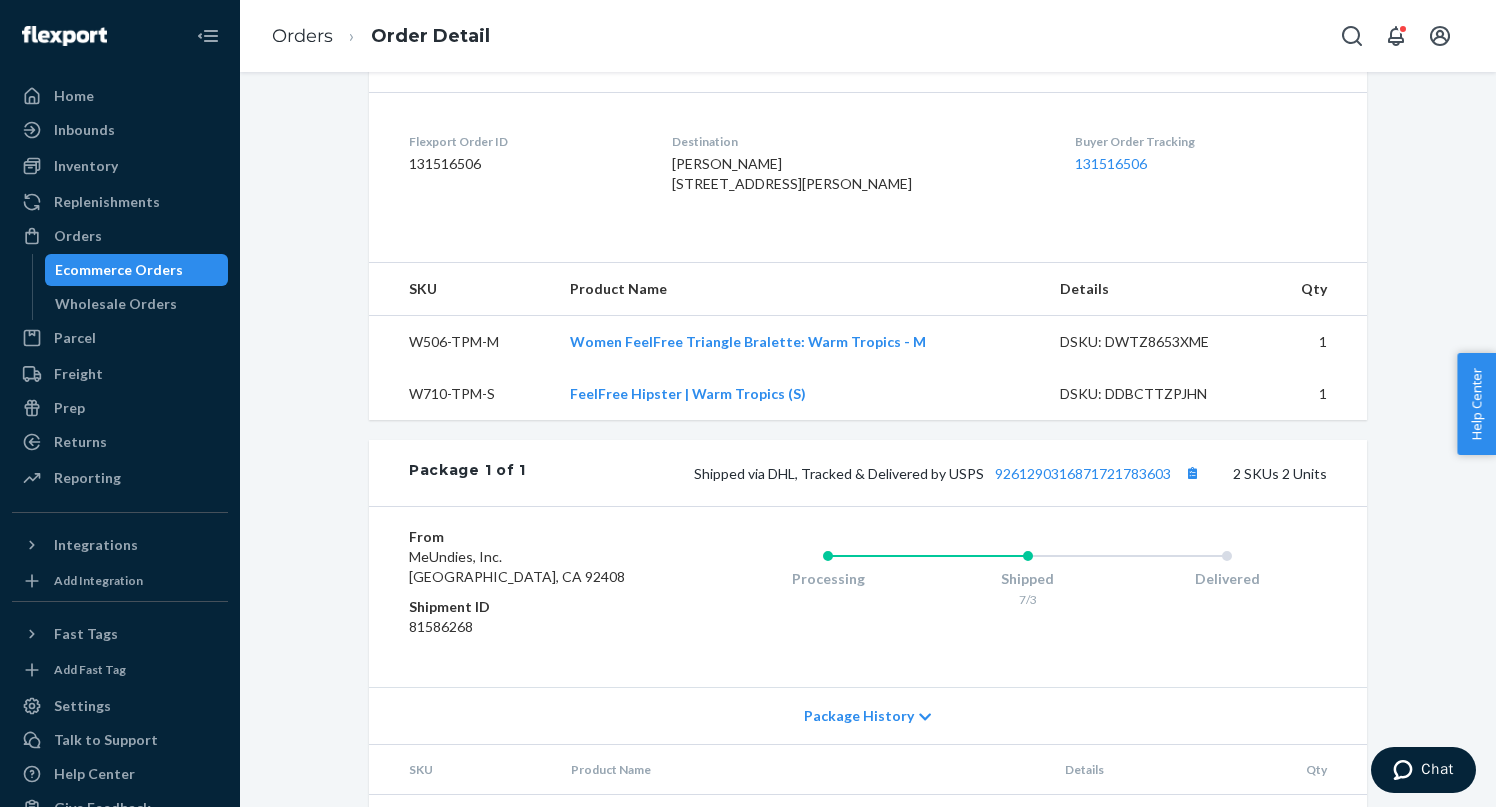 scroll, scrollTop: 473, scrollLeft: 0, axis: vertical 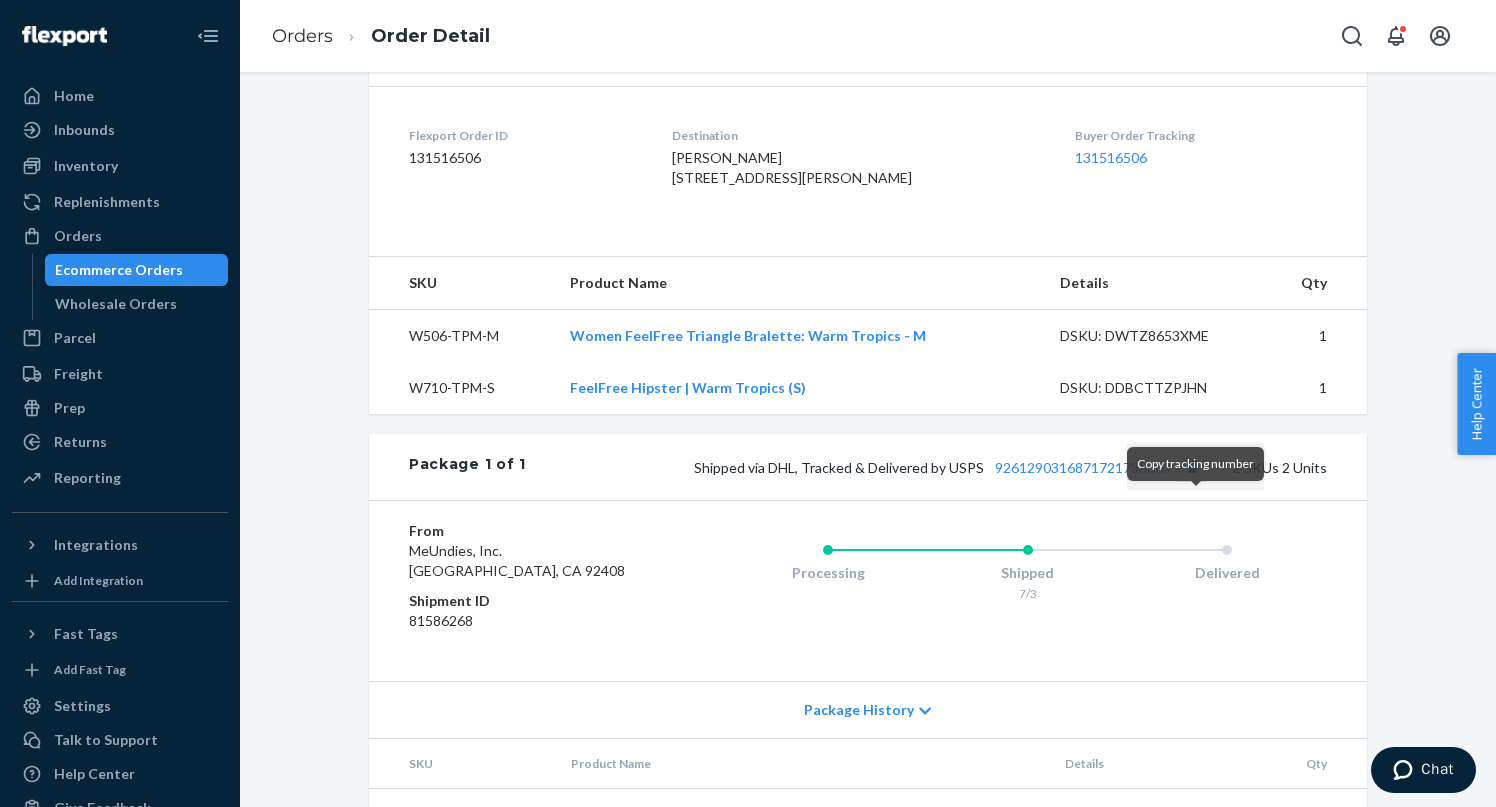click at bounding box center [1192, 467] 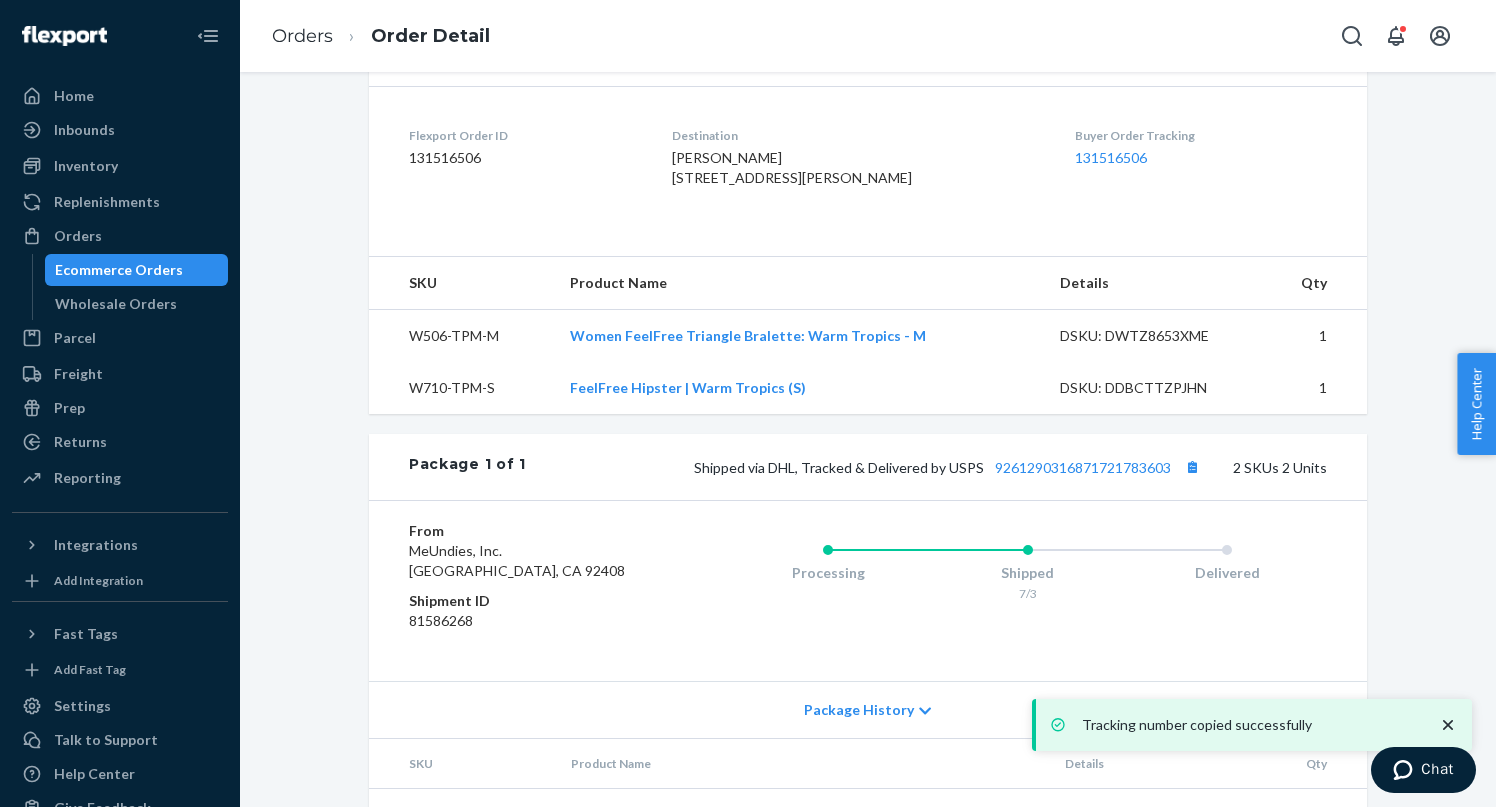 click on "Ecommerce Orders" at bounding box center [119, 270] 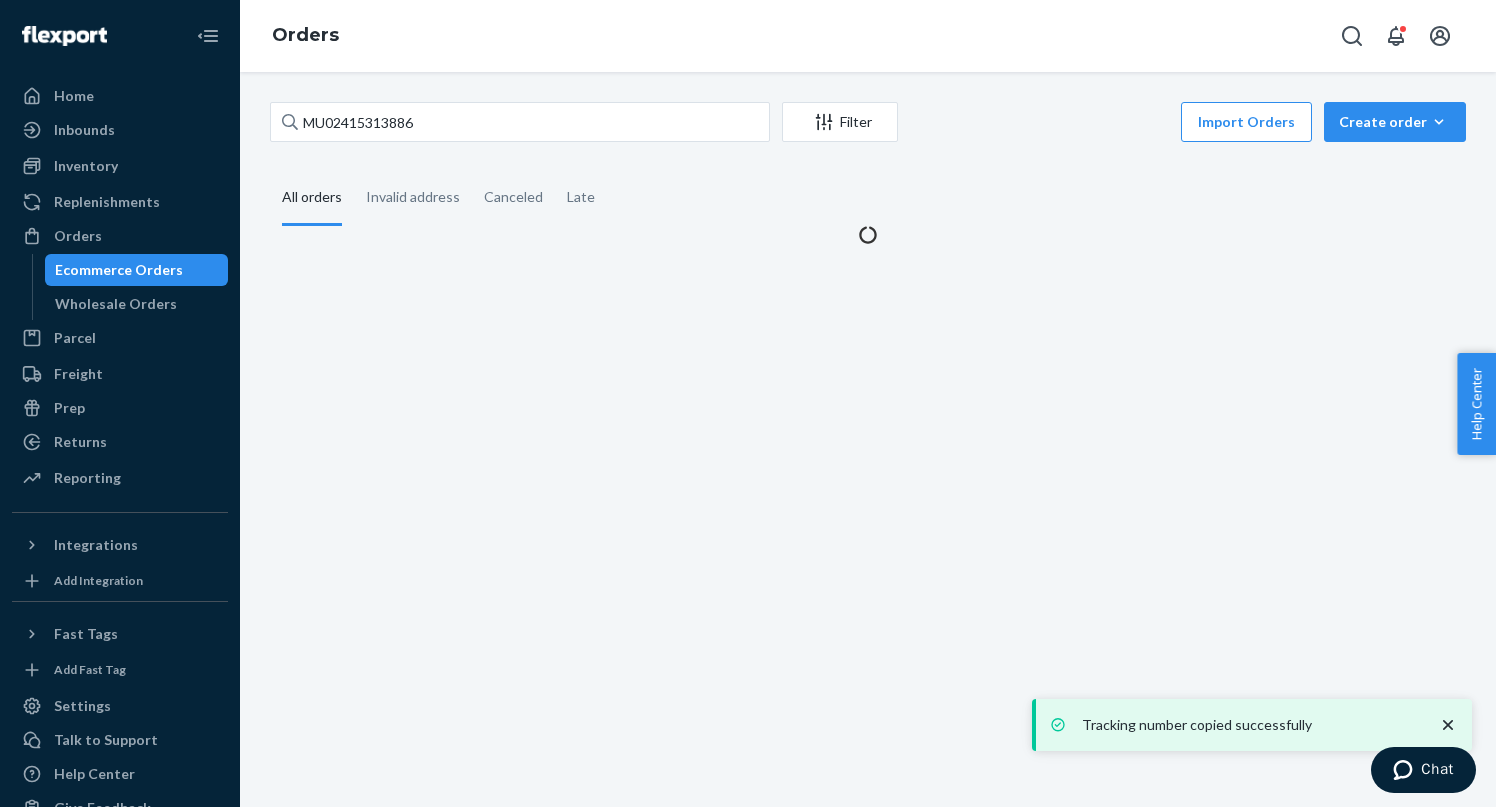scroll, scrollTop: 0, scrollLeft: 0, axis: both 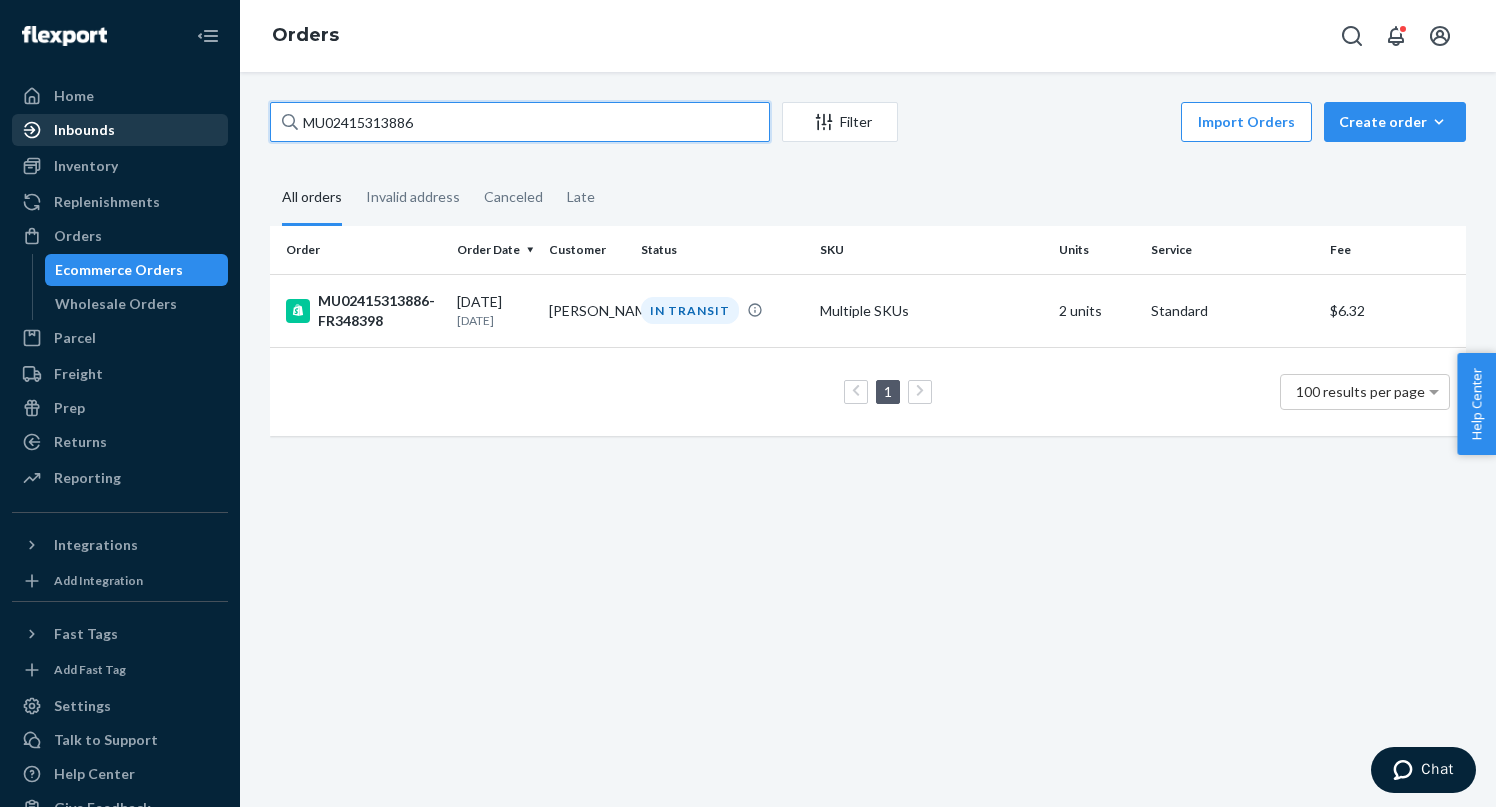 drag, startPoint x: 439, startPoint y: 126, endPoint x: 224, endPoint y: 120, distance: 215.08371 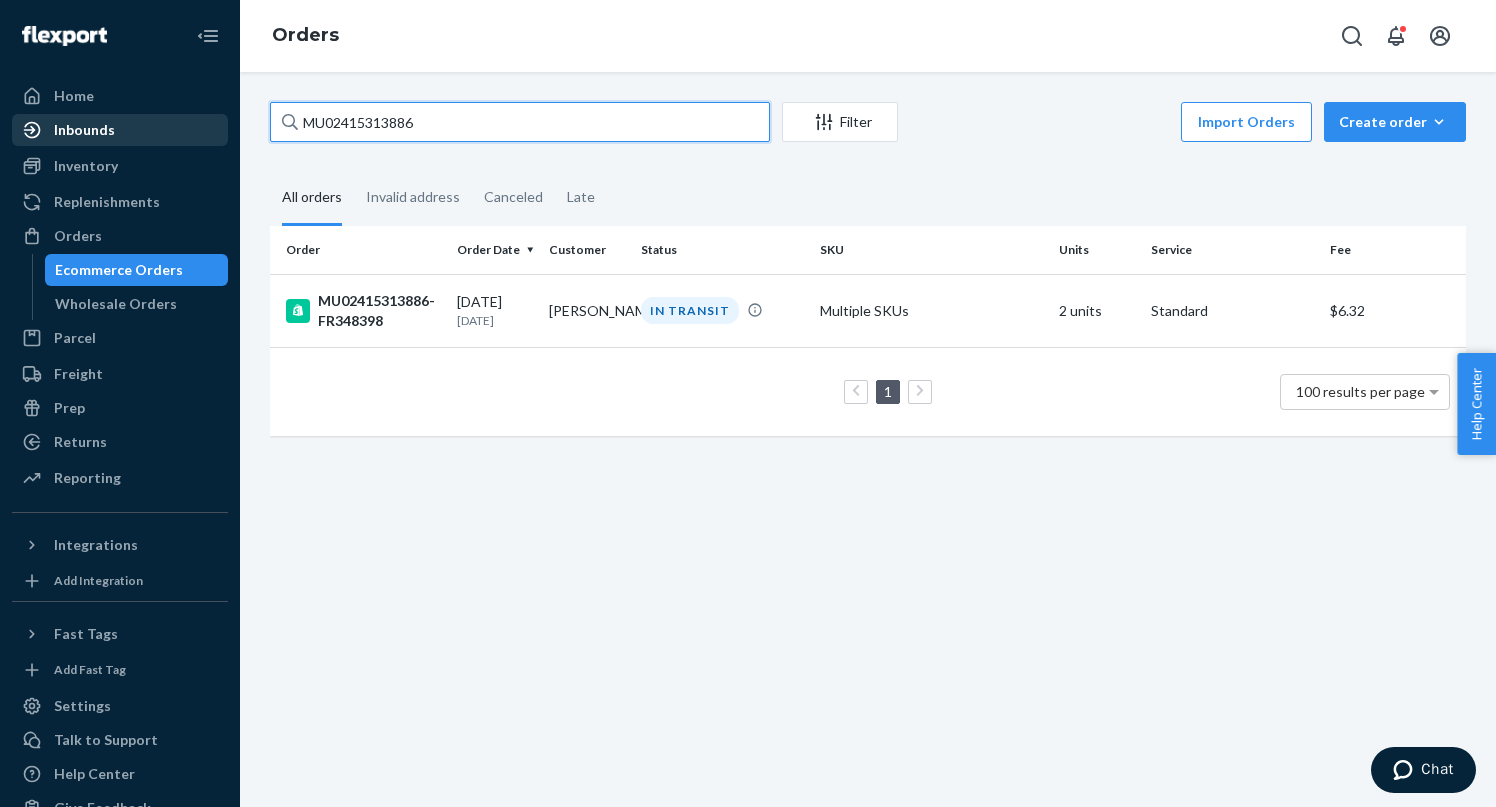 click on "Home Inbounds Shipping Plans Problems Inventory Products Branded Packaging Replenishments Orders Ecommerce Orders Wholesale Orders Parcel Parcel orders Integrations Freight Prep Returns All Returns Settings Packages Reporting Reports Analytics Integrations Add Integration Fast Tags Add Fast Tag Settings Talk to Support Help Center Give Feedback Orders MU02415313886 Filter Import Orders Create order Ecommerce order Removal order All orders Invalid address Canceled Late Order Order Date Customer Status SKU Units Service Fee MU02415313886-FR348398 [DATE] [DATE] [PERSON_NAME] IN TRANSIT Multiple SKUs 2 units Standard $6.32 1 100 results per page" at bounding box center [748, 403] 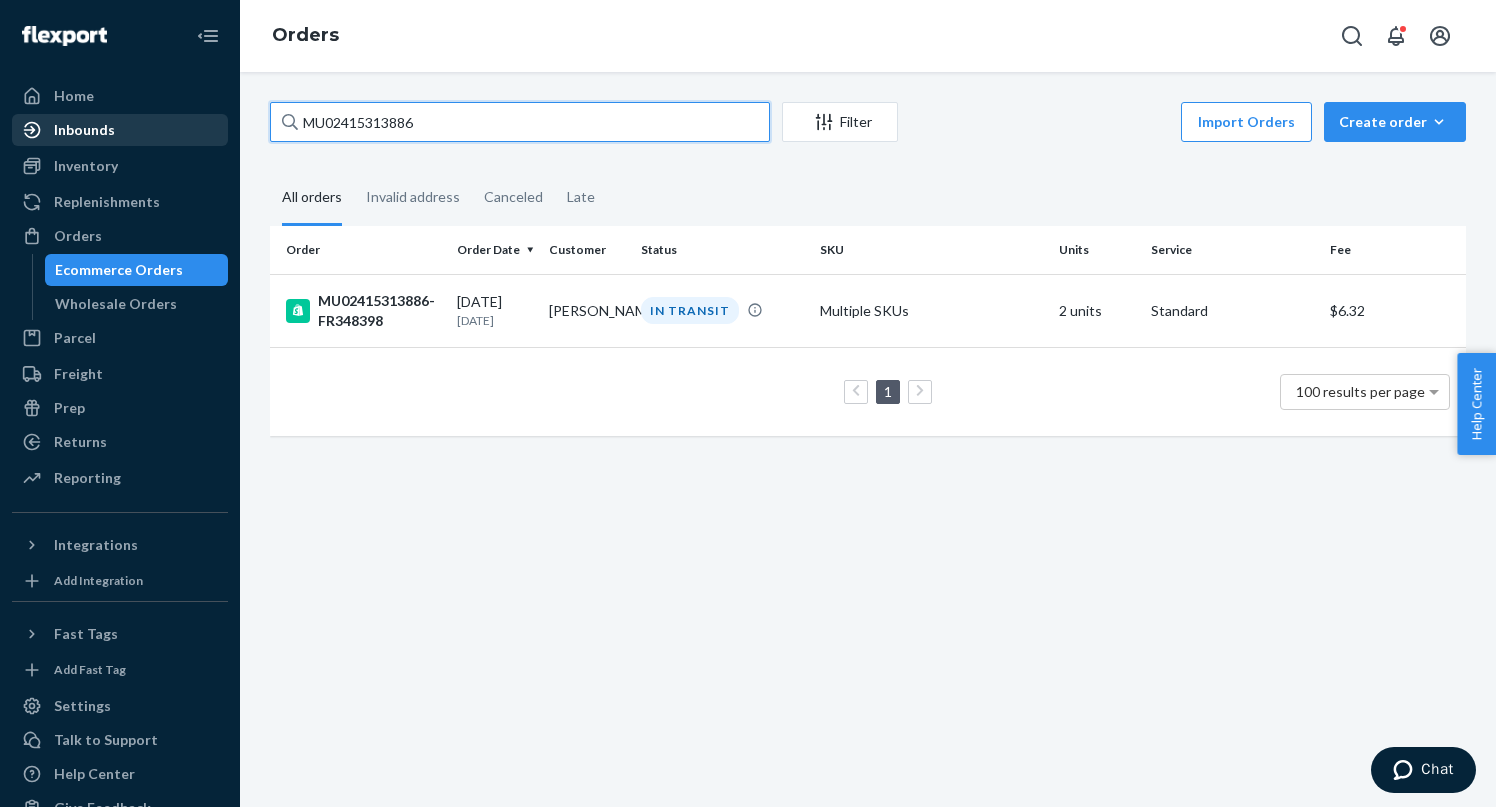 paste on "915" 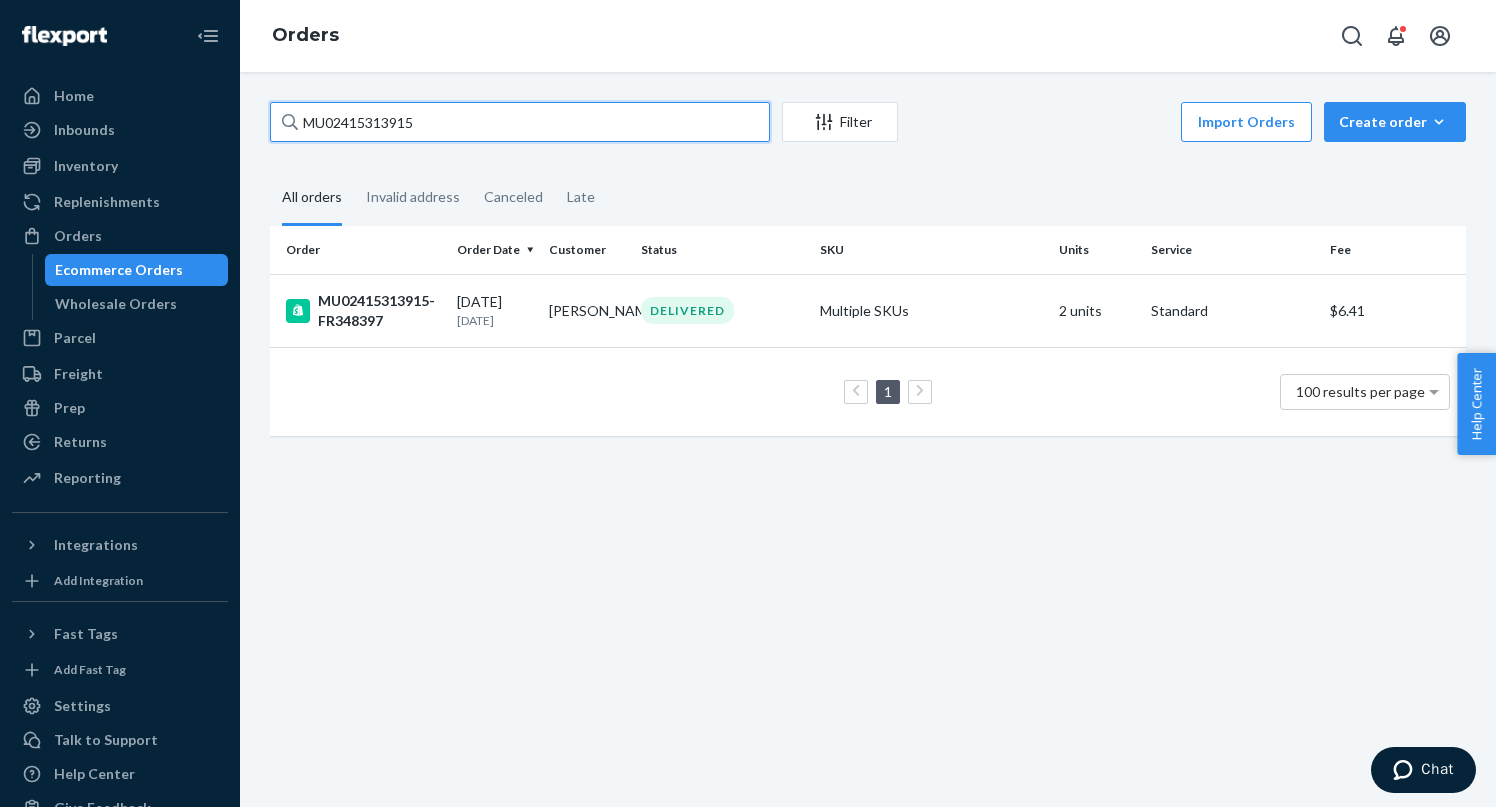 click on "MU02415313915" at bounding box center (520, 122) 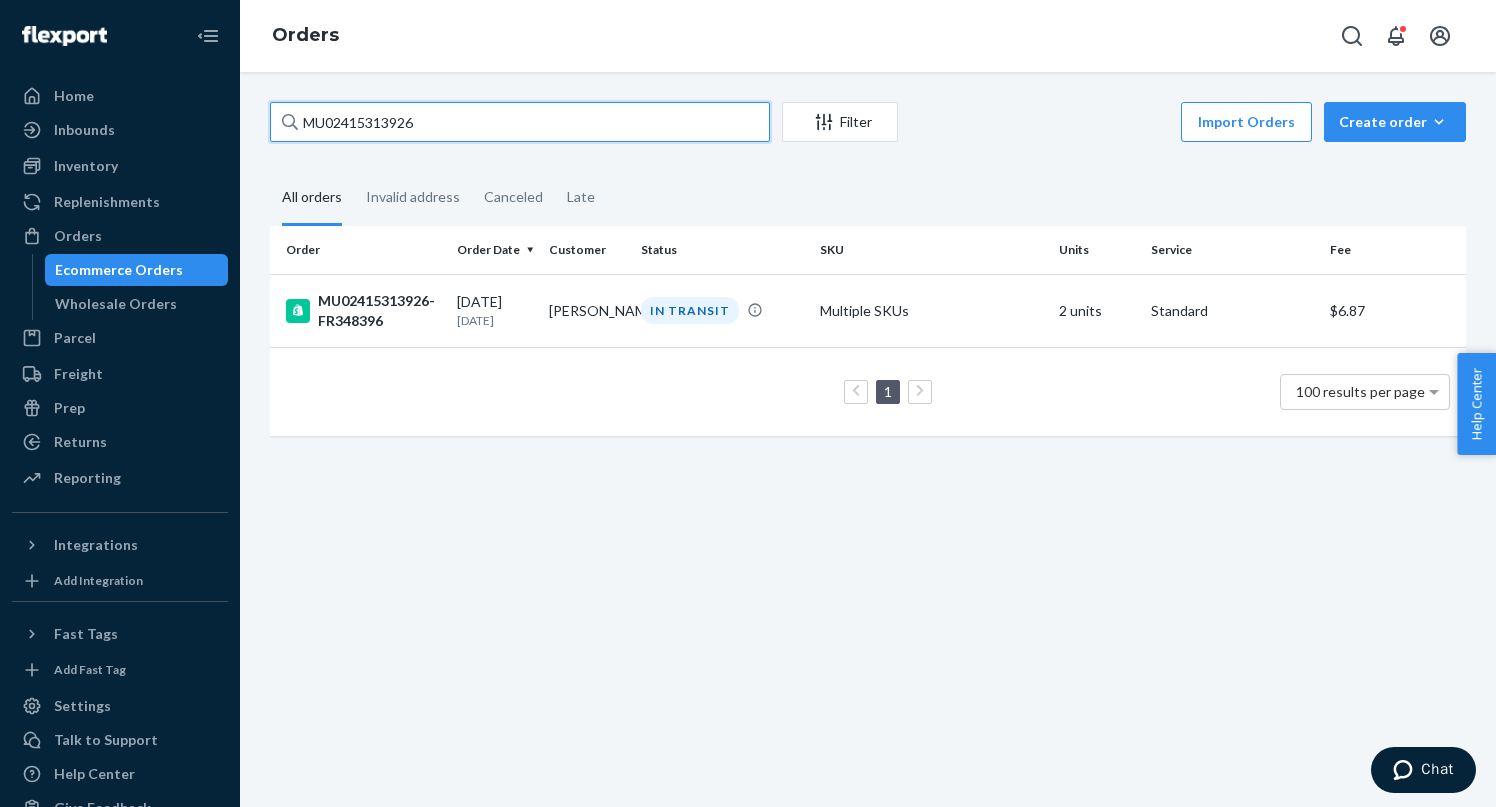 type on "MU02415313926" 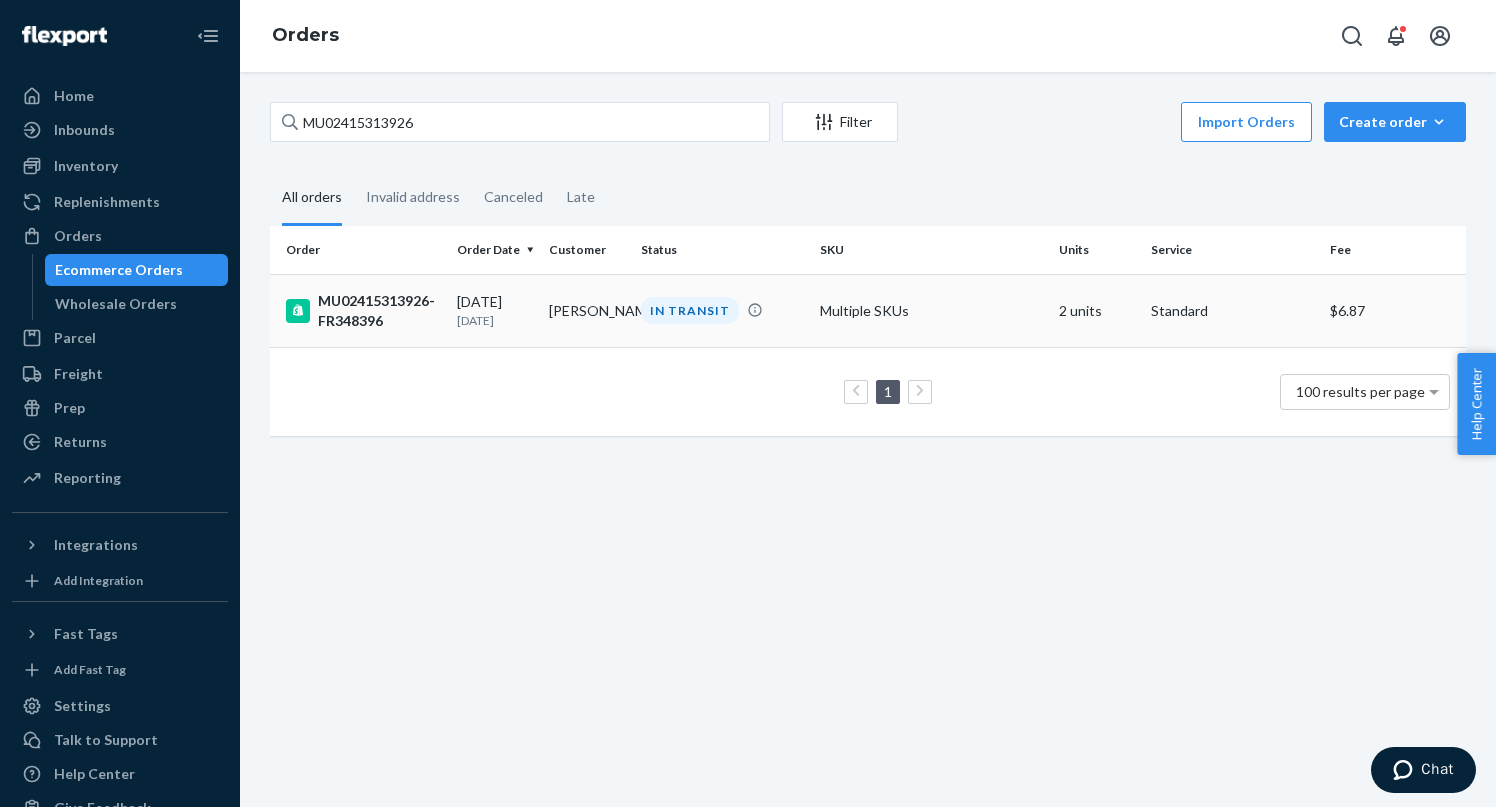 click on "[DATE] [DATE]" at bounding box center [495, 310] 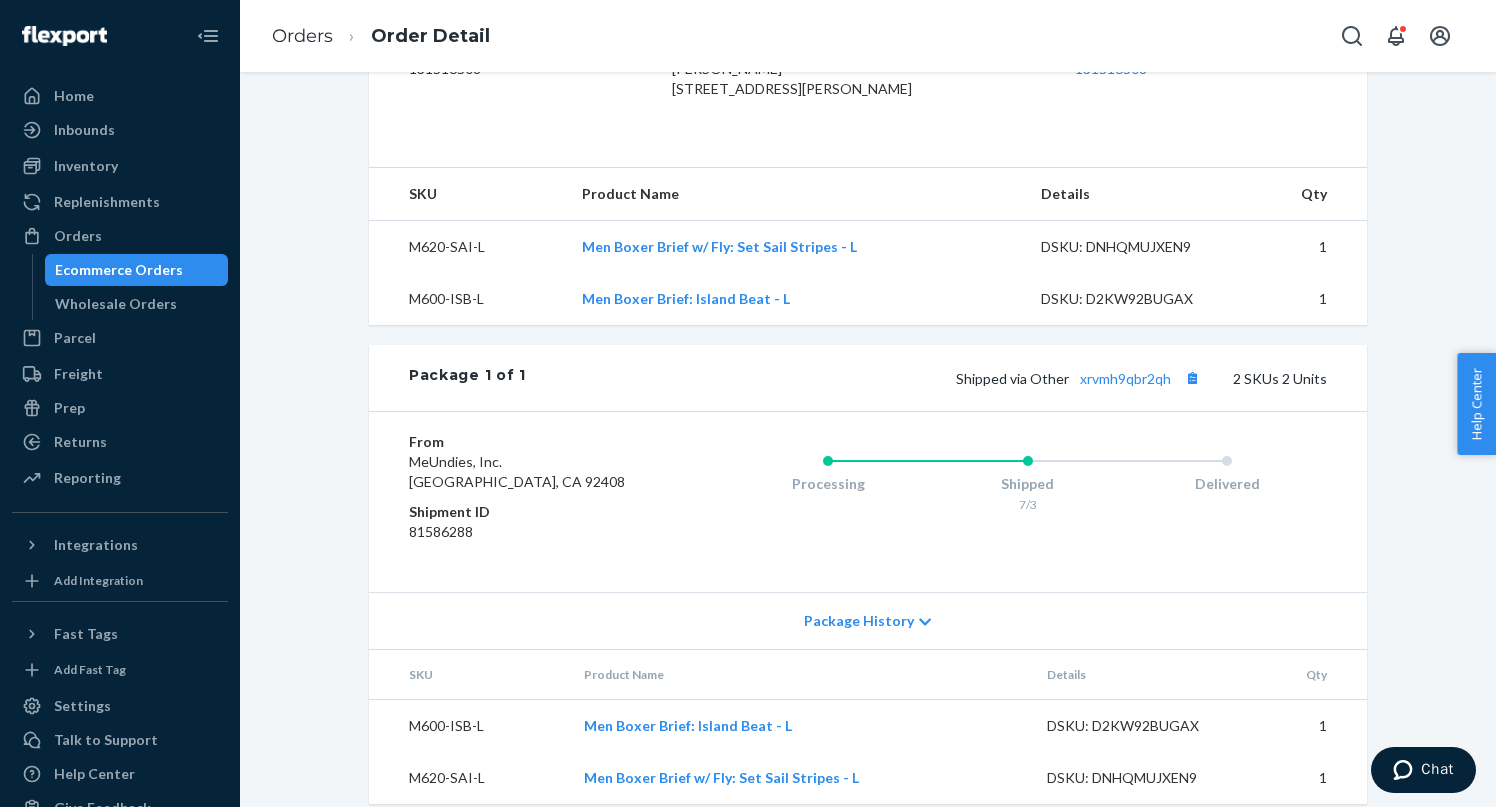 scroll, scrollTop: 623, scrollLeft: 0, axis: vertical 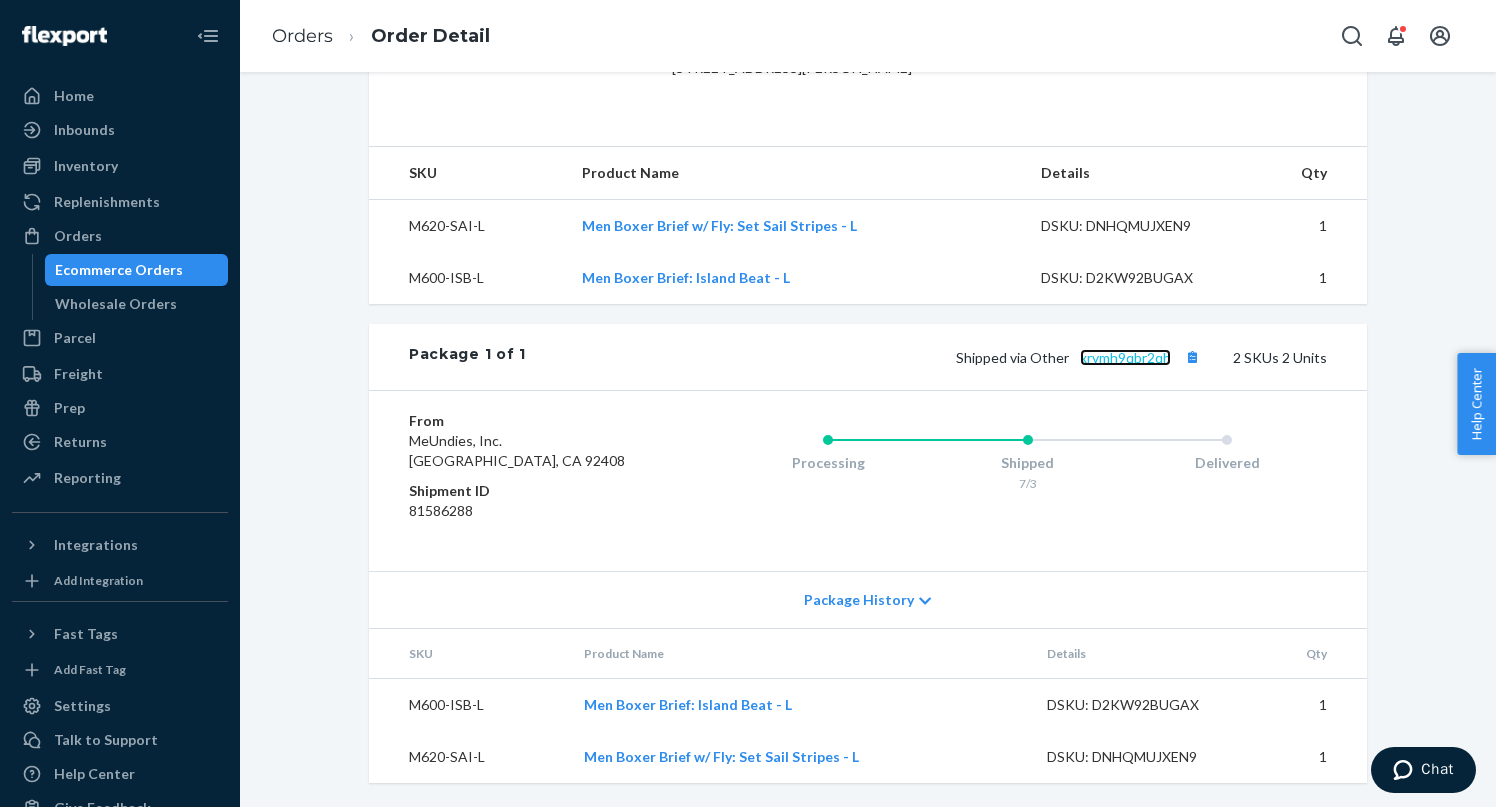 click on "xrvmh9qbr2qh" at bounding box center [1125, 357] 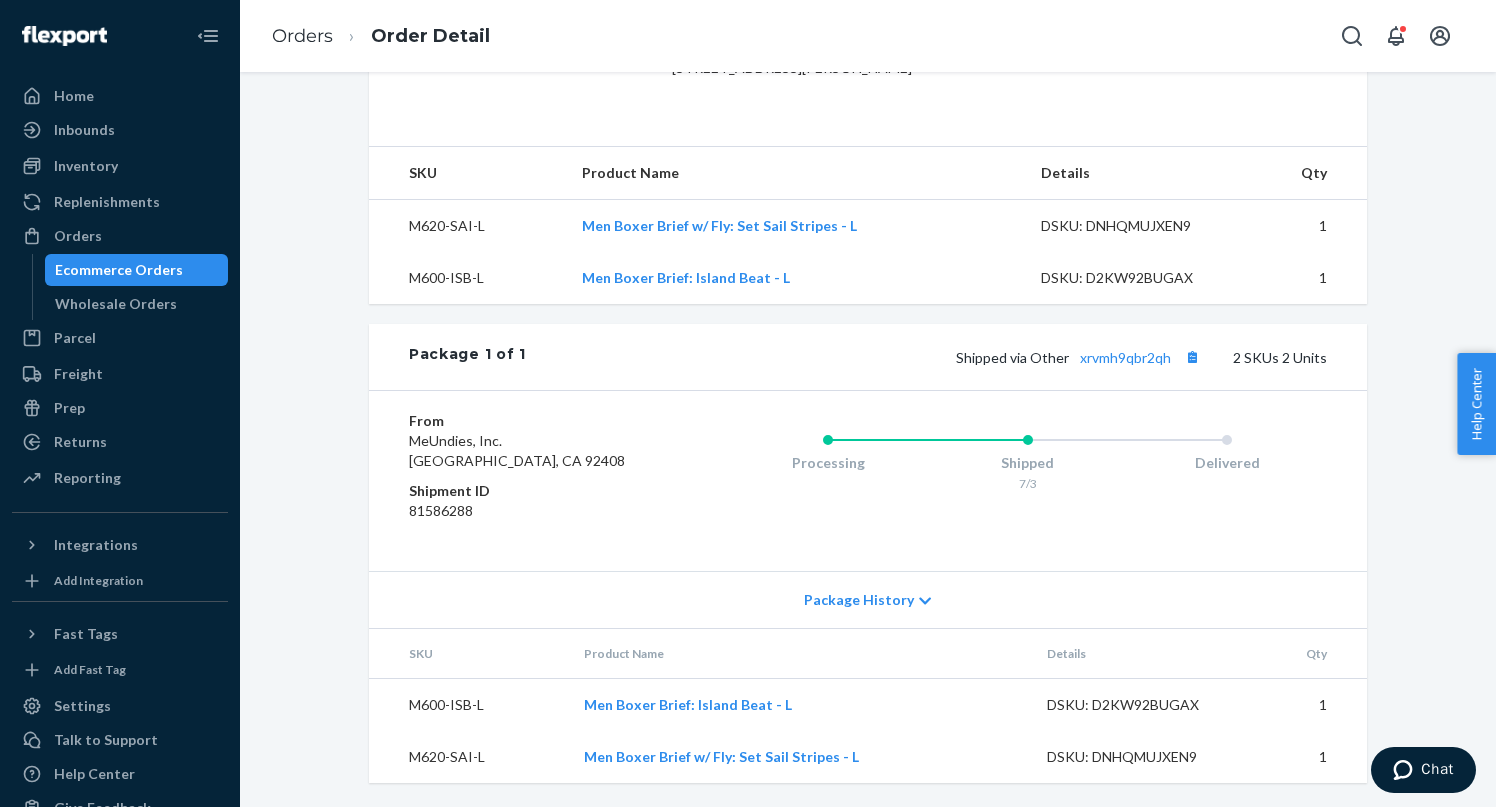 click on "Ecommerce Orders" at bounding box center (119, 270) 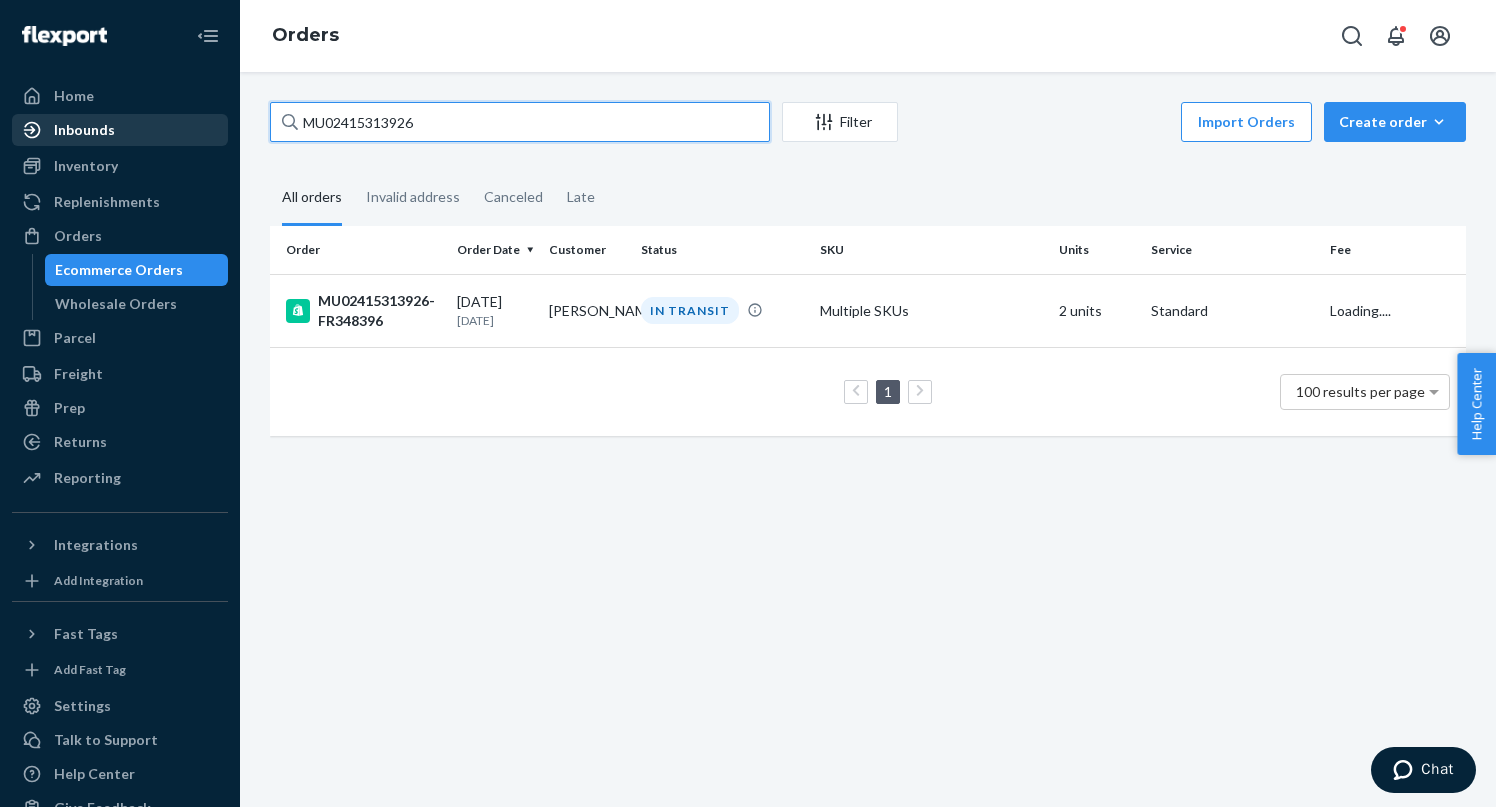 drag, startPoint x: 429, startPoint y: 123, endPoint x: 144, endPoint y: 120, distance: 285.01578 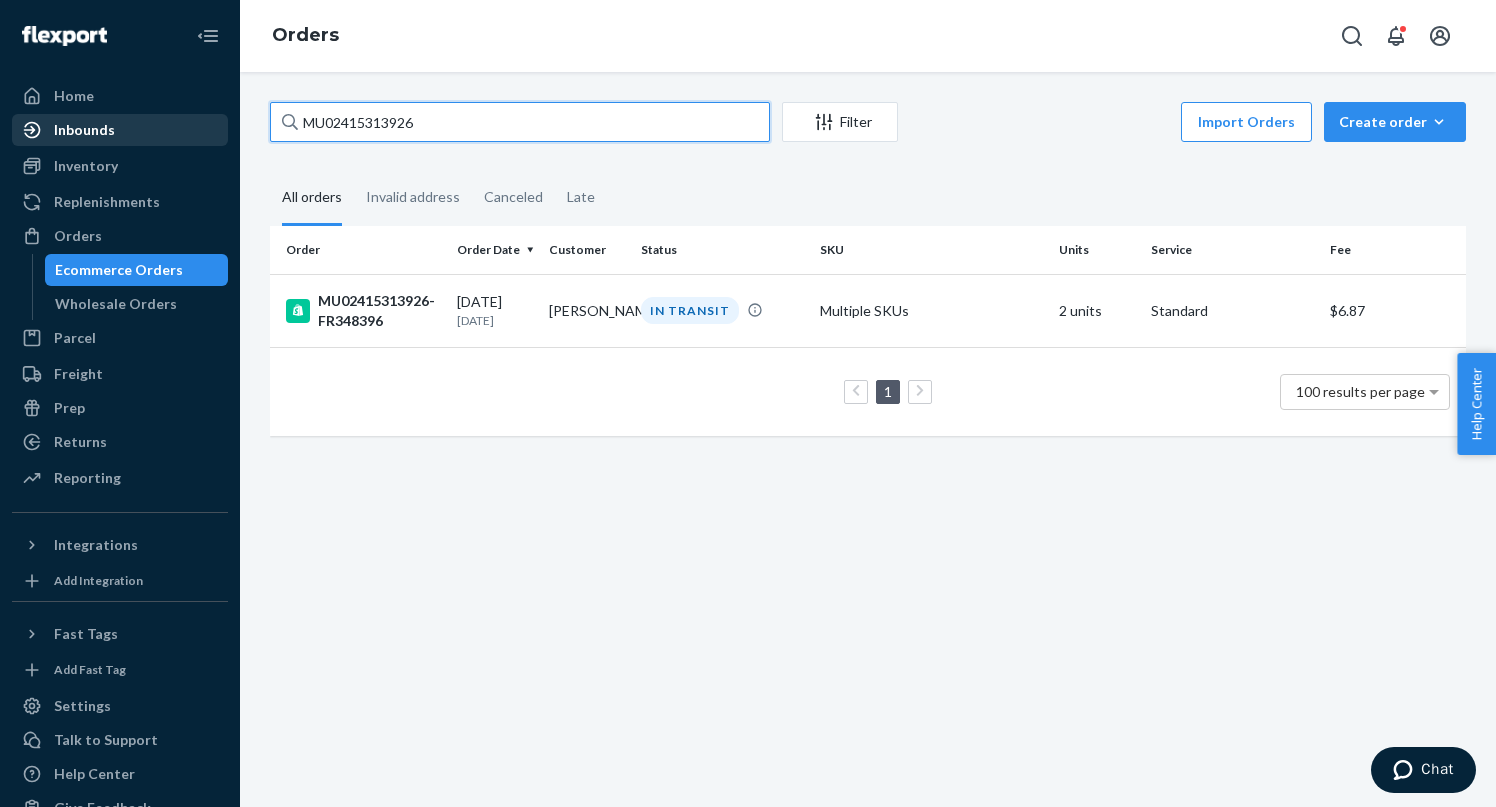 paste on "90" 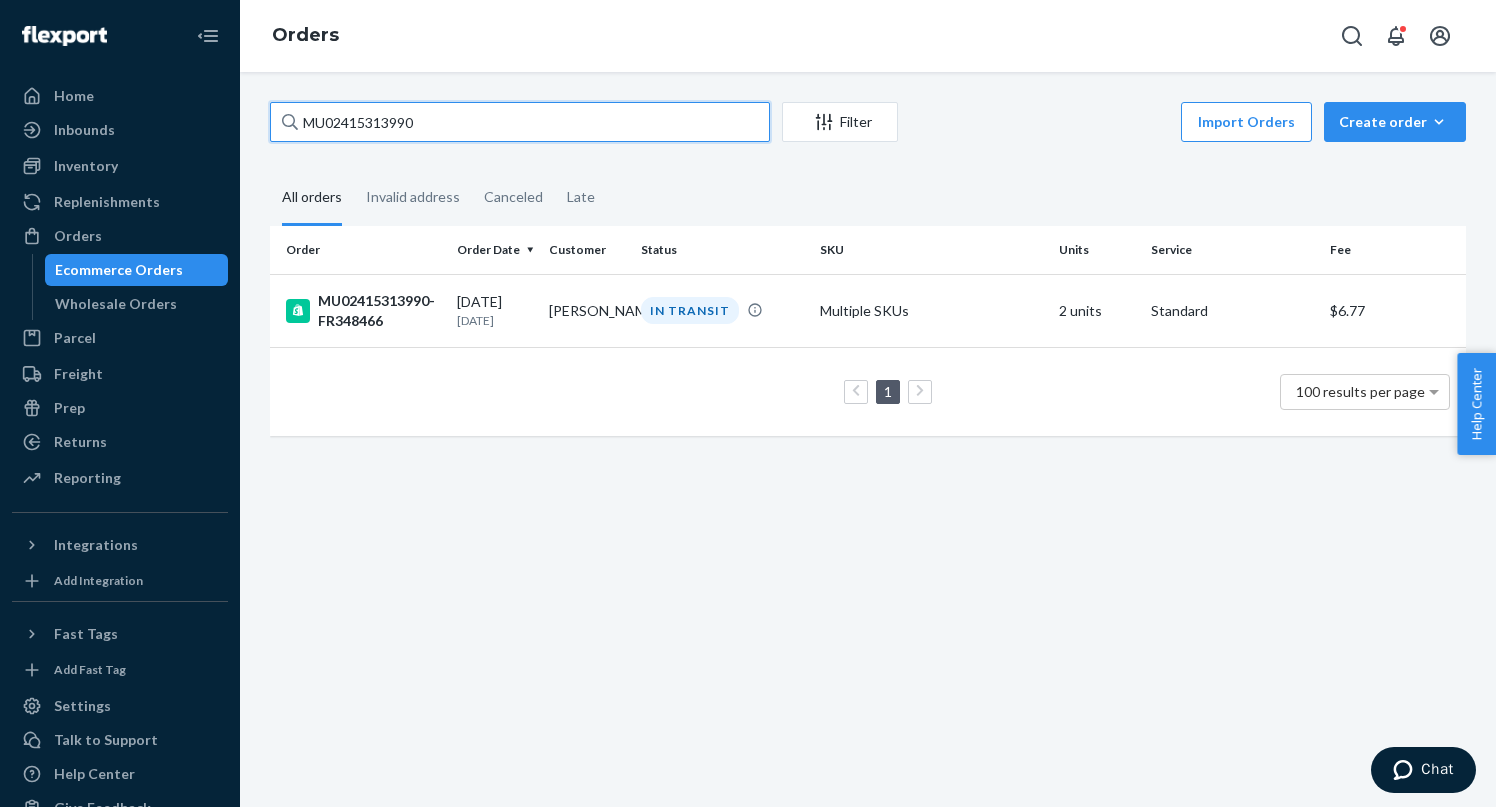type on "MU02415313990" 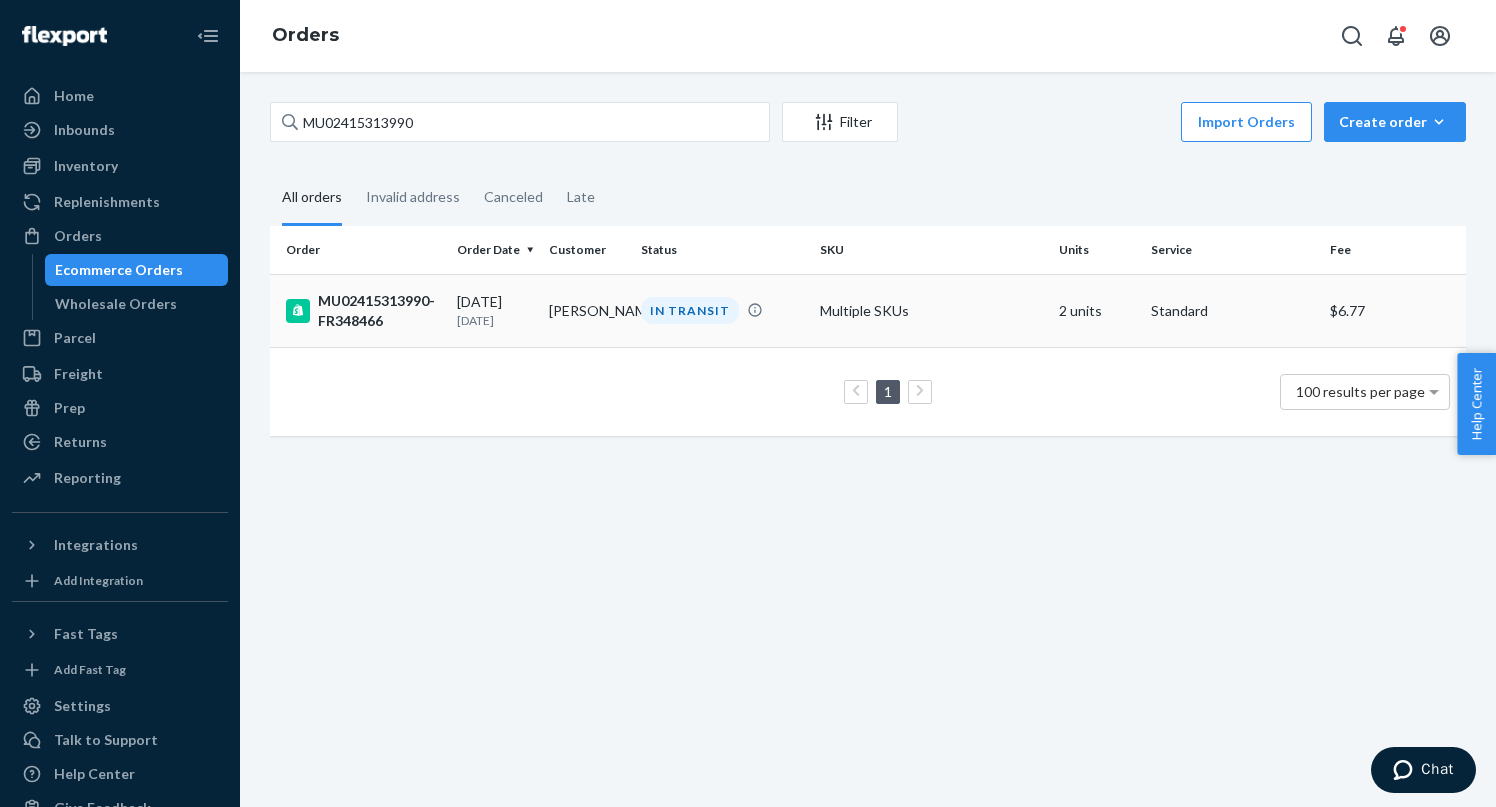 click on "Multiple SKUs" at bounding box center (931, 310) 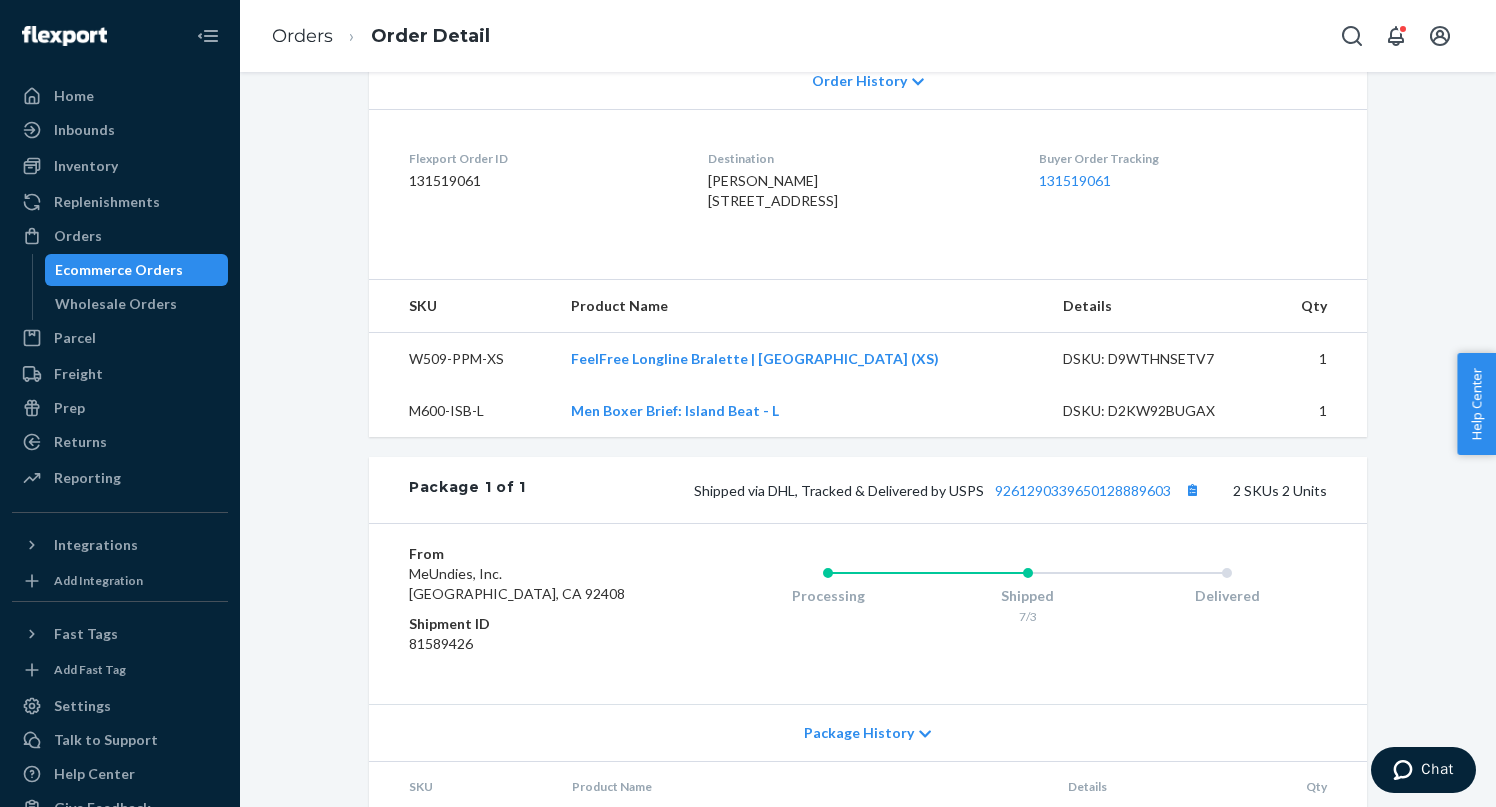 scroll, scrollTop: 623, scrollLeft: 0, axis: vertical 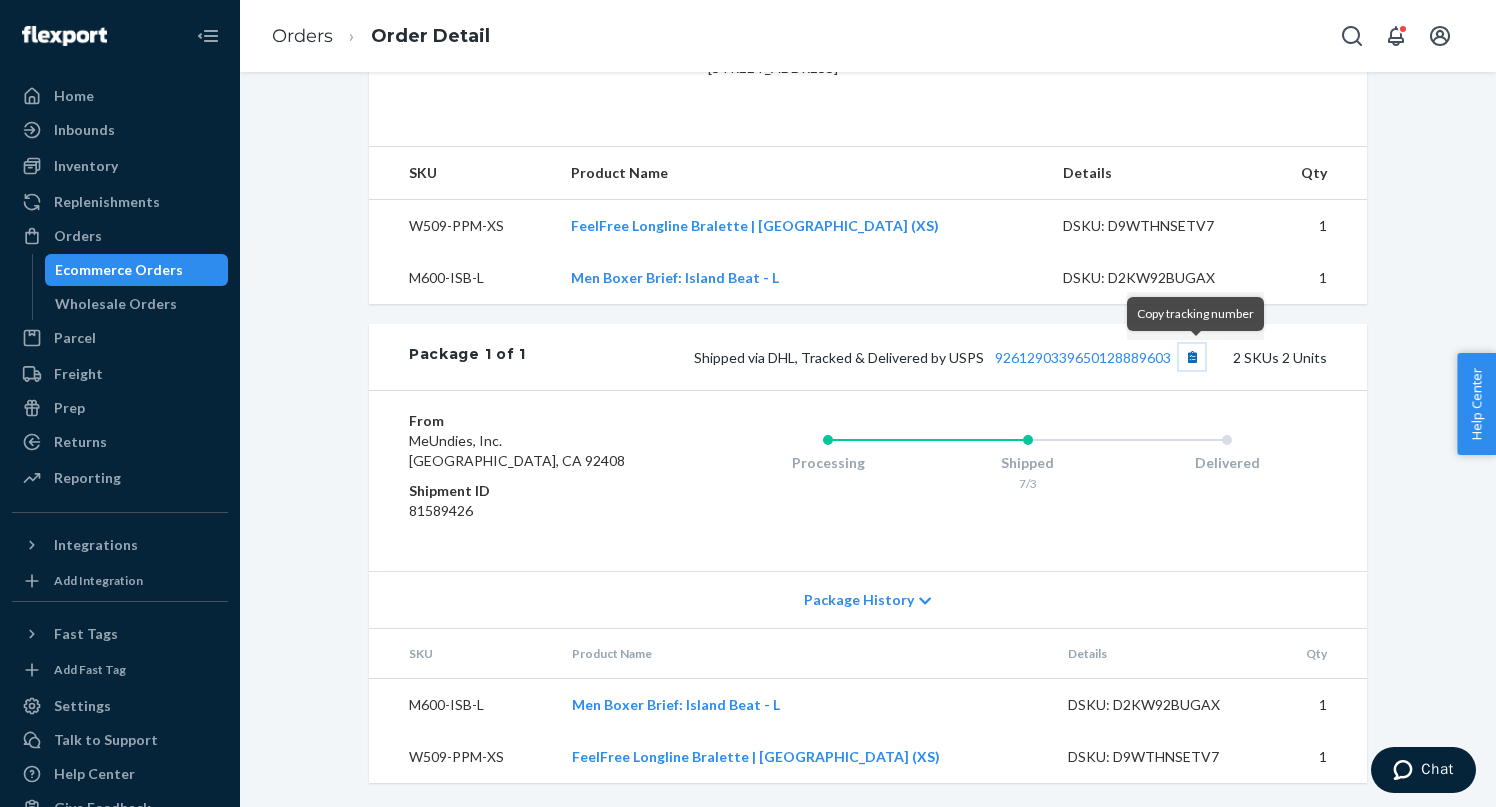 click at bounding box center [1192, 357] 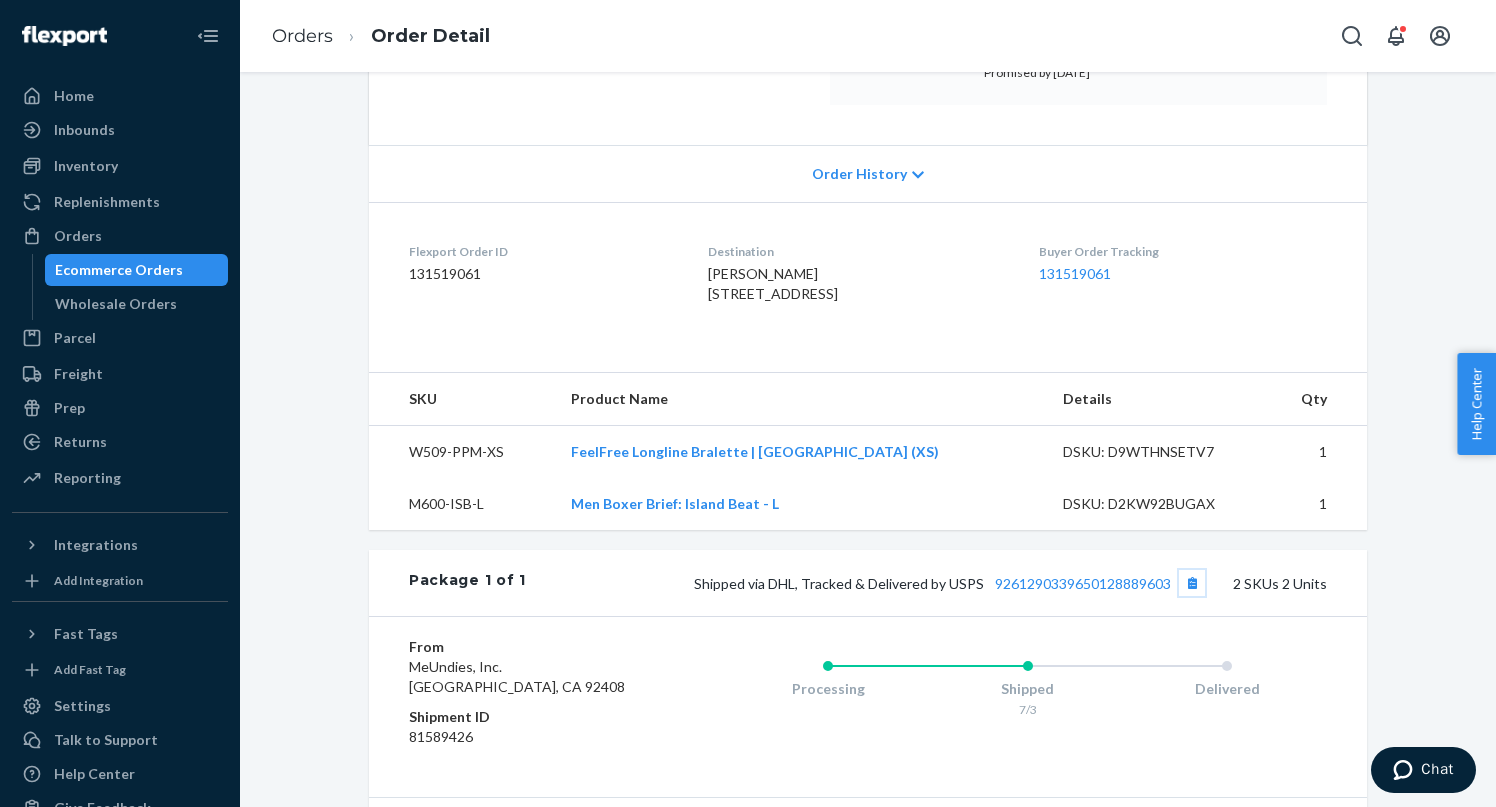 scroll, scrollTop: 0, scrollLeft: 0, axis: both 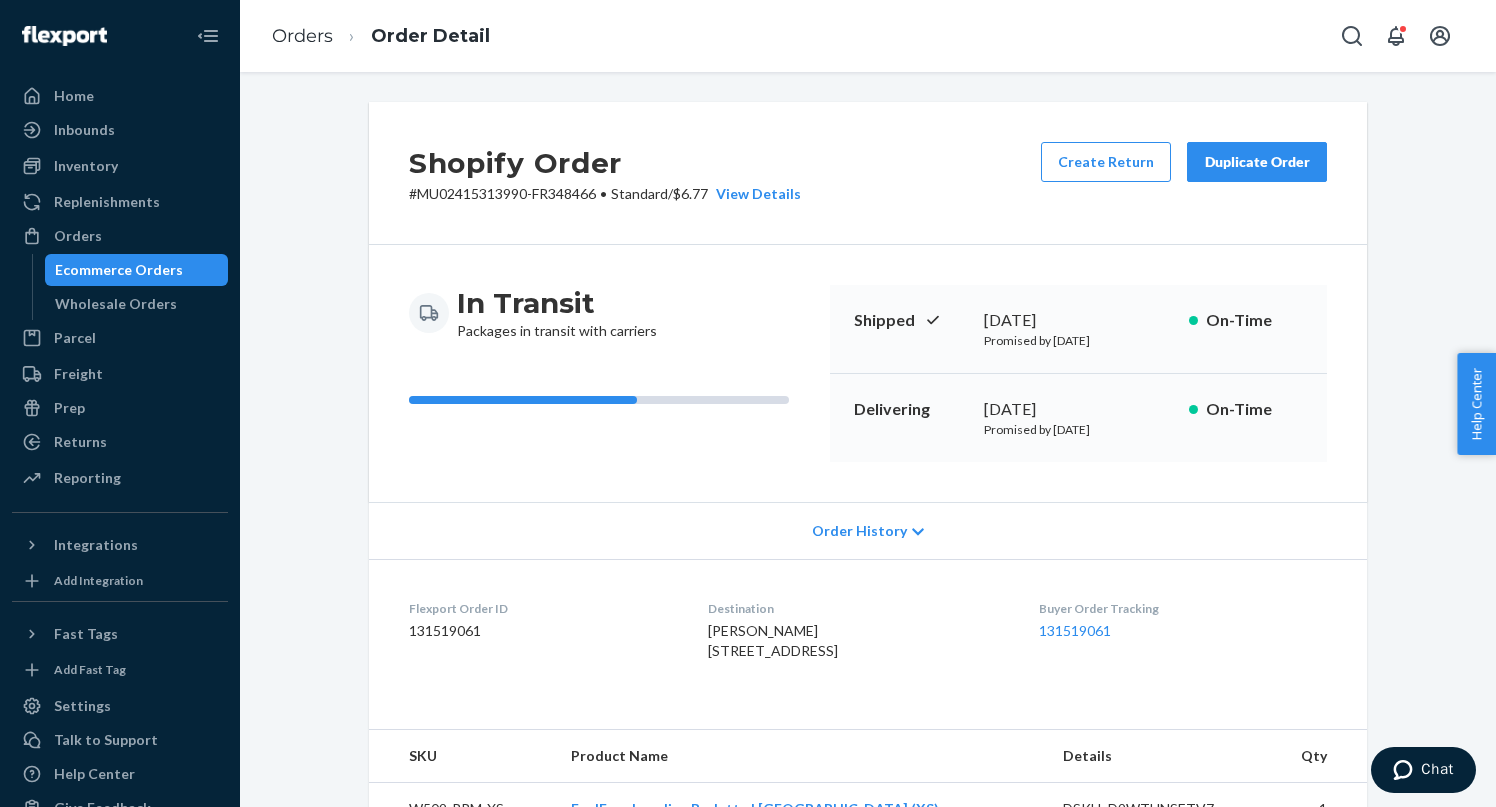click on "Ecommerce Orders" at bounding box center (119, 270) 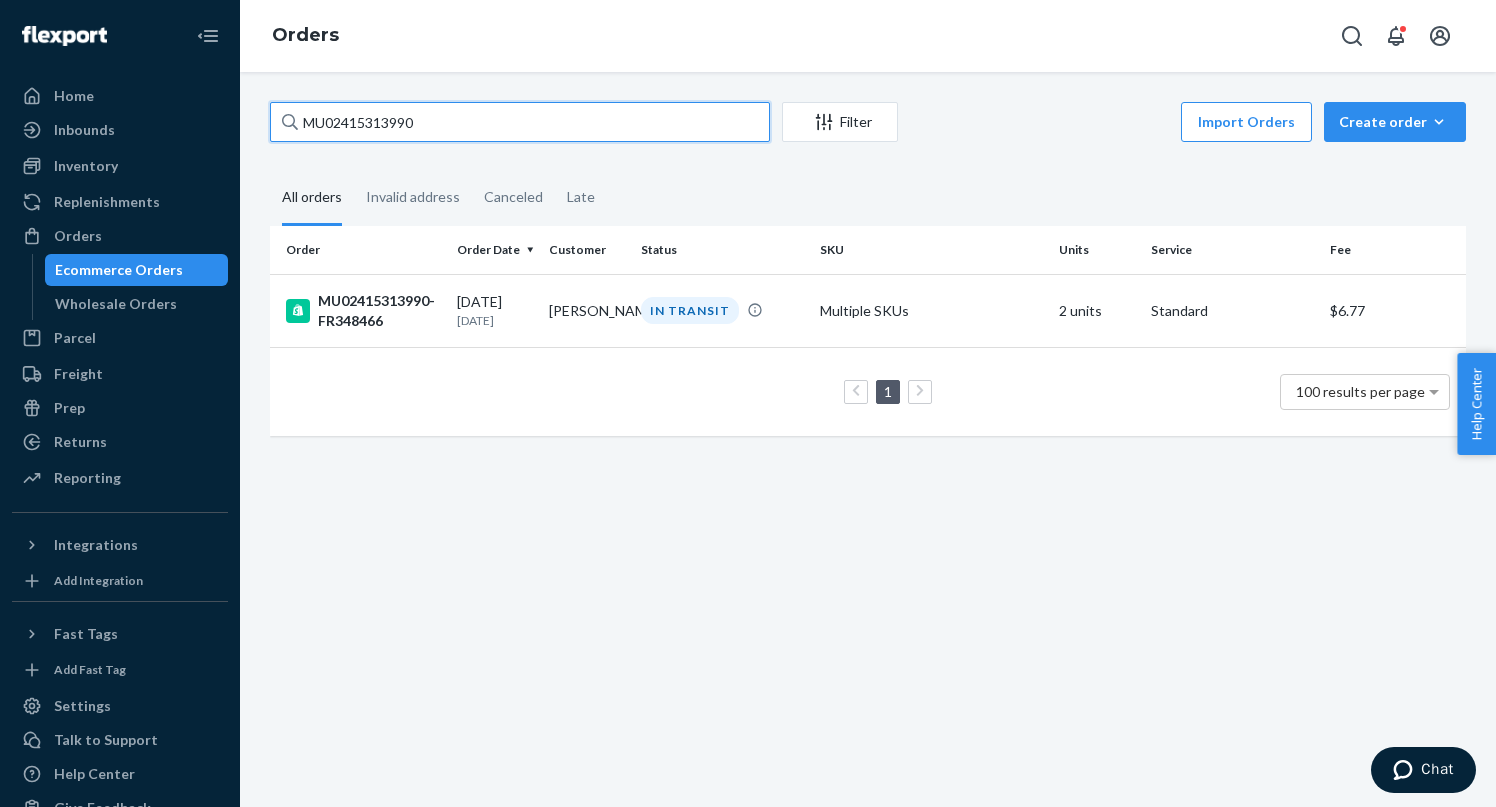 drag, startPoint x: 439, startPoint y: 125, endPoint x: 257, endPoint y: 120, distance: 182.06866 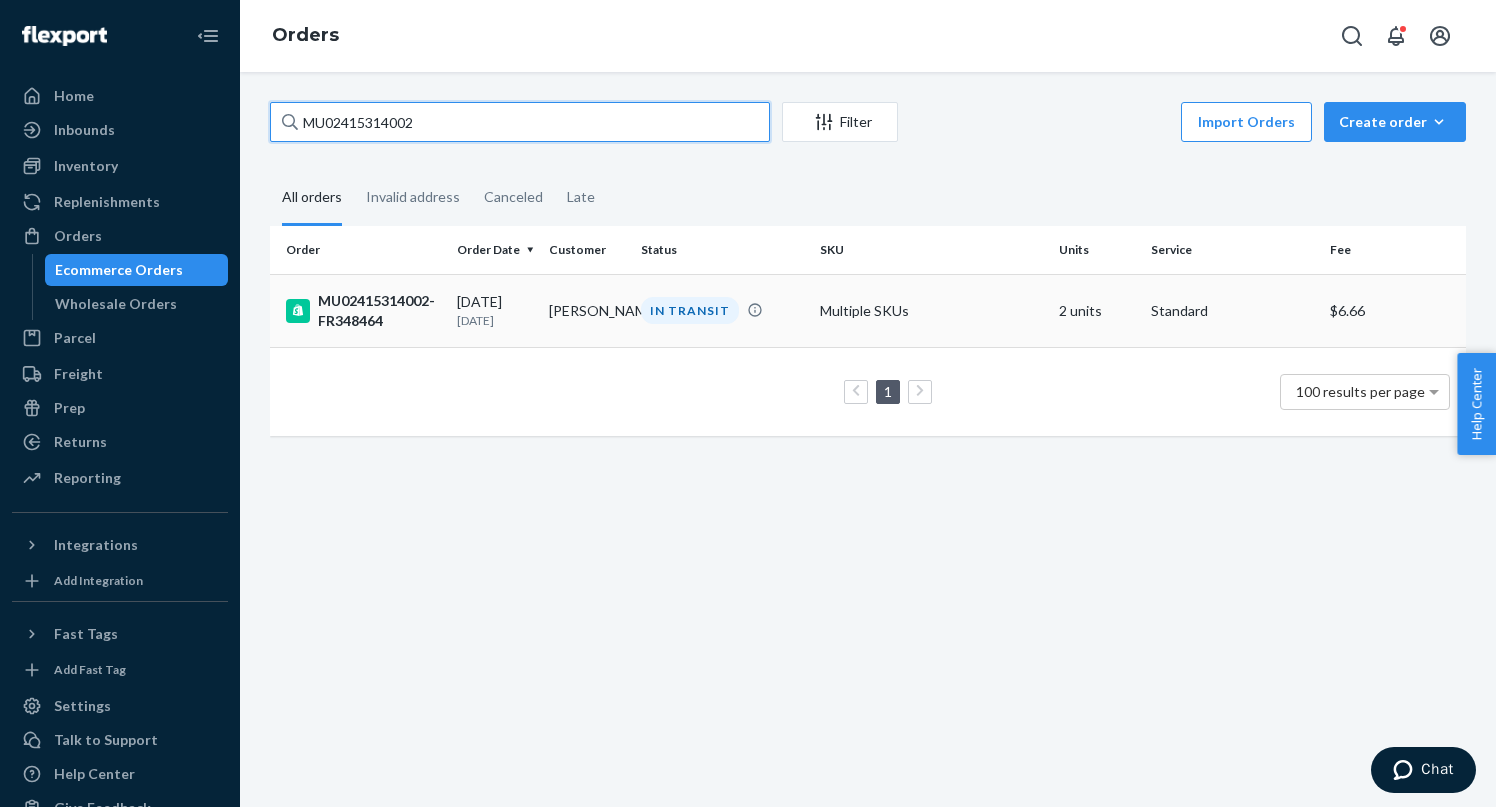 type on "MU02415314002" 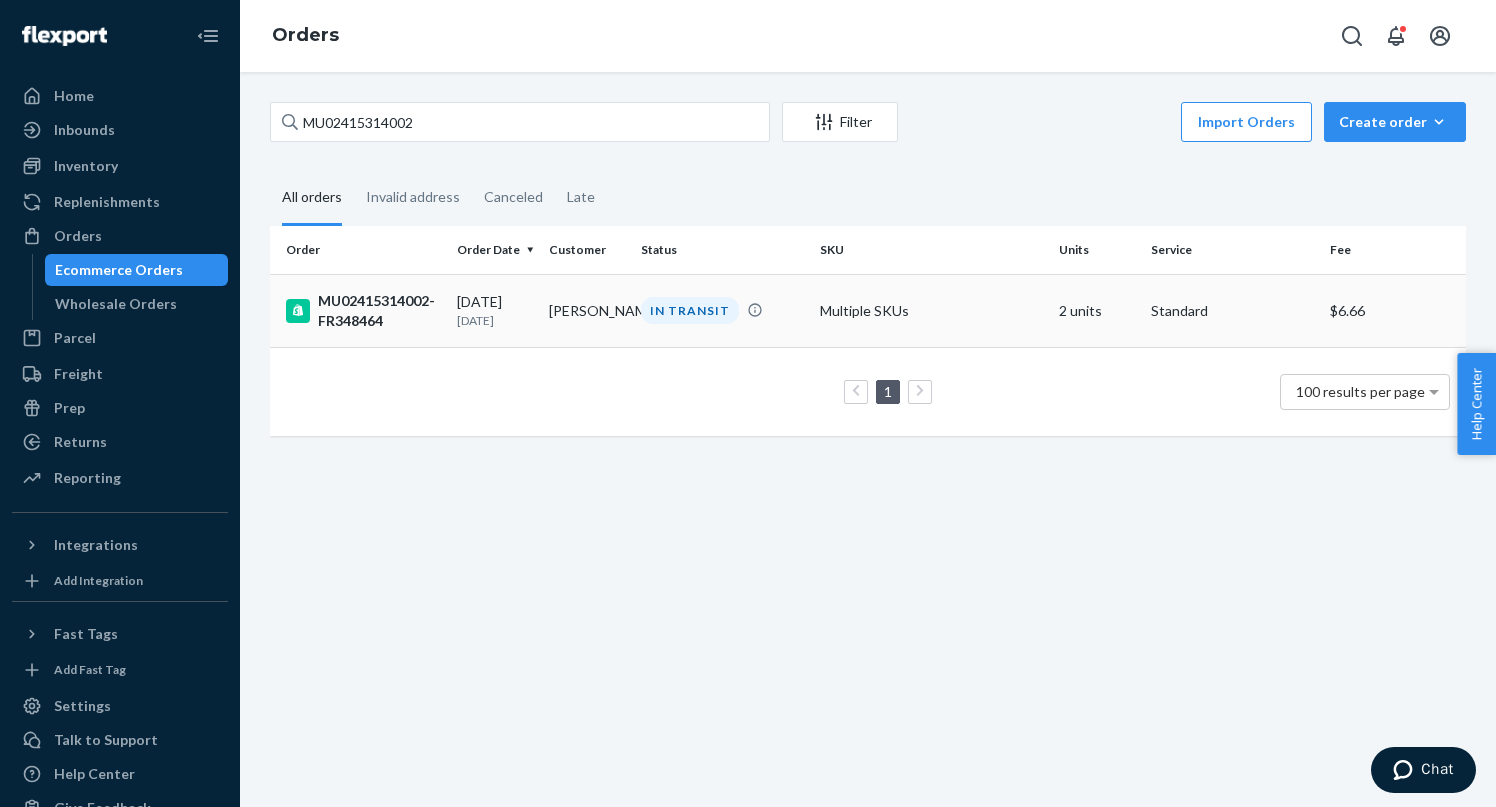 click on "[DATE]" at bounding box center [495, 320] 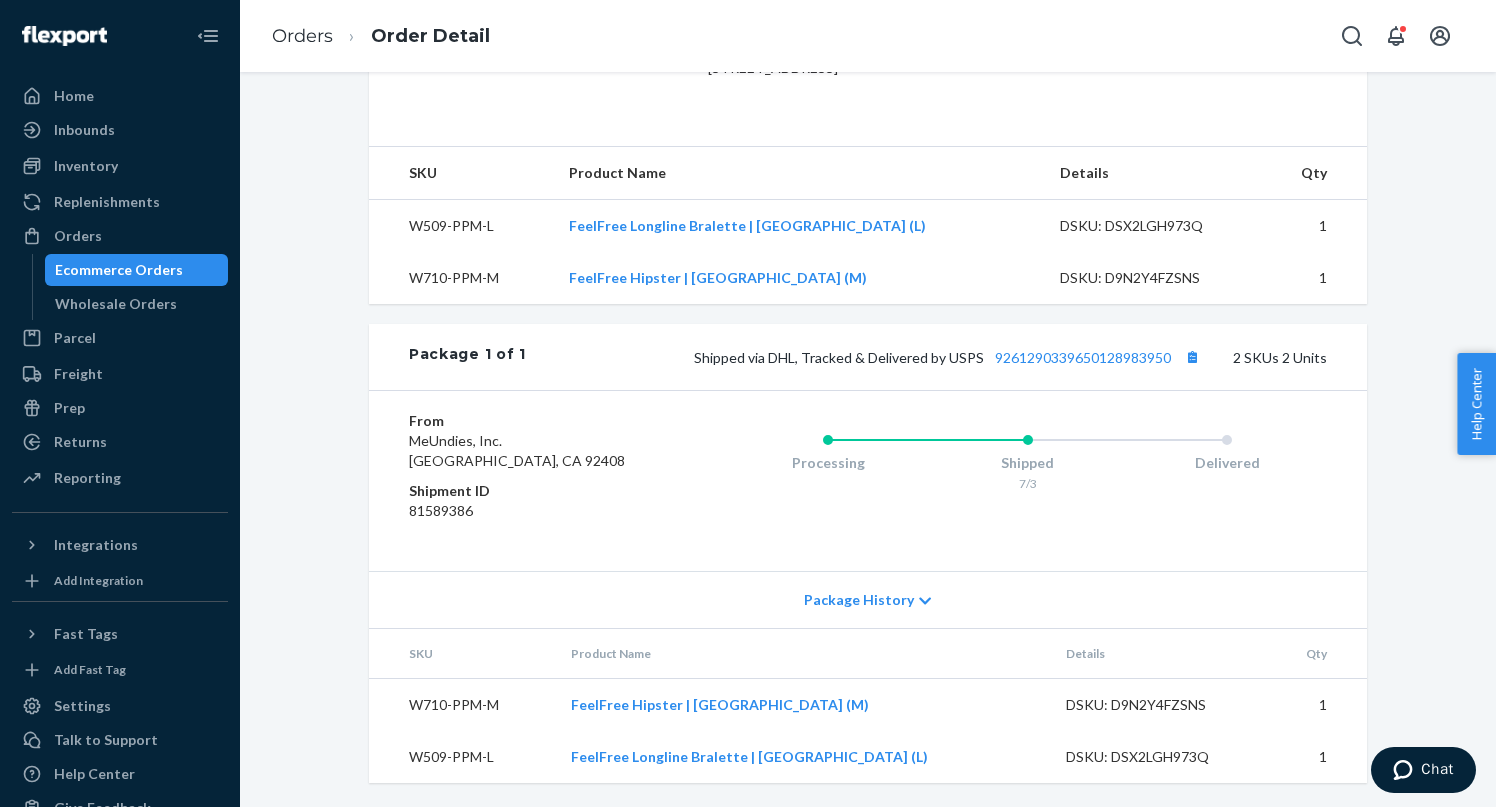 scroll, scrollTop: 642, scrollLeft: 0, axis: vertical 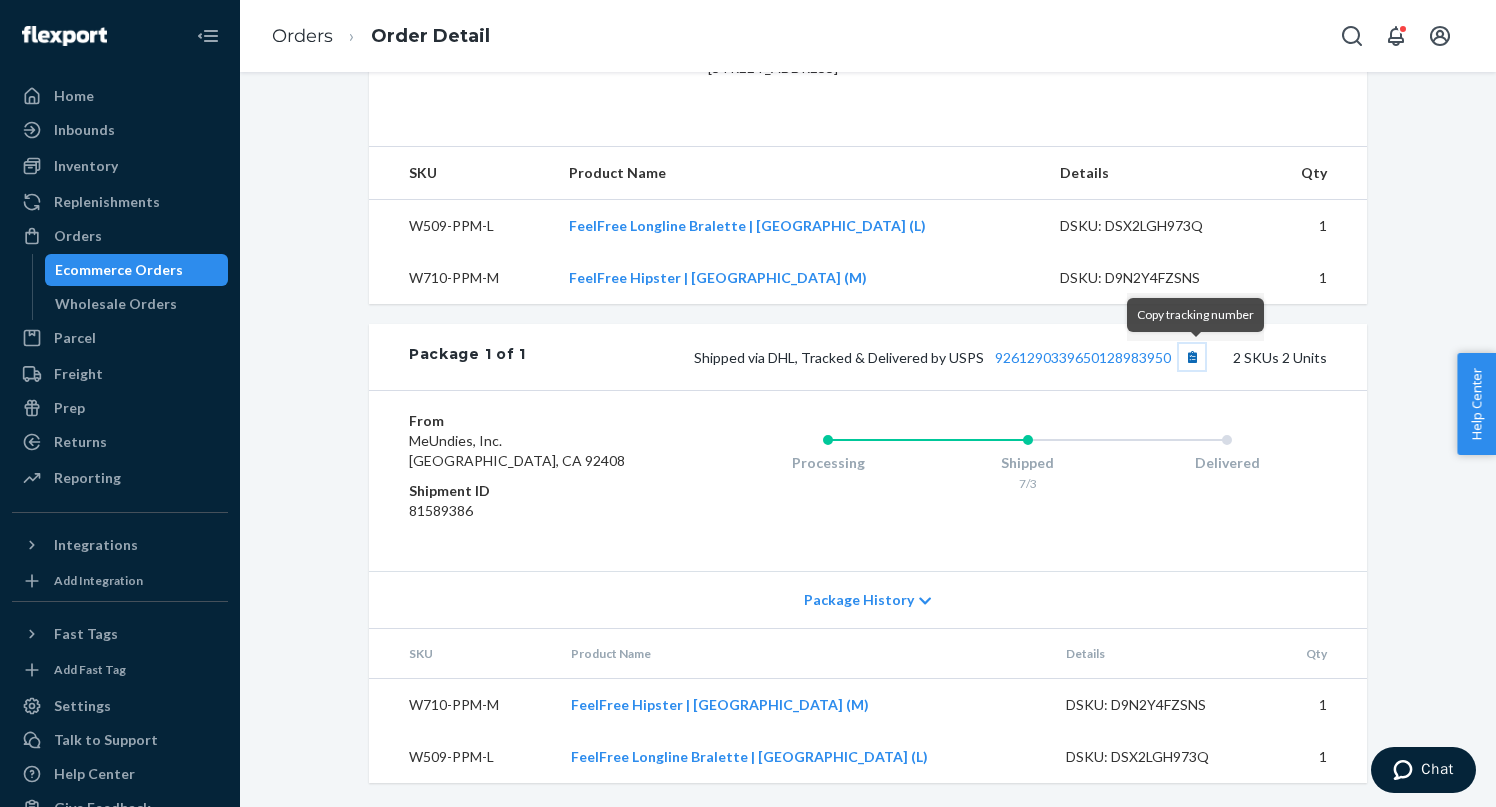 click at bounding box center [1192, 357] 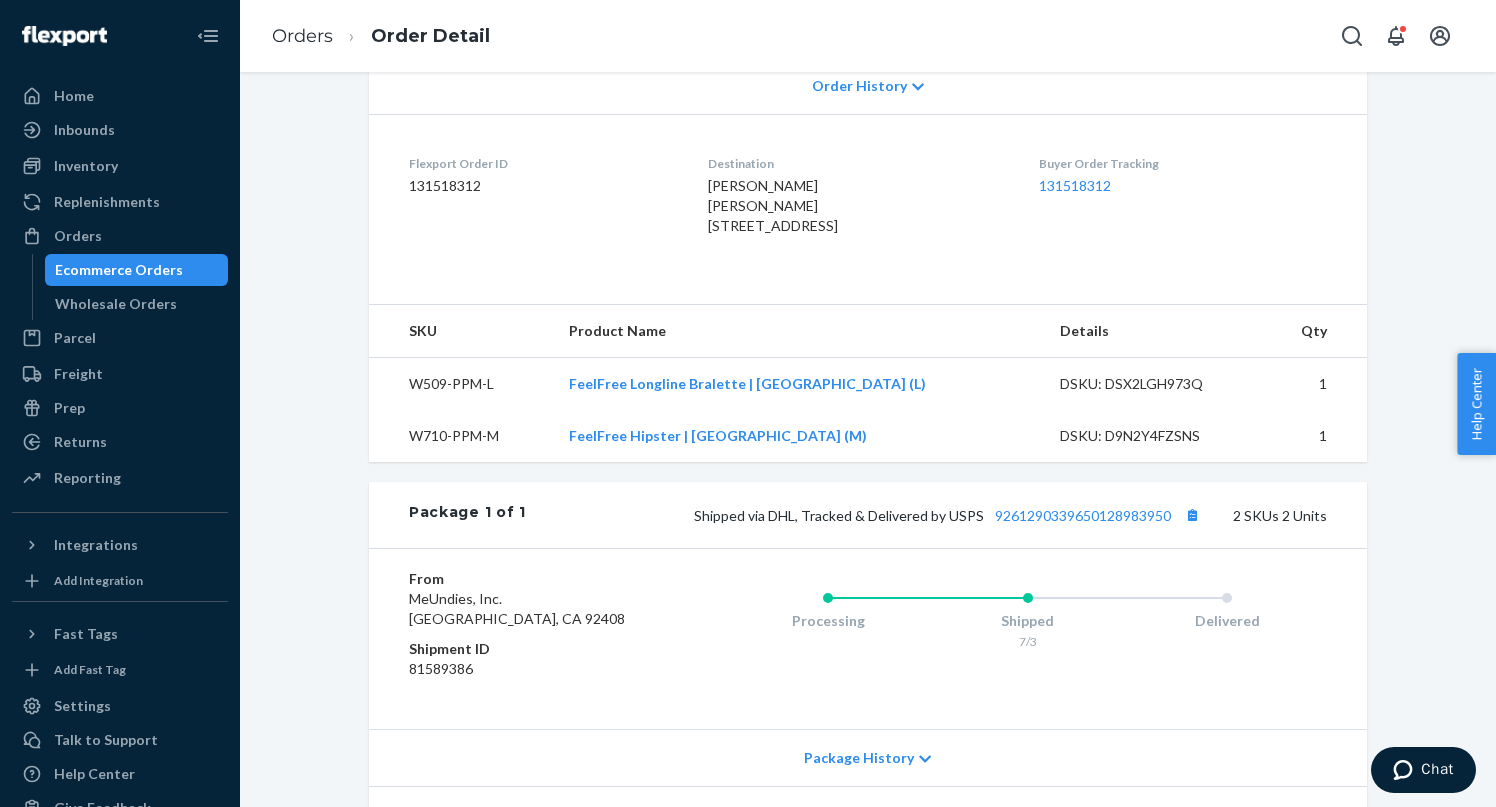 scroll, scrollTop: 643, scrollLeft: 0, axis: vertical 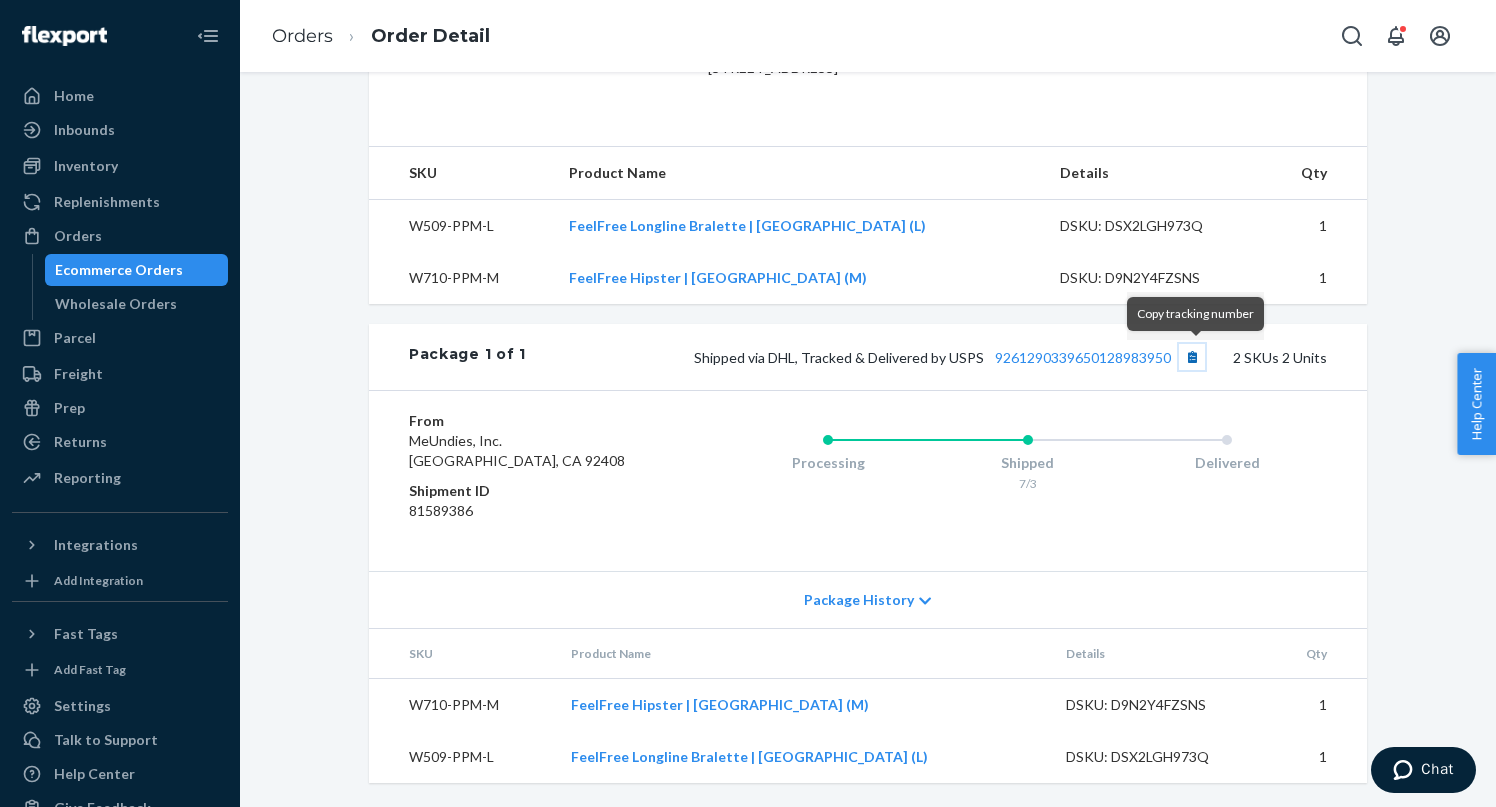 click at bounding box center (1192, 357) 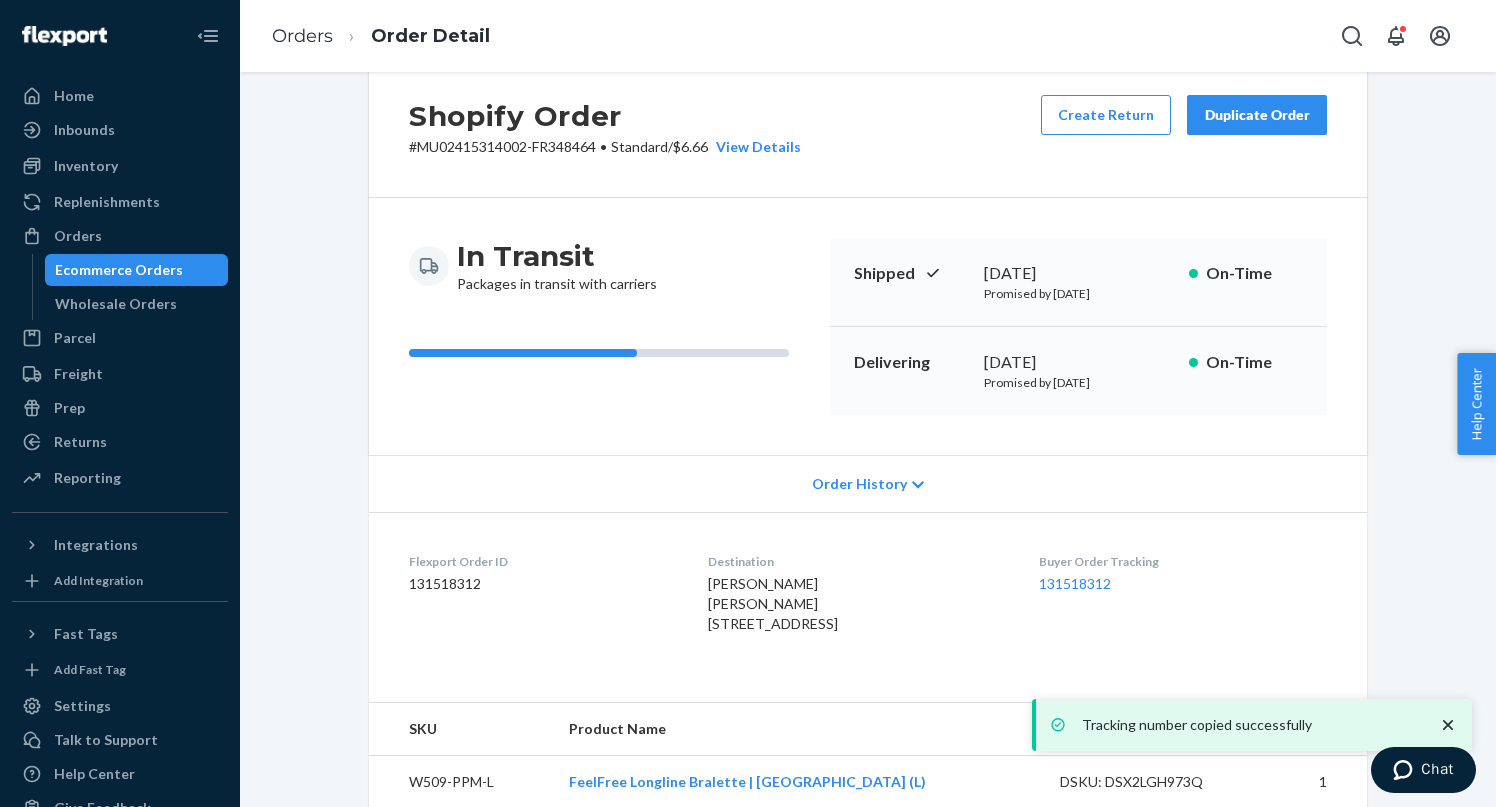 scroll, scrollTop: 48, scrollLeft: 0, axis: vertical 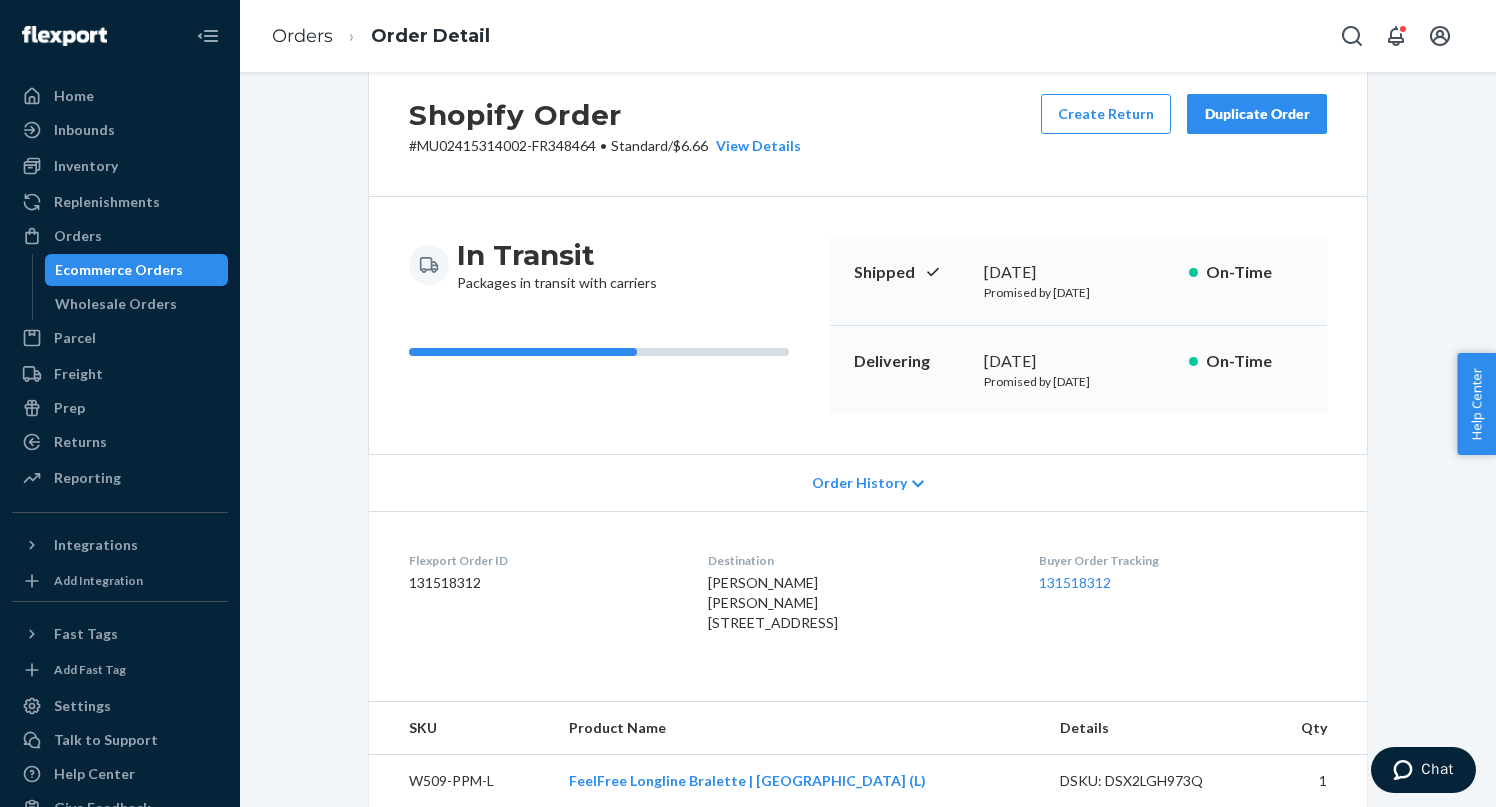 click on "Ecommerce Orders" at bounding box center [119, 270] 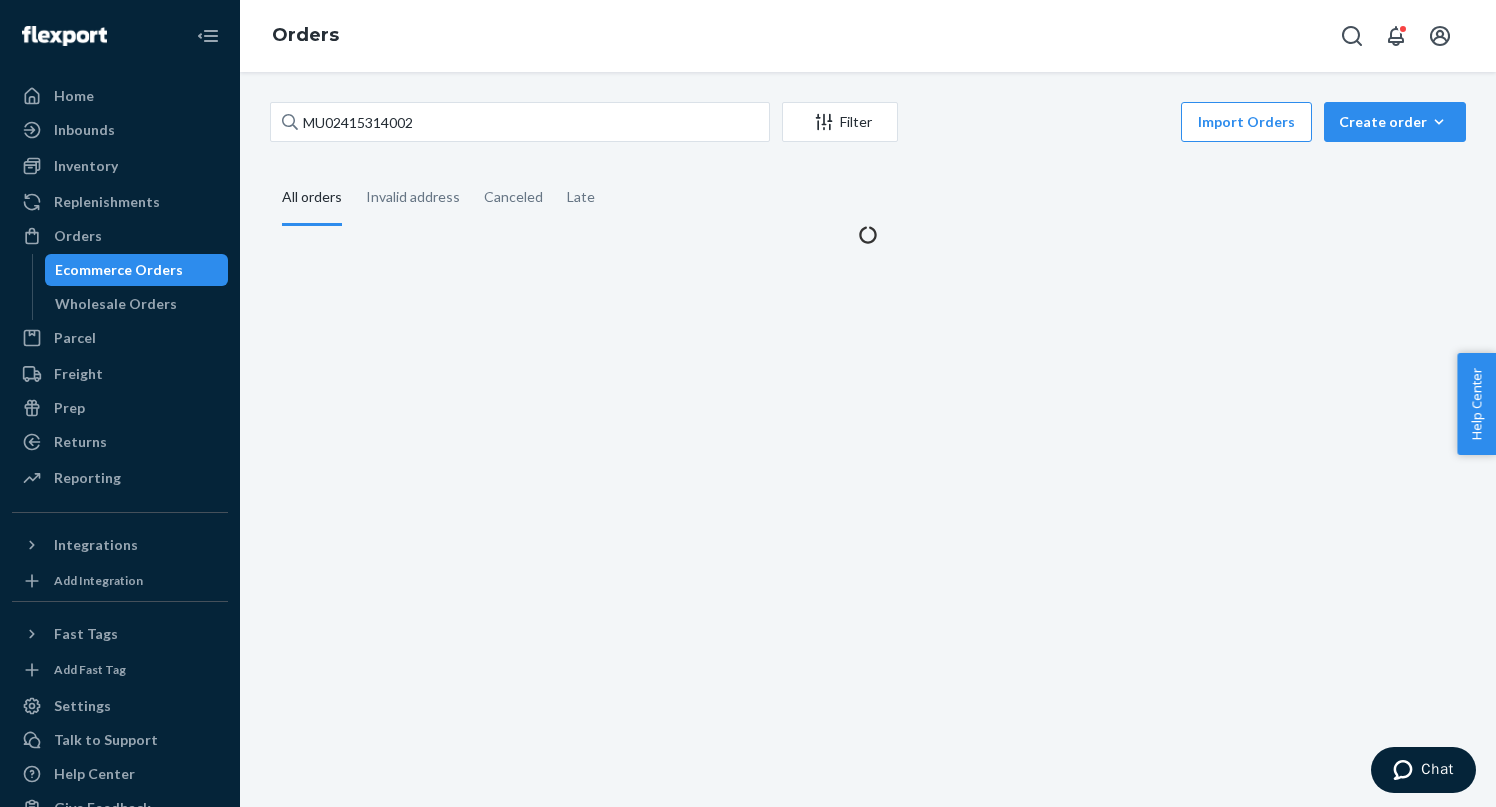 scroll, scrollTop: 0, scrollLeft: 0, axis: both 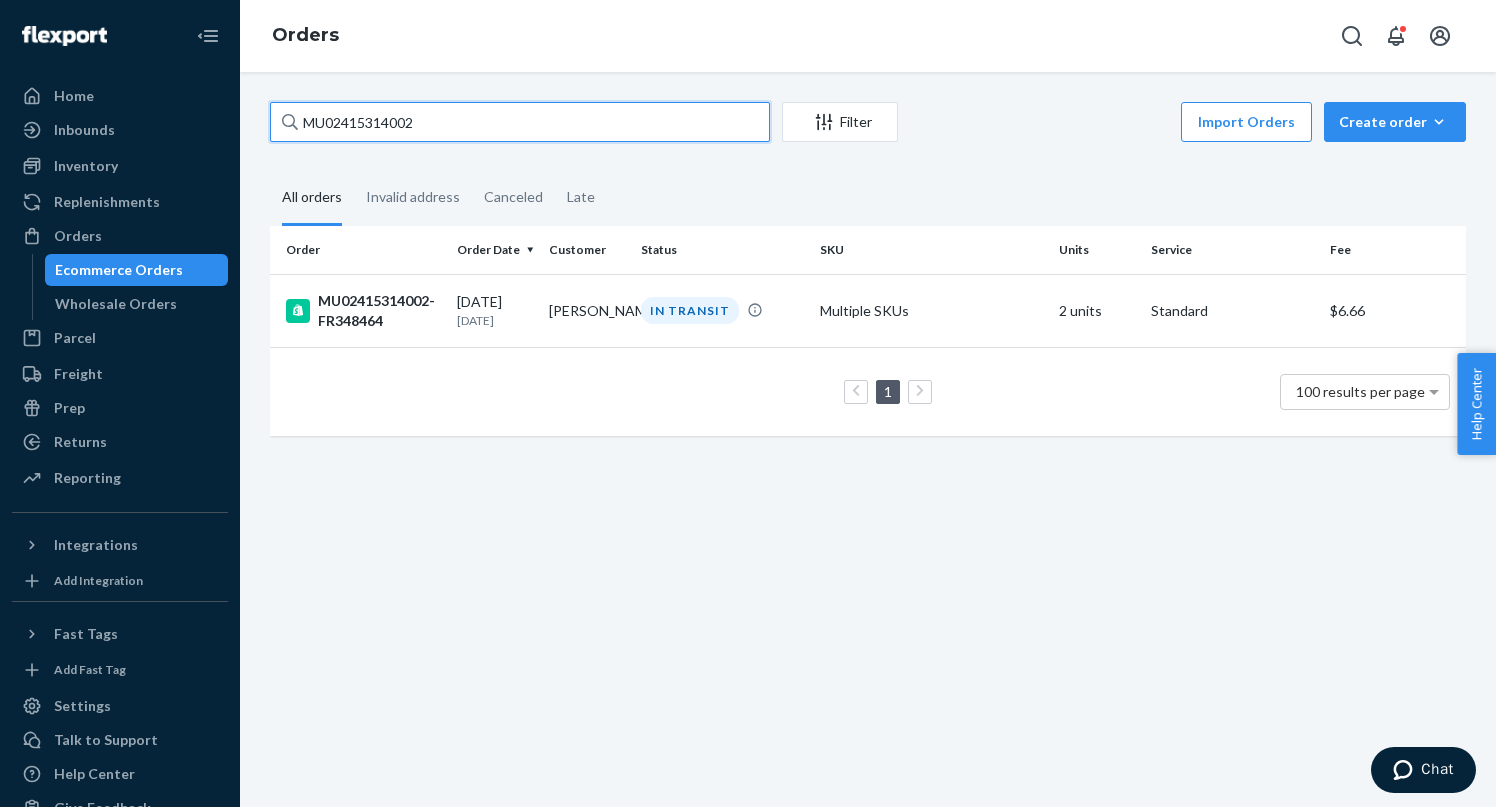 drag, startPoint x: 635, startPoint y: 115, endPoint x: 254, endPoint y: 104, distance: 381.15875 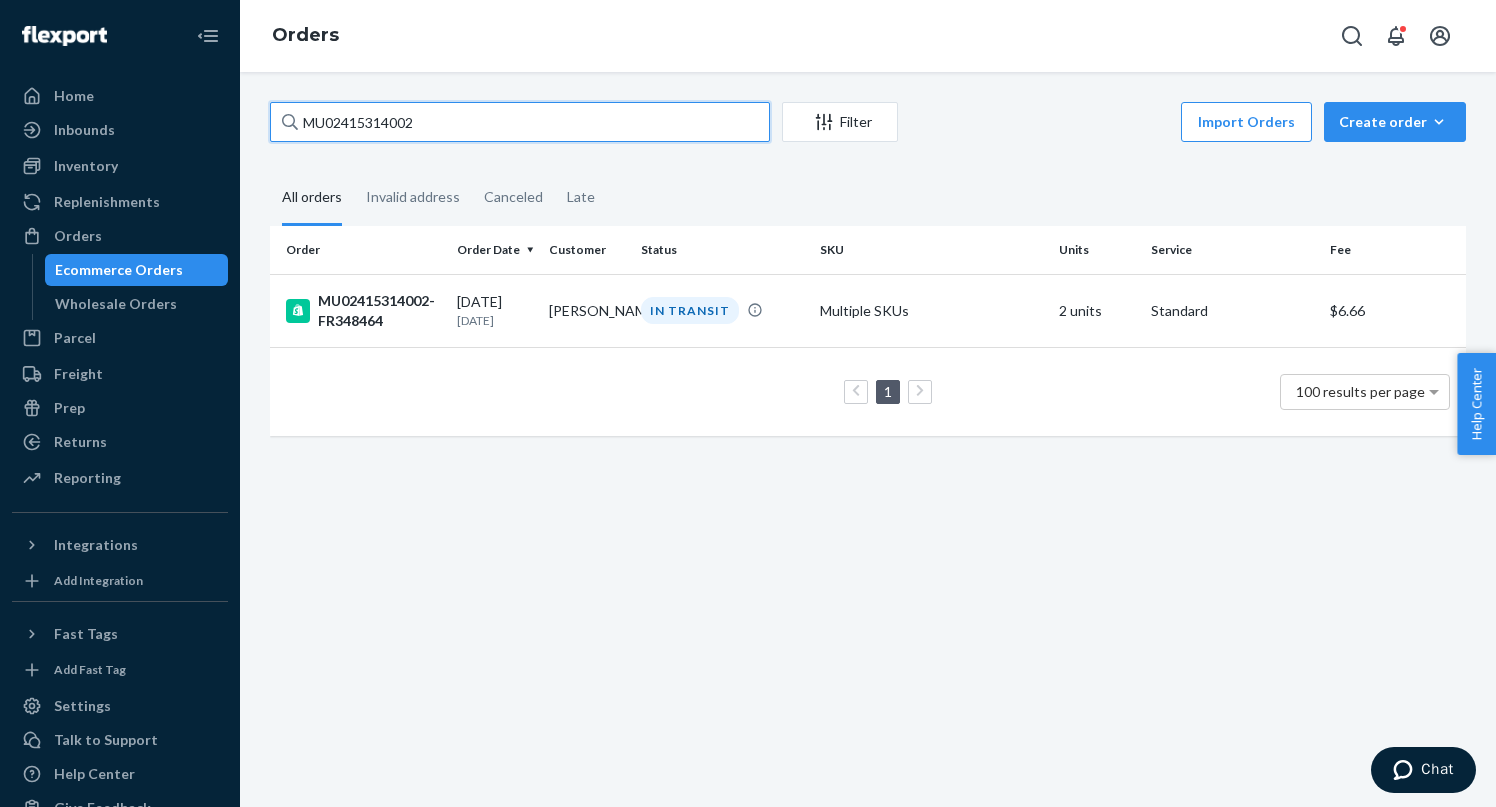 click on "MU02415314002 Filter Import Orders Create order Ecommerce order Removal order All orders Invalid address Canceled Late Order Order Date Customer Status SKU Units Service Fee MU02415314002-FR348464 [DATE] [DATE] [PERSON_NAME] IN TRANSIT Multiple SKUs 2 units Standard $6.66 1 100 results per page" at bounding box center [868, 439] 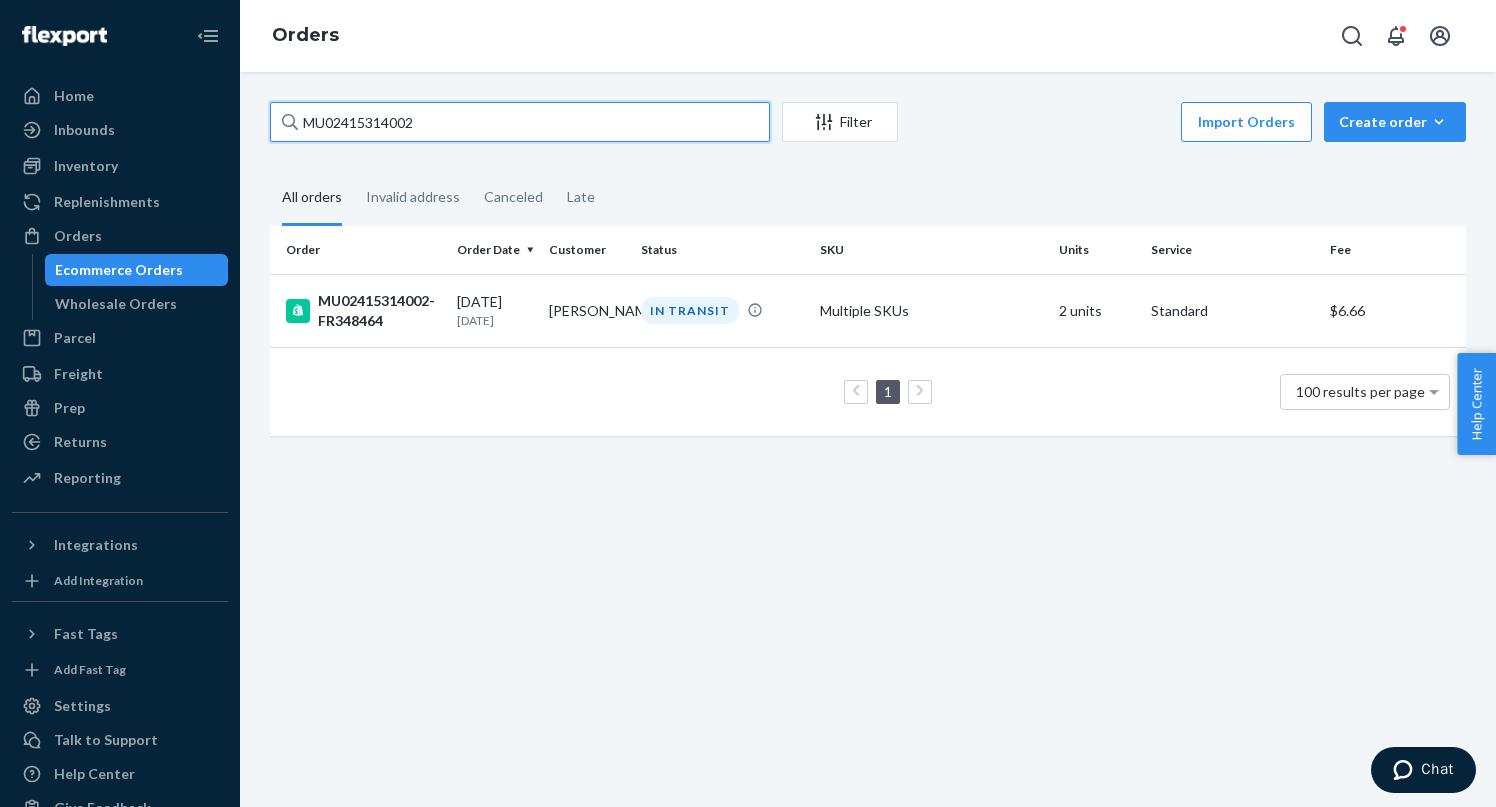 paste on "17" 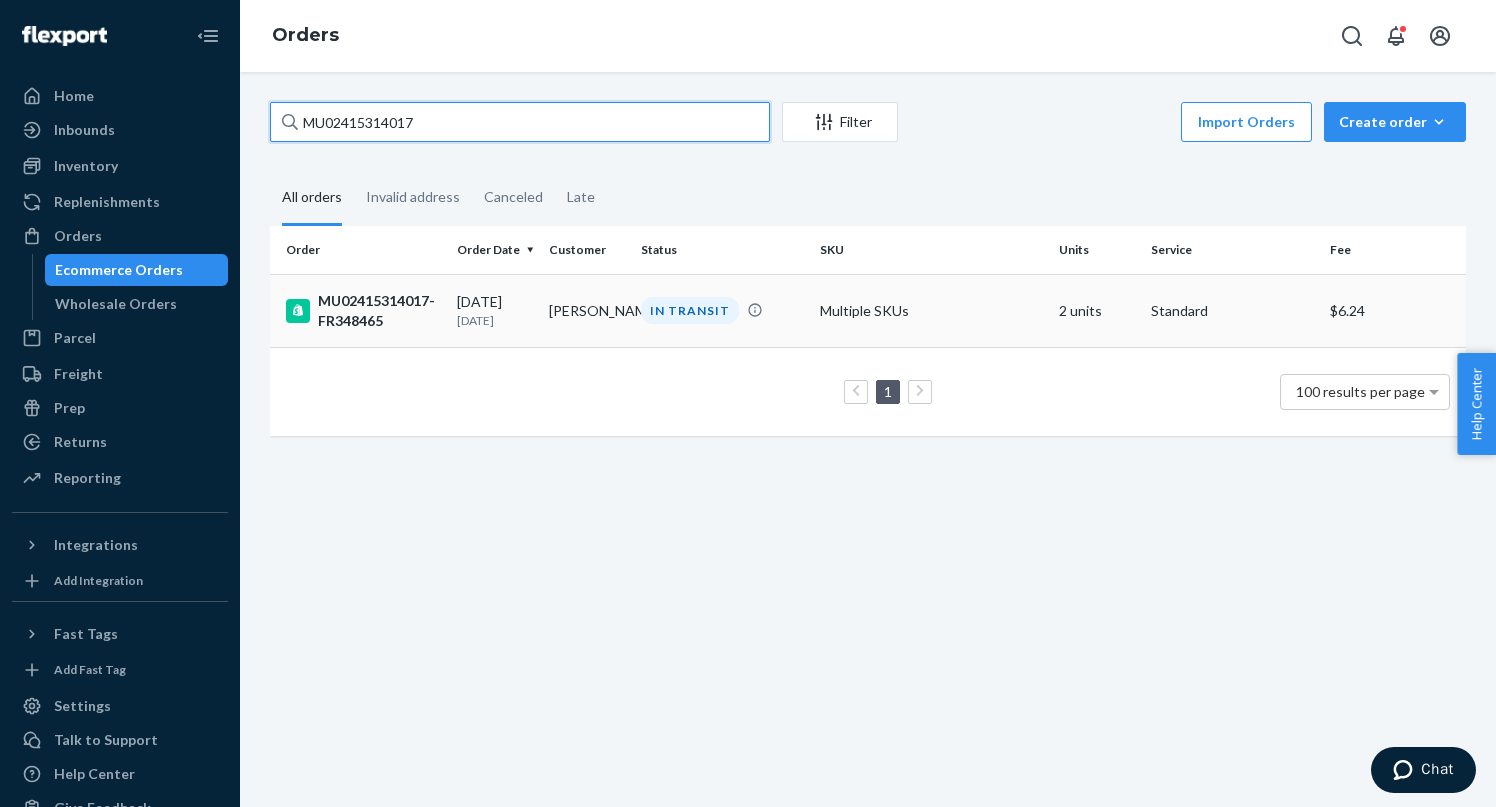 type on "MU02415314017" 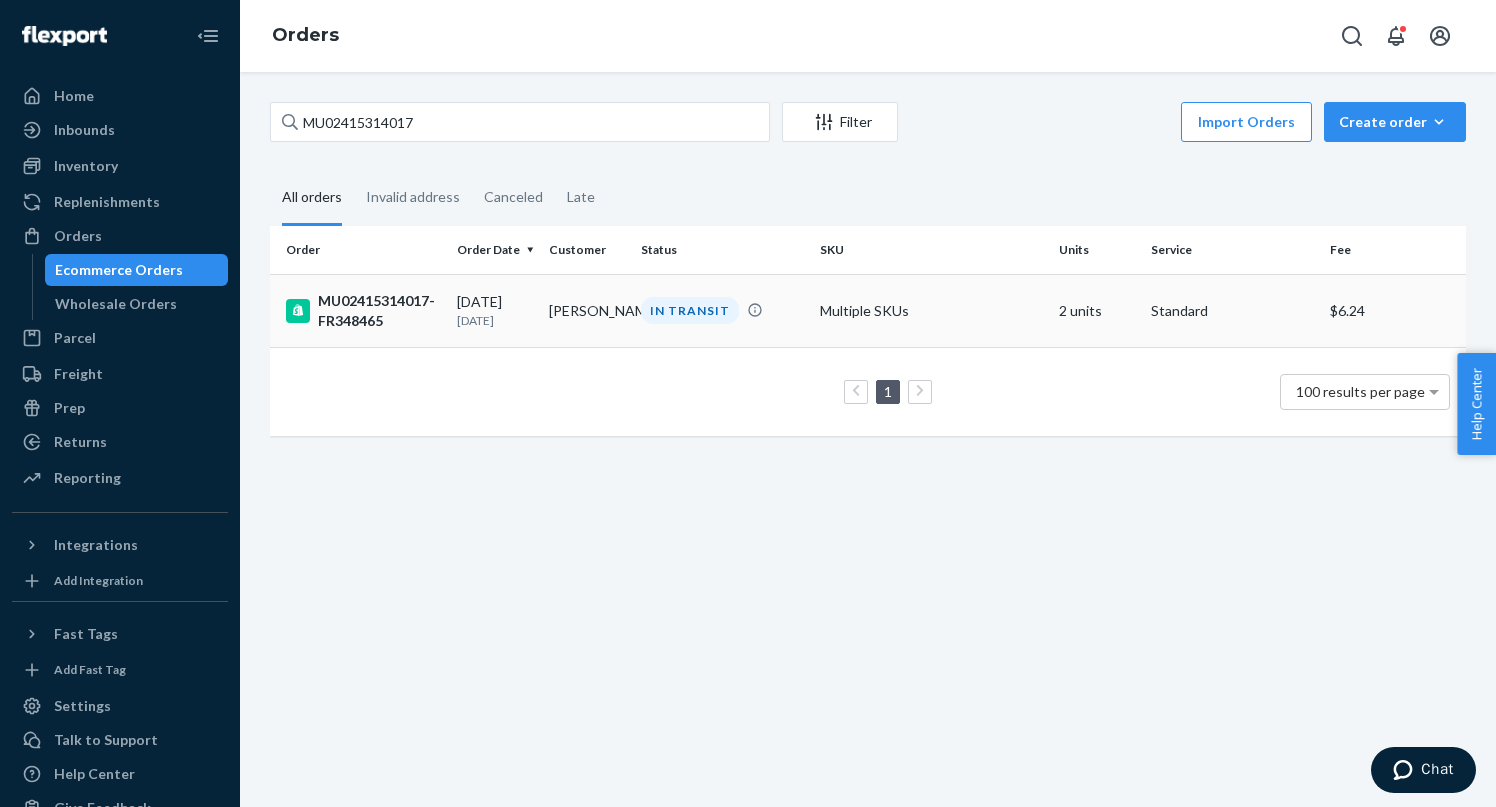 click on "[DATE]" at bounding box center (495, 320) 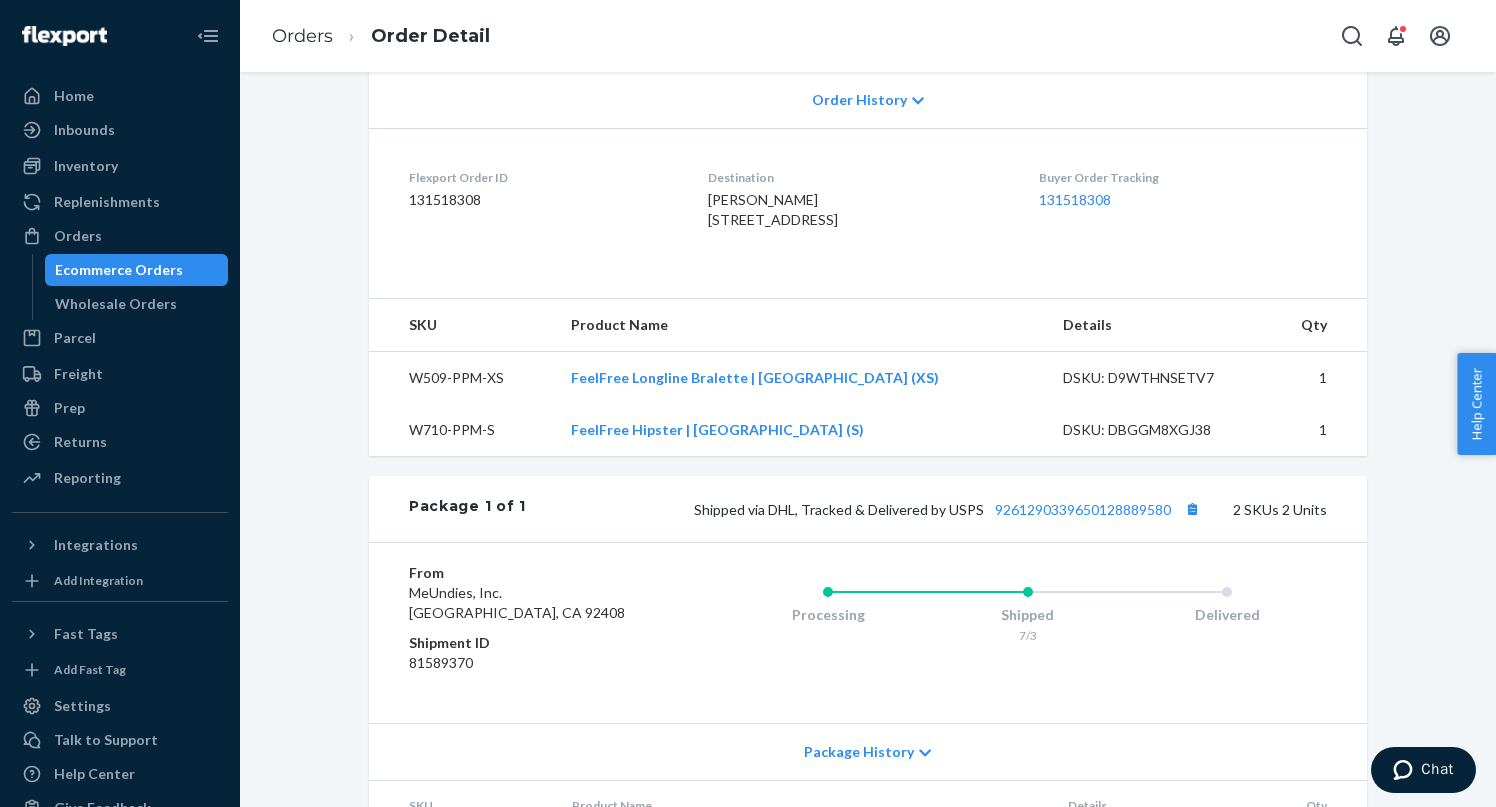 scroll, scrollTop: 623, scrollLeft: 0, axis: vertical 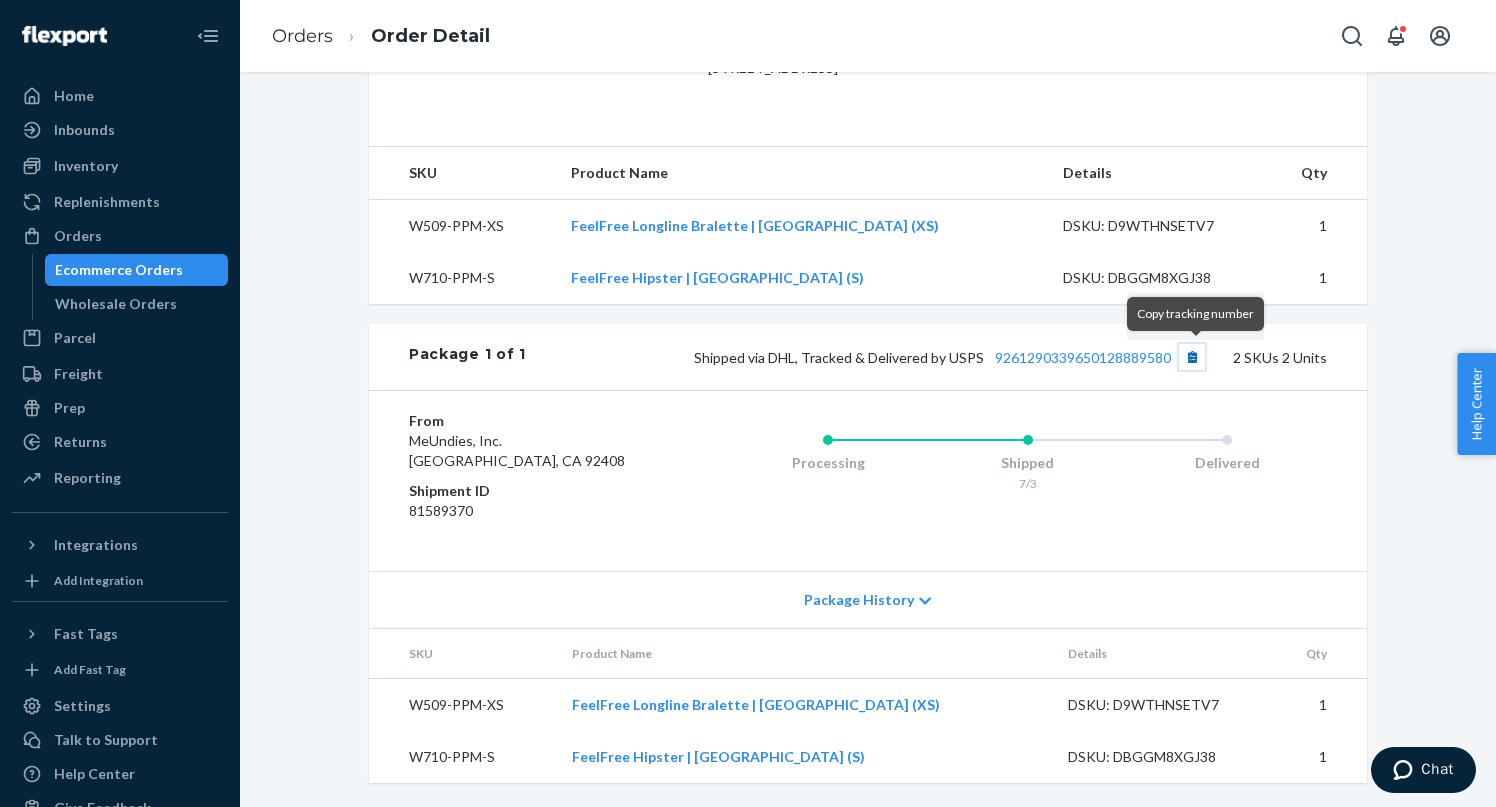 click at bounding box center (1192, 357) 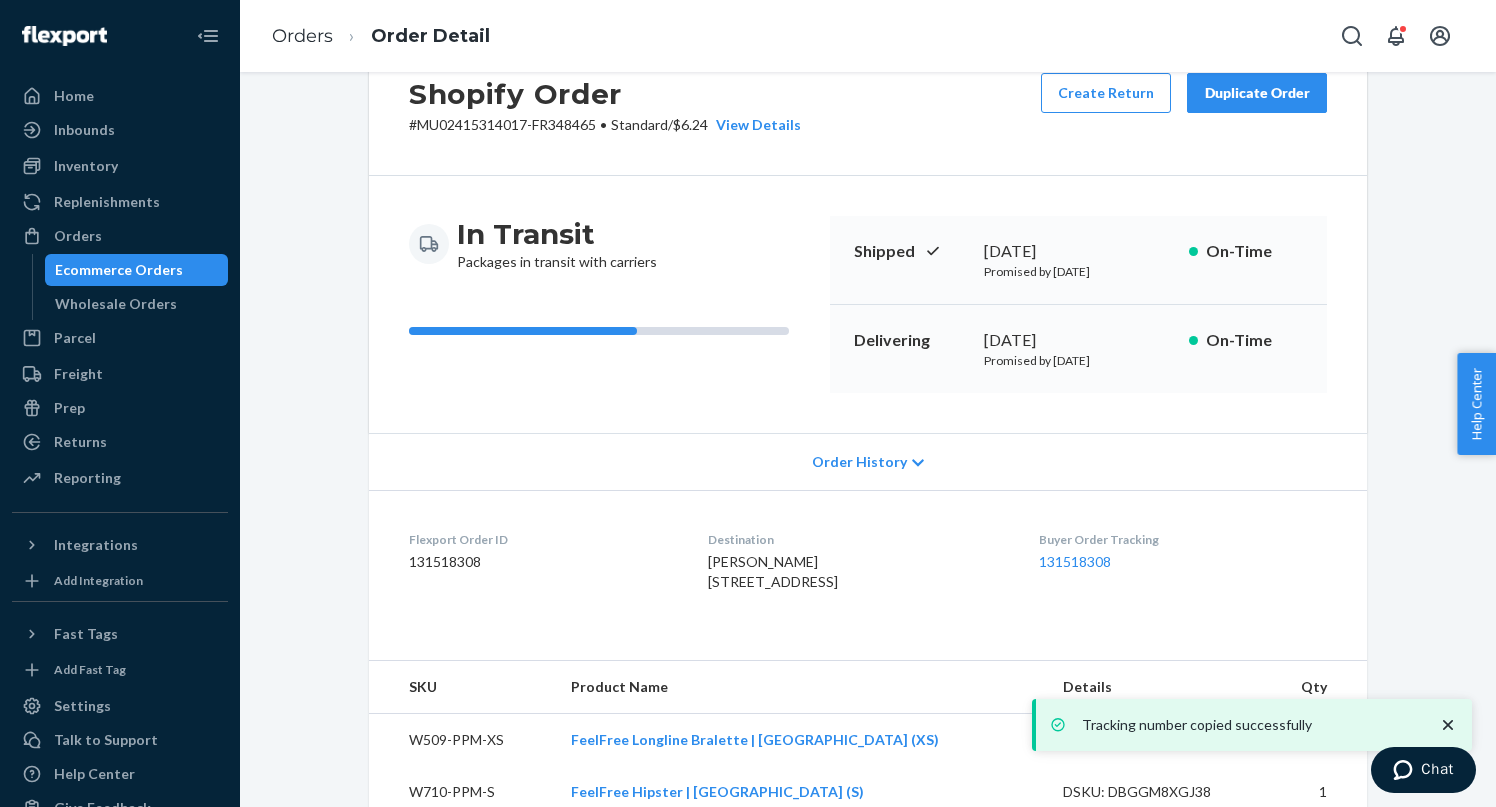 scroll, scrollTop: 108, scrollLeft: 0, axis: vertical 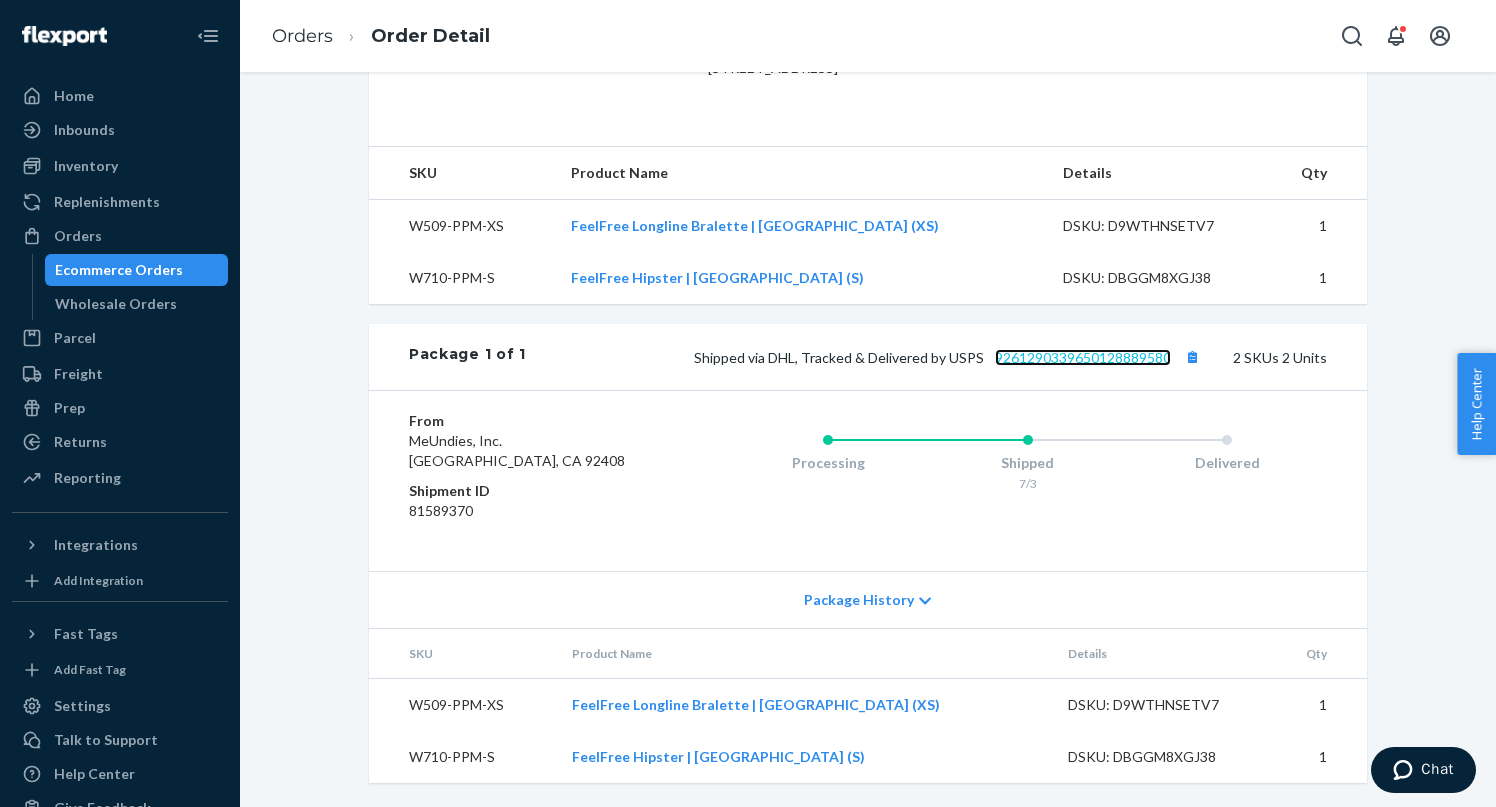 click on "9261290339650128889580" at bounding box center (1083, 357) 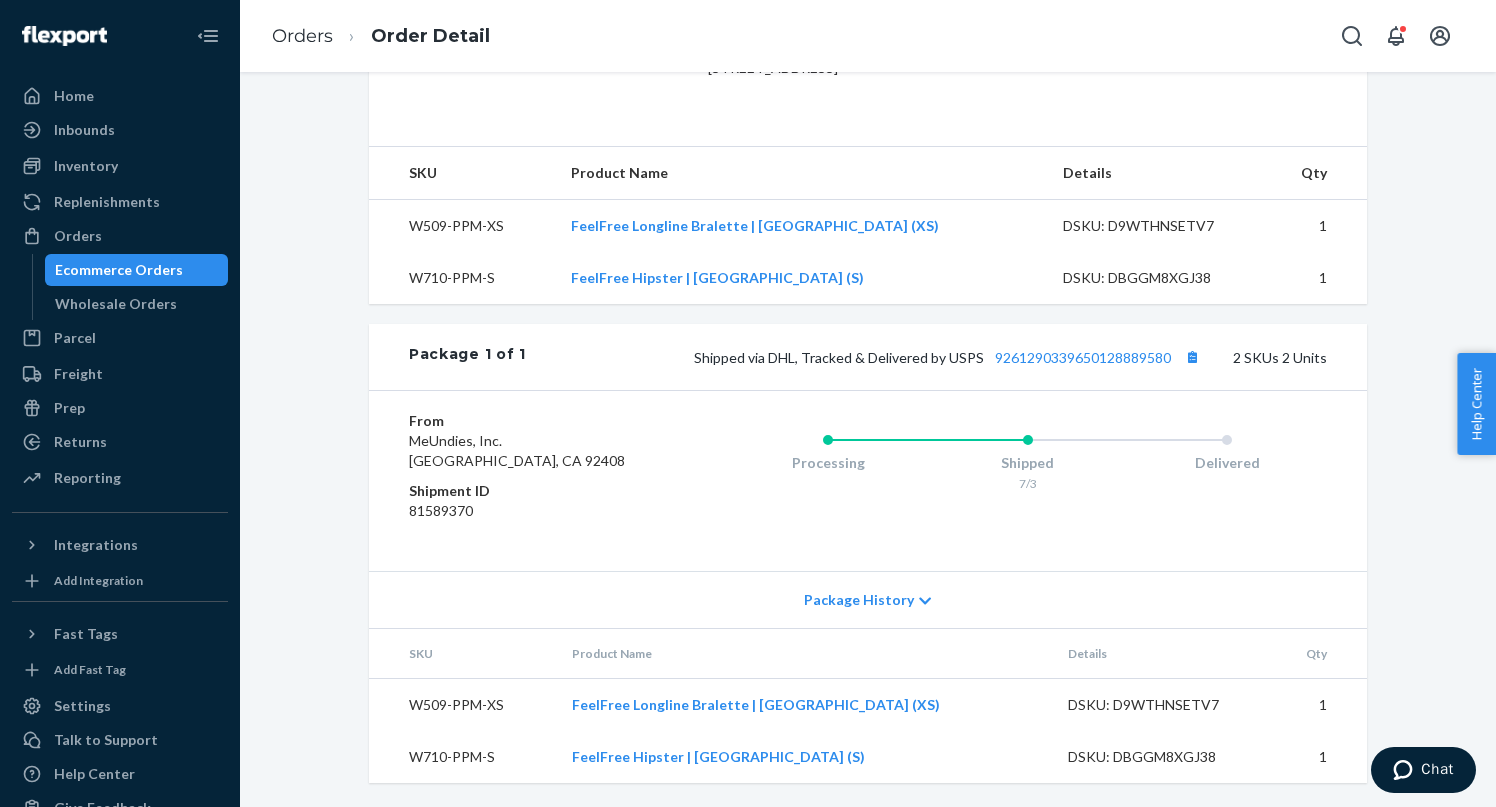 click on "Ecommerce Orders" at bounding box center [119, 270] 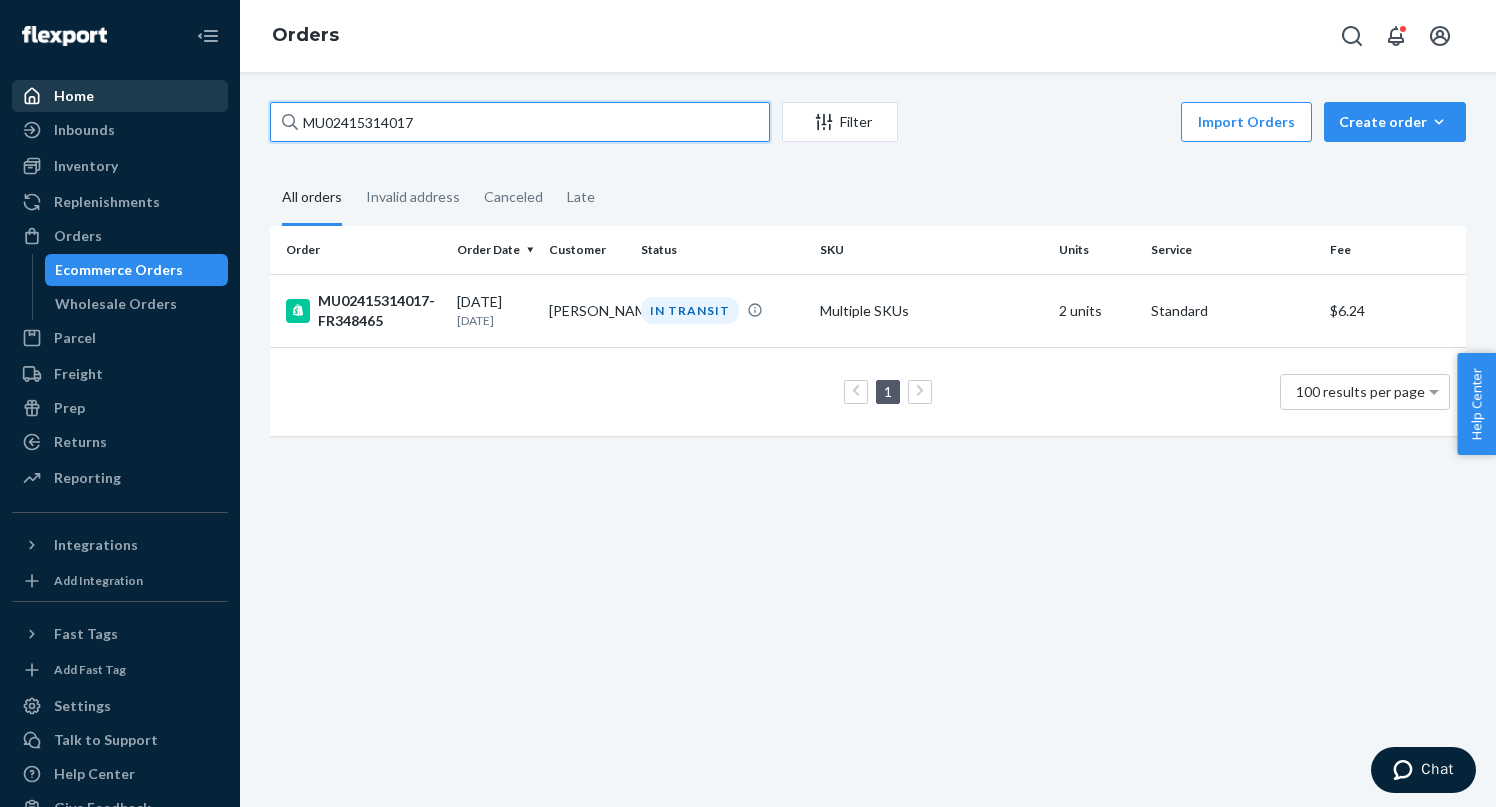 drag, startPoint x: 465, startPoint y: 117, endPoint x: 193, endPoint y: 103, distance: 272.36005 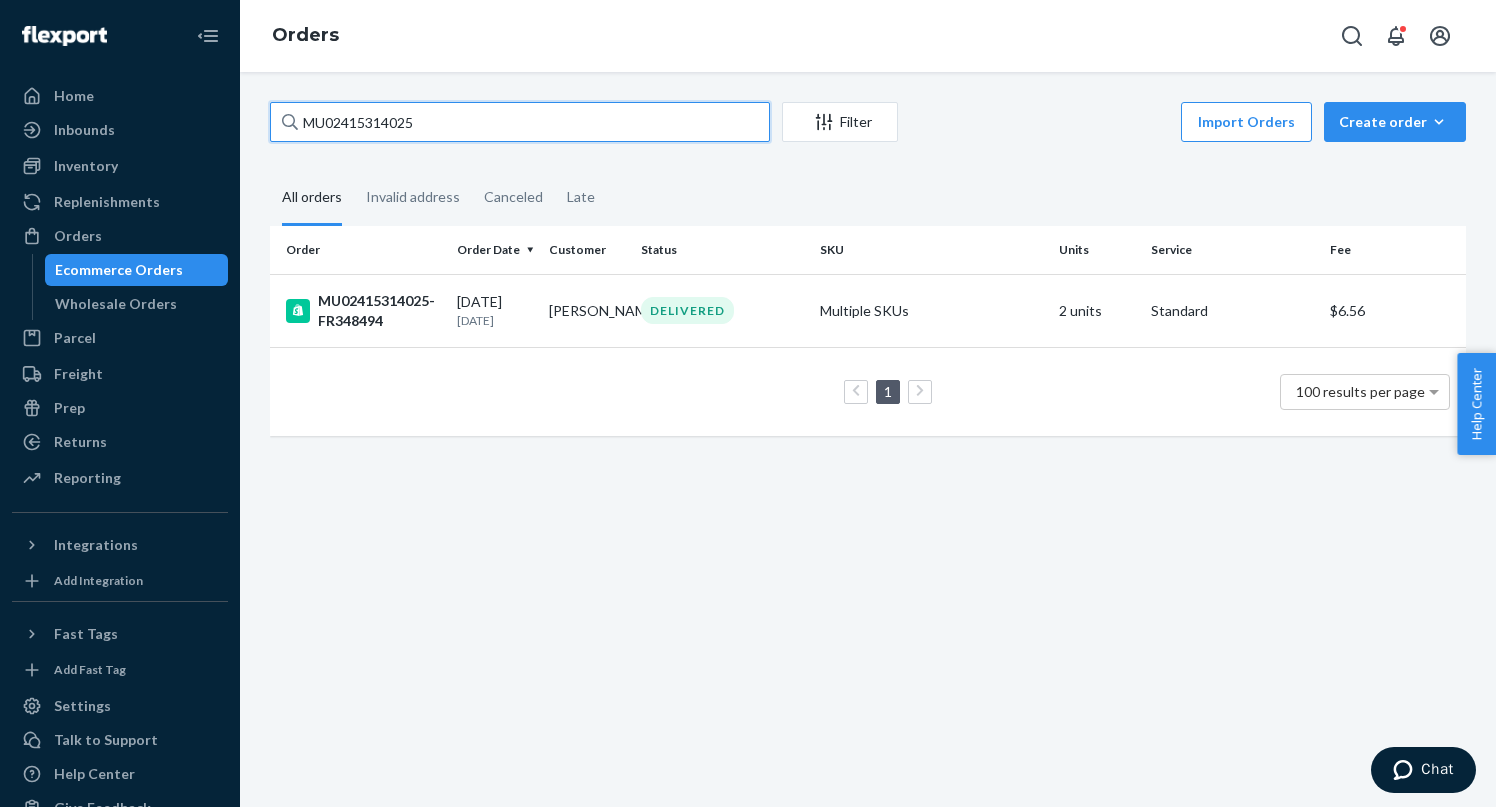 type on "MU02415314025" 